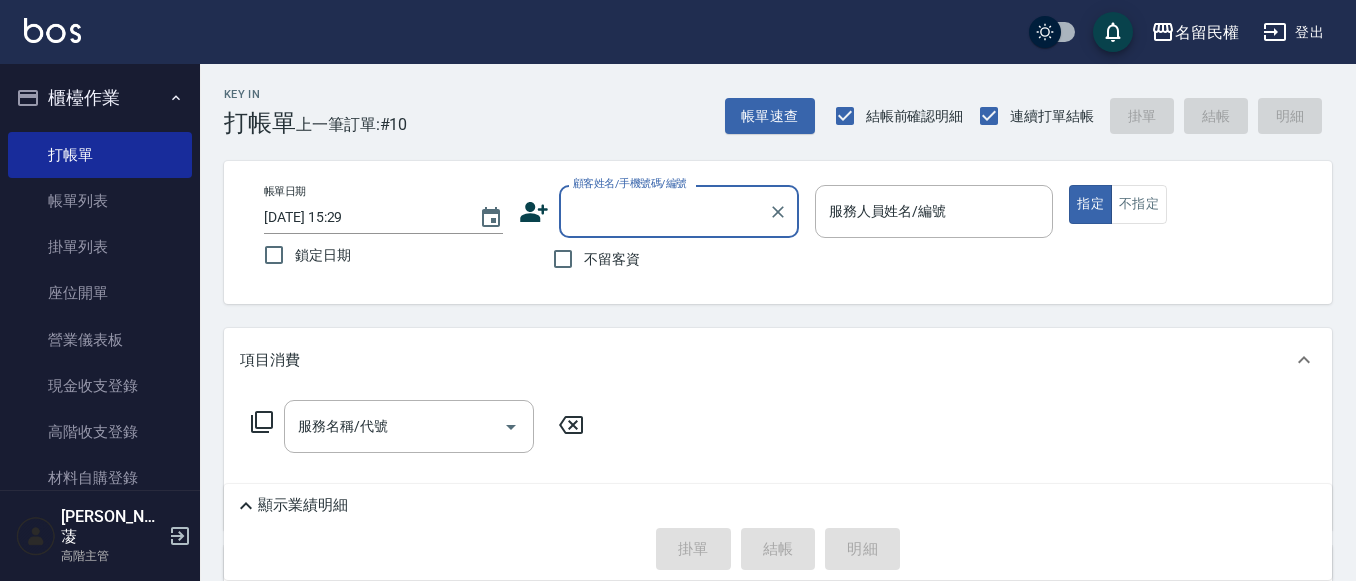 scroll, scrollTop: 0, scrollLeft: 0, axis: both 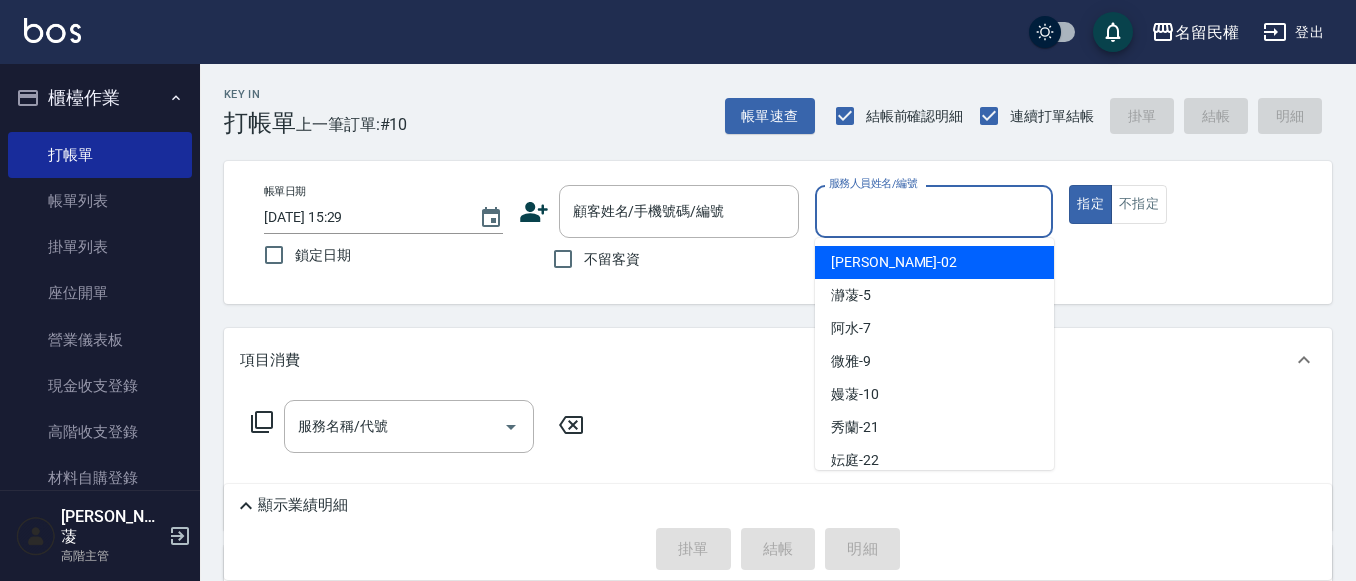 click on "服務人員姓名/編號 服務人員姓名/編號" at bounding box center [934, 211] 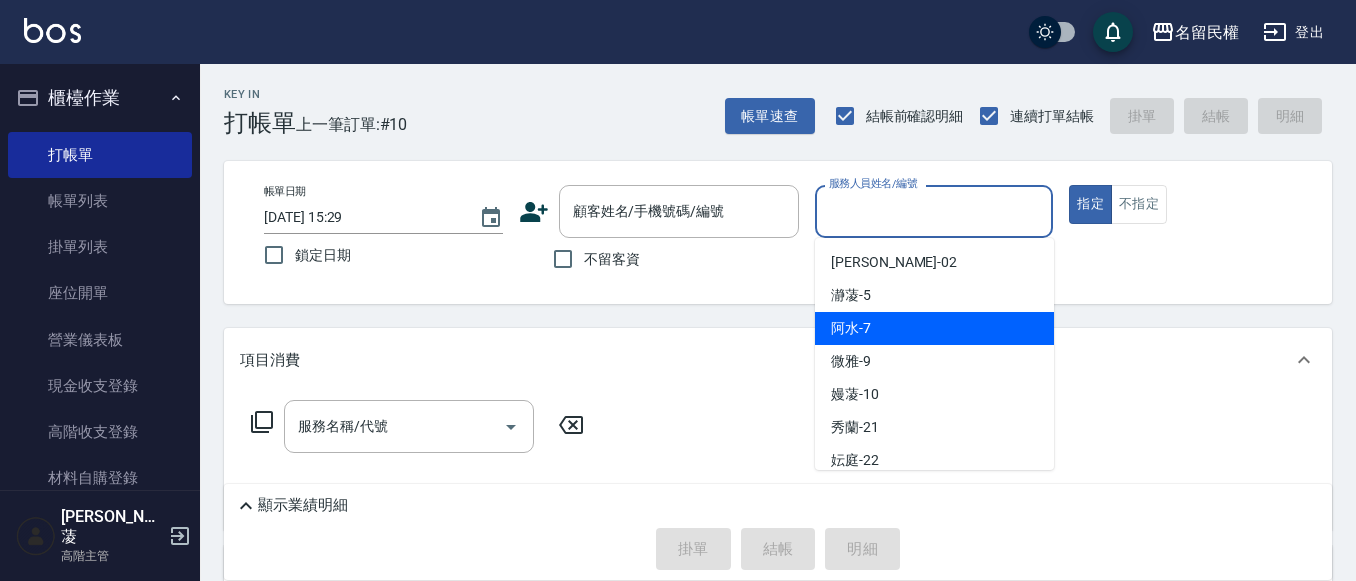 drag, startPoint x: 869, startPoint y: 337, endPoint x: 878, endPoint y: 331, distance: 10.816654 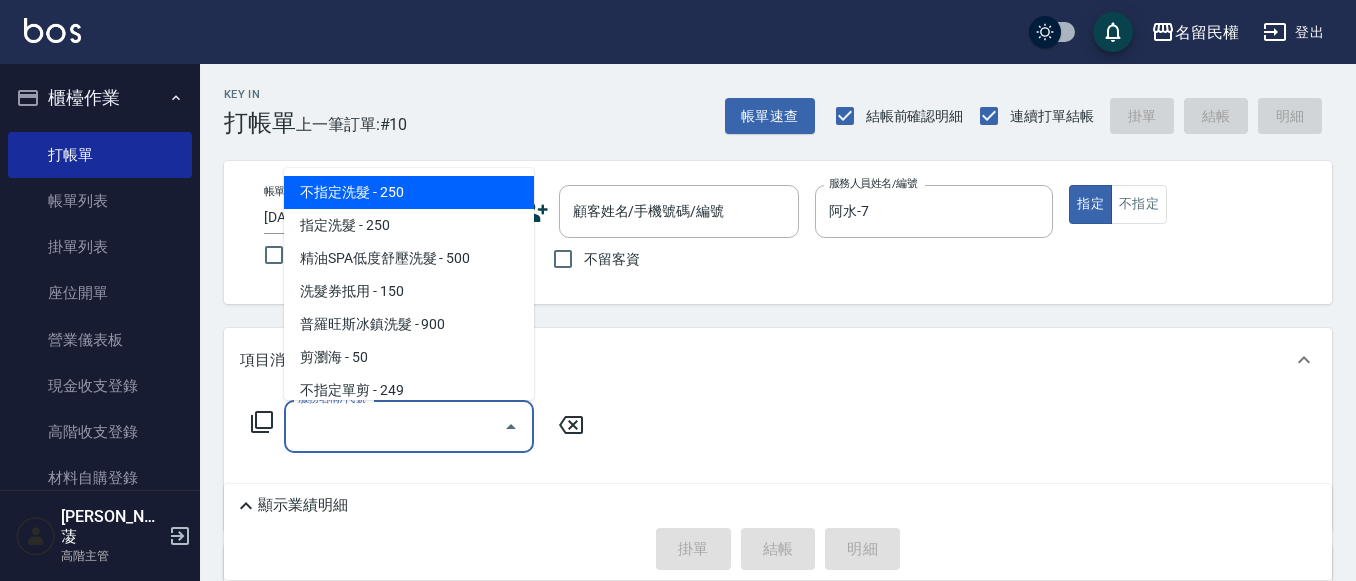 click on "服務名稱/代號" at bounding box center [394, 426] 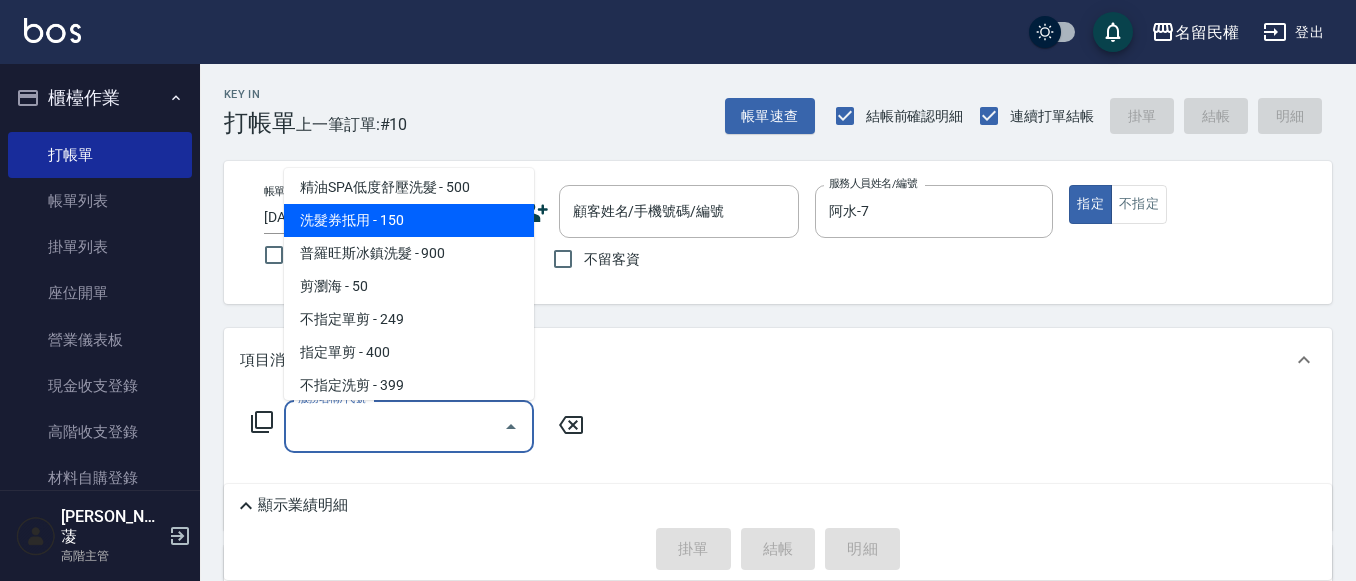 scroll, scrollTop: 100, scrollLeft: 0, axis: vertical 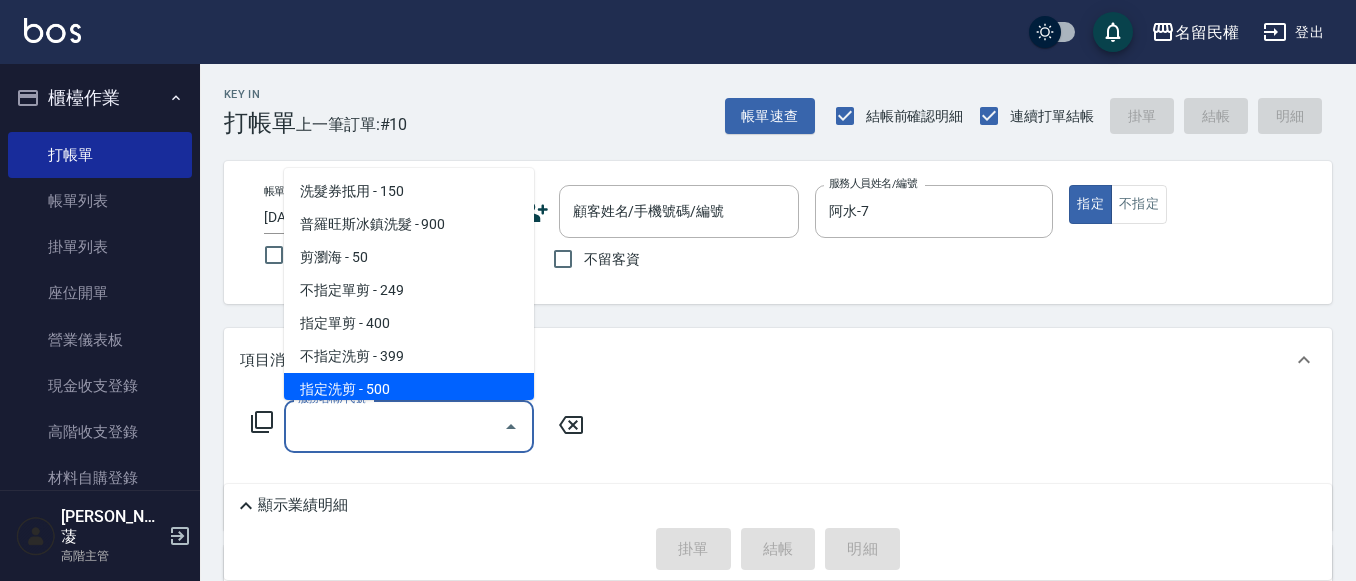 click on "指定洗剪 - 500" at bounding box center [409, 389] 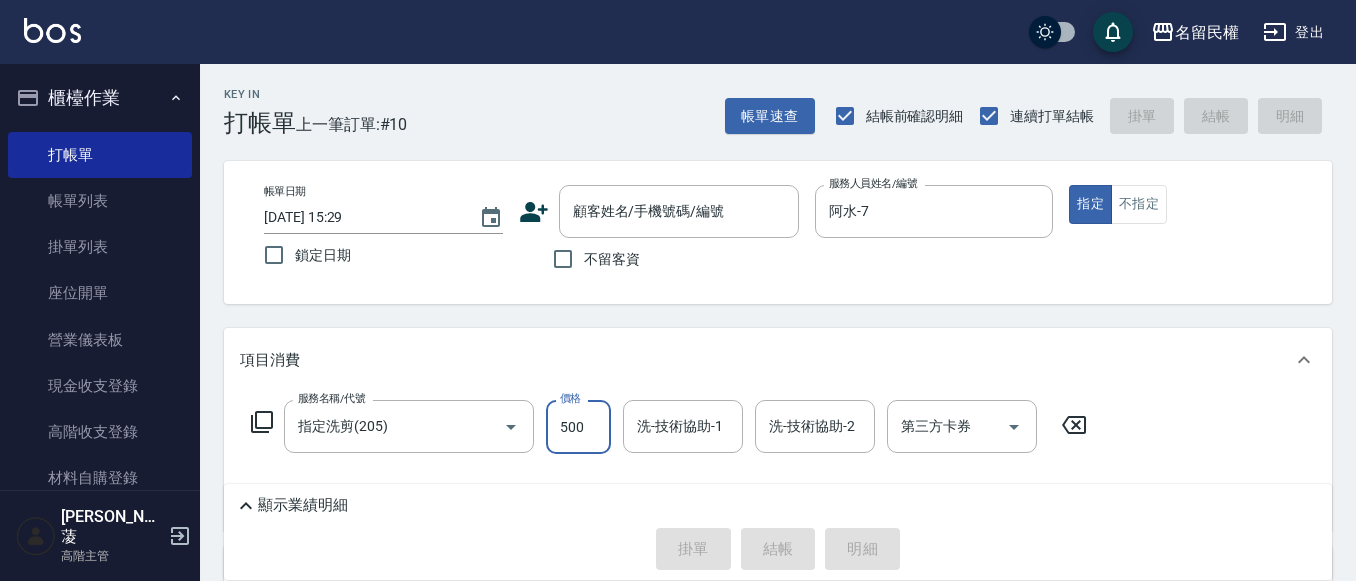 click on "500" at bounding box center (578, 427) 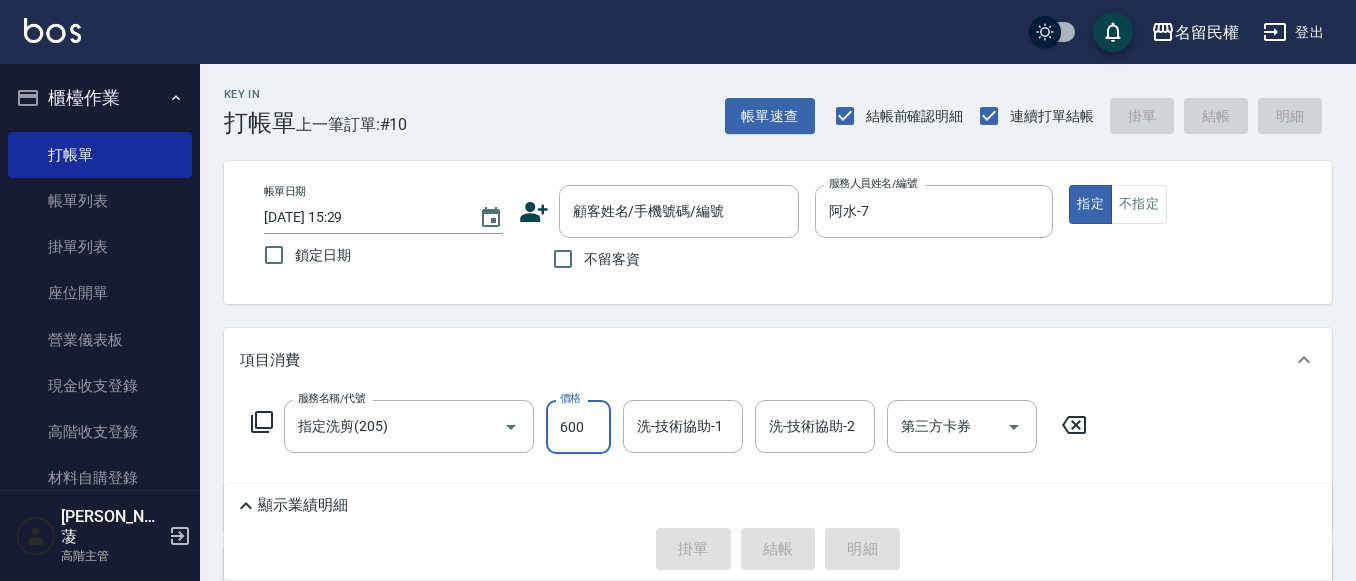 type on "600" 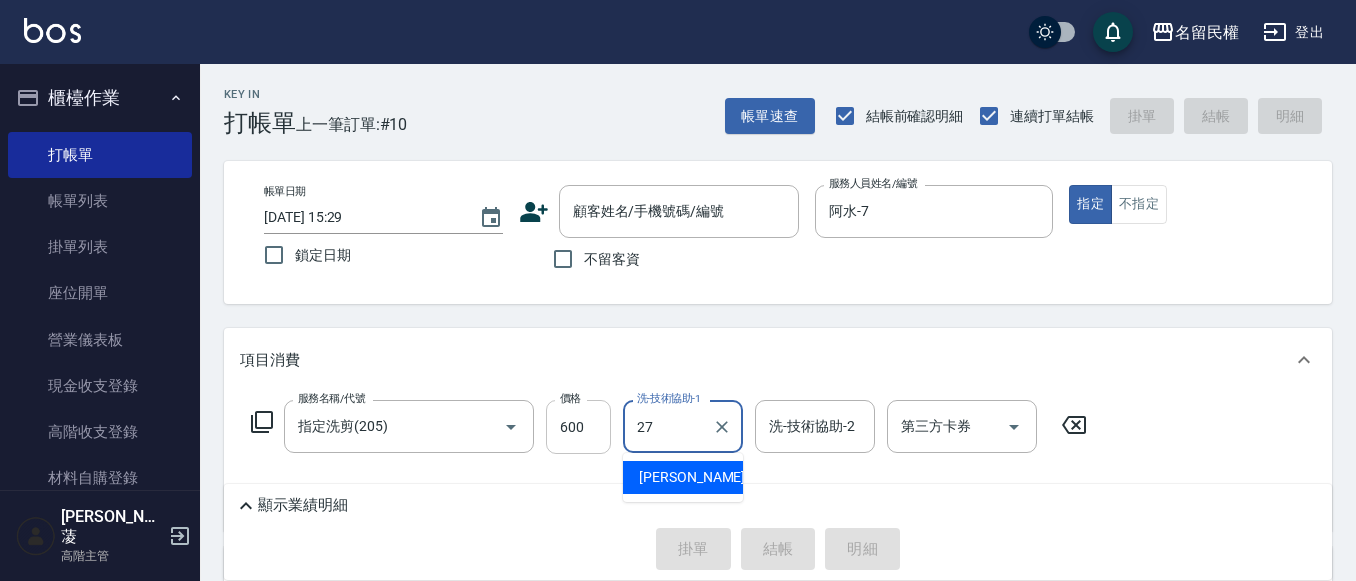 type on "[PERSON_NAME]-27" 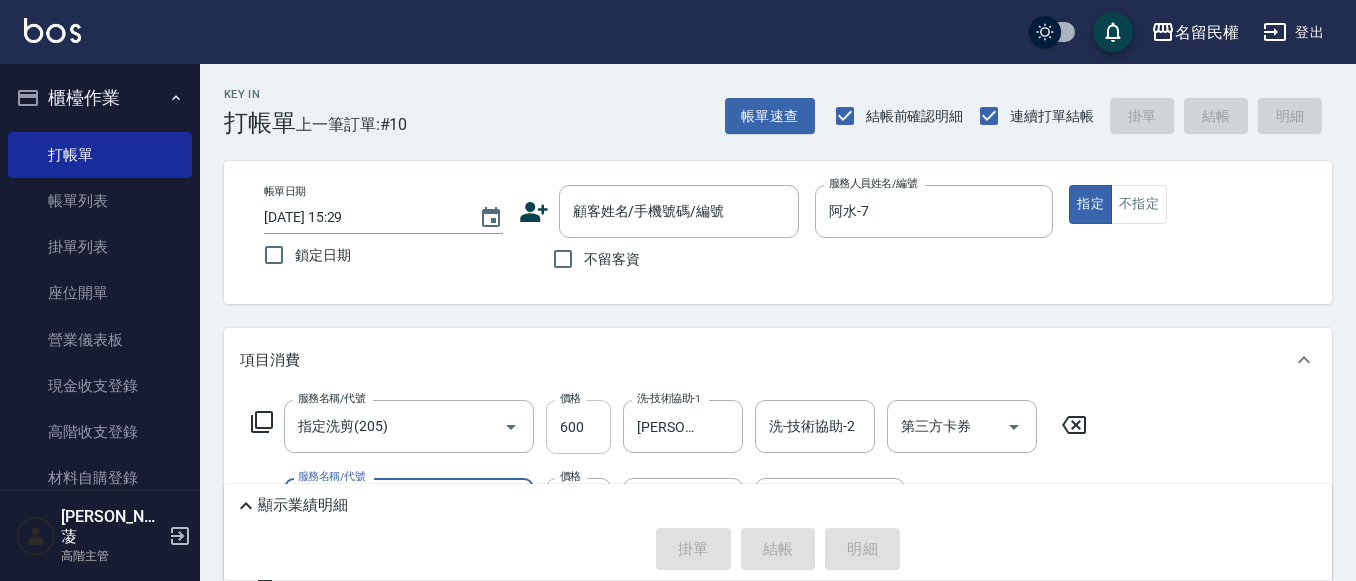 type on "[PERSON_NAME](701)" 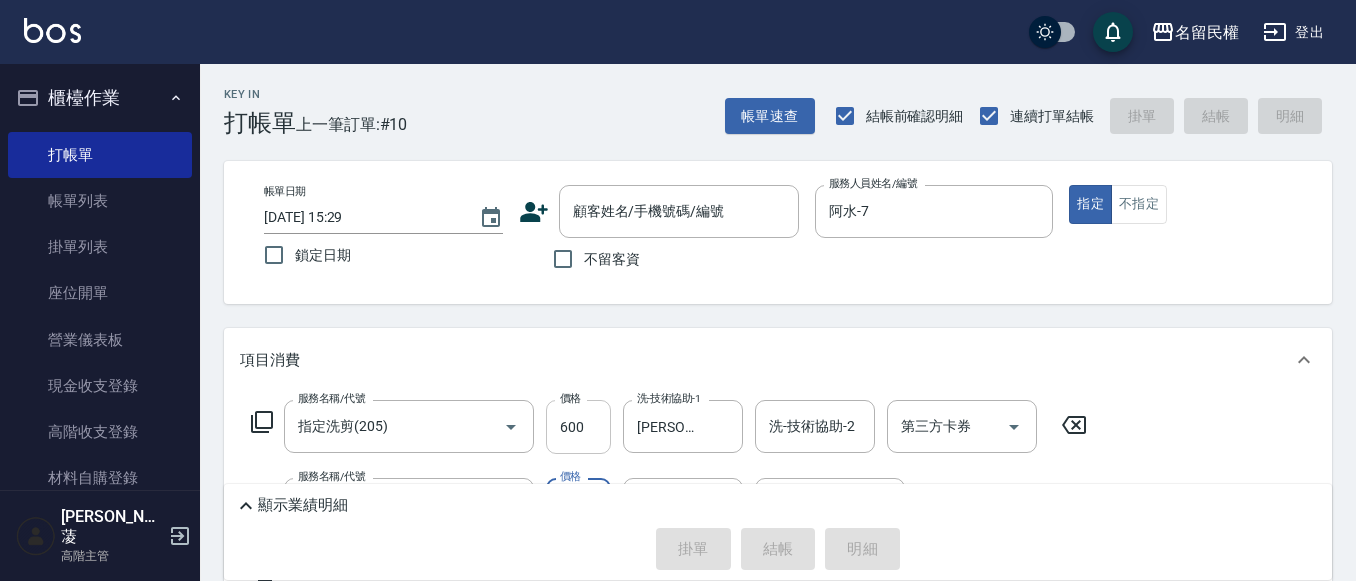 type on "30" 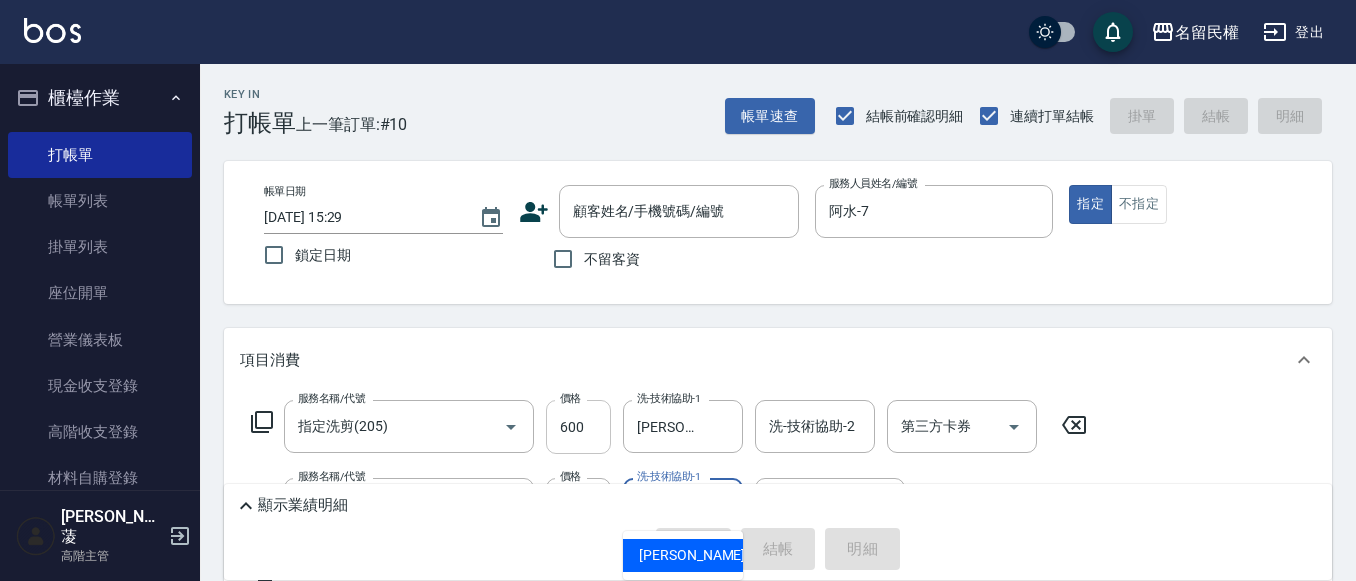 type on "[PERSON_NAME]-27" 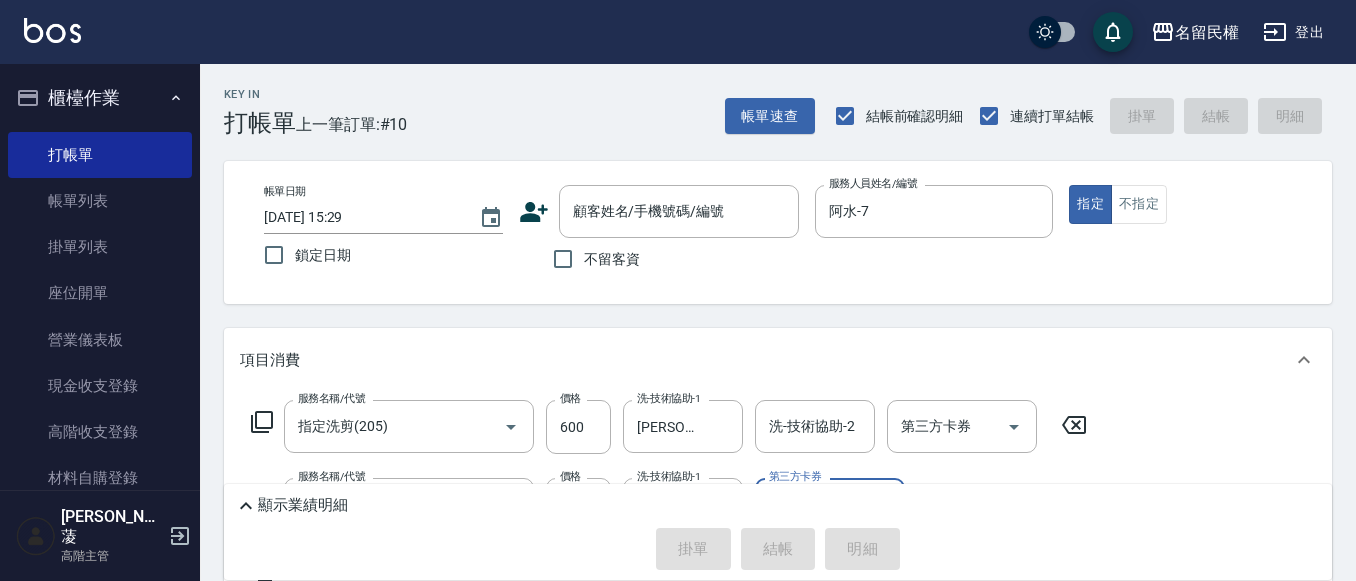 click on "Key In 打帳單 上一筆訂單:#10 帳單速查 結帳前確認明細 連續打單結帳 掛單 結帳 明細 帳單日期 [DATE] 15:29 鎖定日期 顧客姓名/手機號碼/編號 顧客姓名/手機號碼/編號 不留客資 服務人員姓名/編號 阿水-7 服務人員姓名/編號 指定 不指定 項目消費 服務名稱/代號 指定洗剪(205) 服務名稱/代號 價格 600 價格 洗-技術協助-1 [PERSON_NAME]-27 洗-技術協助-1 洗-技術協助-2 洗-技術協助-2 第三方卡券 第三方卡券 服務名稱/代號 潤絲(701) 服務名稱/代號 價格 30 價格 洗-技術協助-1 [PERSON_NAME]-27 洗-技術協助-1 第三方卡券 第三方卡券 店販銷售 服務人員姓名/編號 服務人員姓名/編號 商品代號/名稱 商品代號/名稱 預收卡販賣 卡券名稱/代號 卡券名稱/代號 使用預收卡 其他付款方式 其他付款方式 其他付款方式 備註及來源 備註 備註 訂單來源 ​ 訂單來源 顯示業績明細 掛單 結帳 明細" at bounding box center [778, 519] 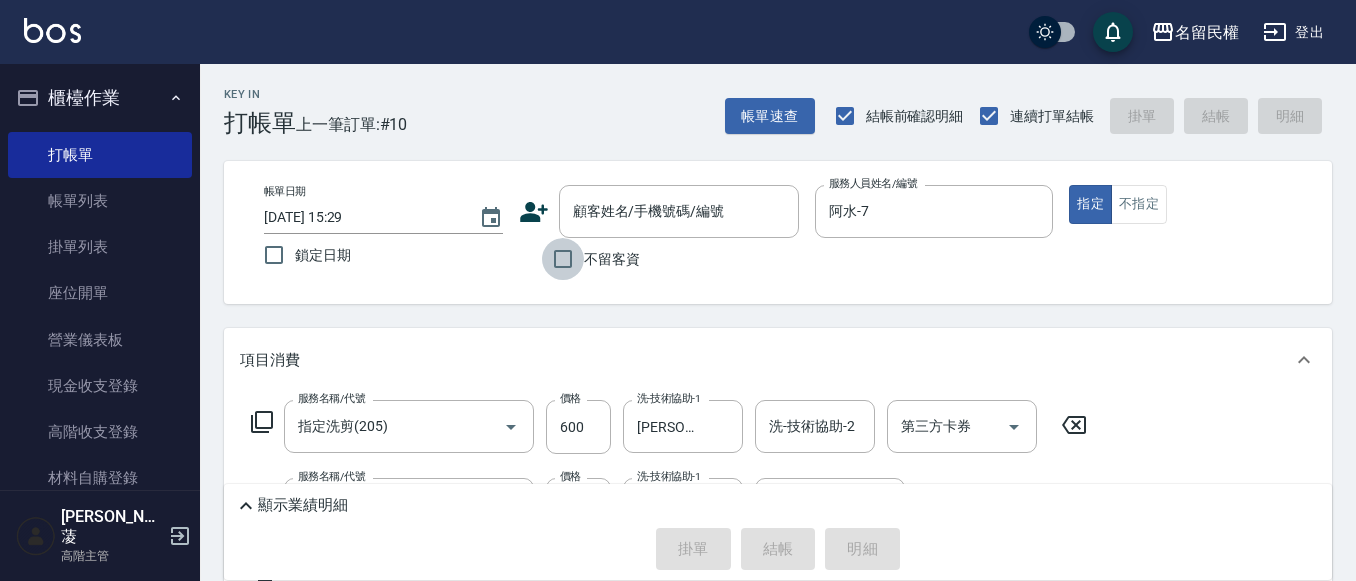 click on "不留客資" at bounding box center (563, 259) 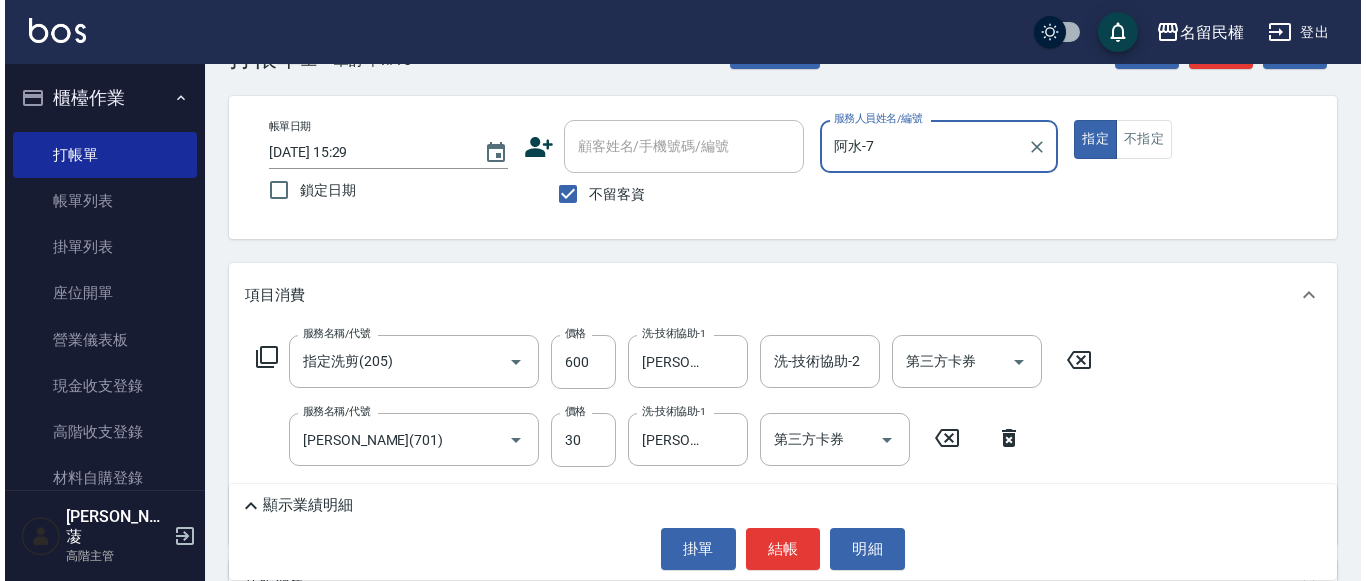 scroll, scrollTop: 100, scrollLeft: 0, axis: vertical 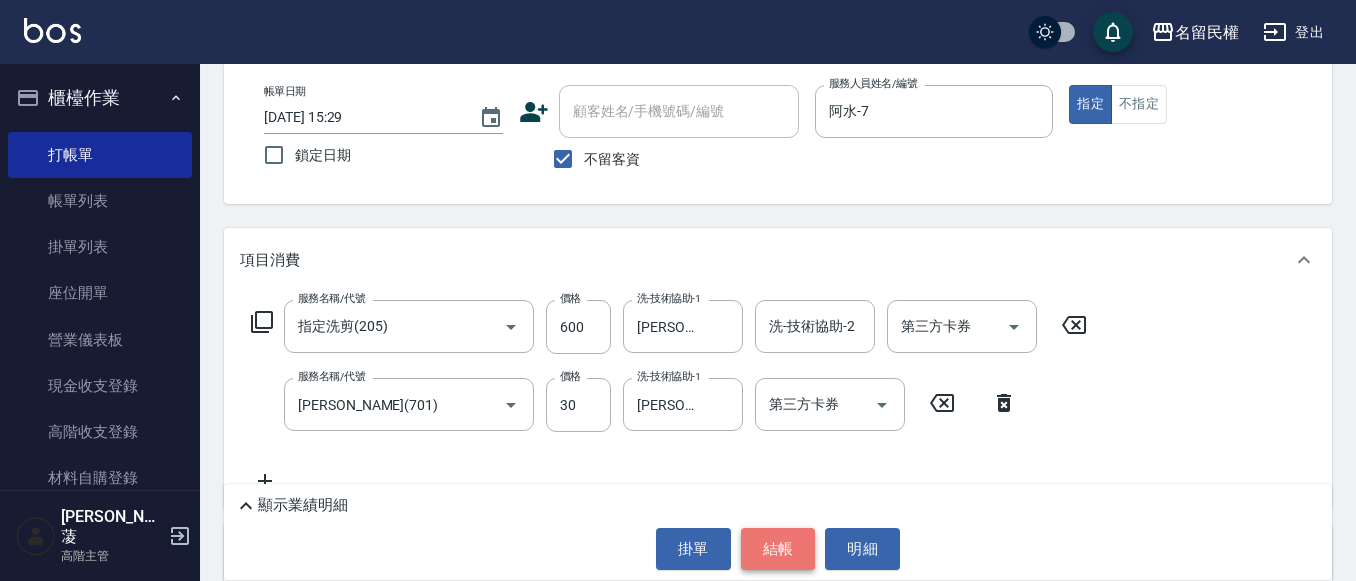 click on "結帳" at bounding box center (778, 549) 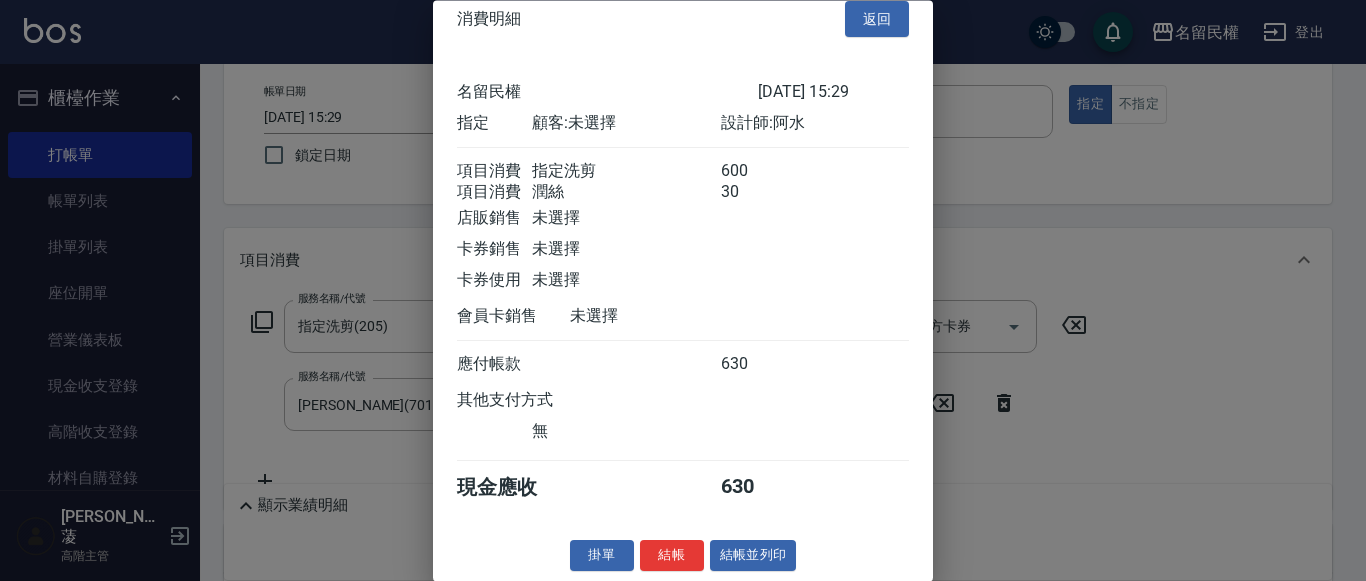 scroll, scrollTop: 50, scrollLeft: 0, axis: vertical 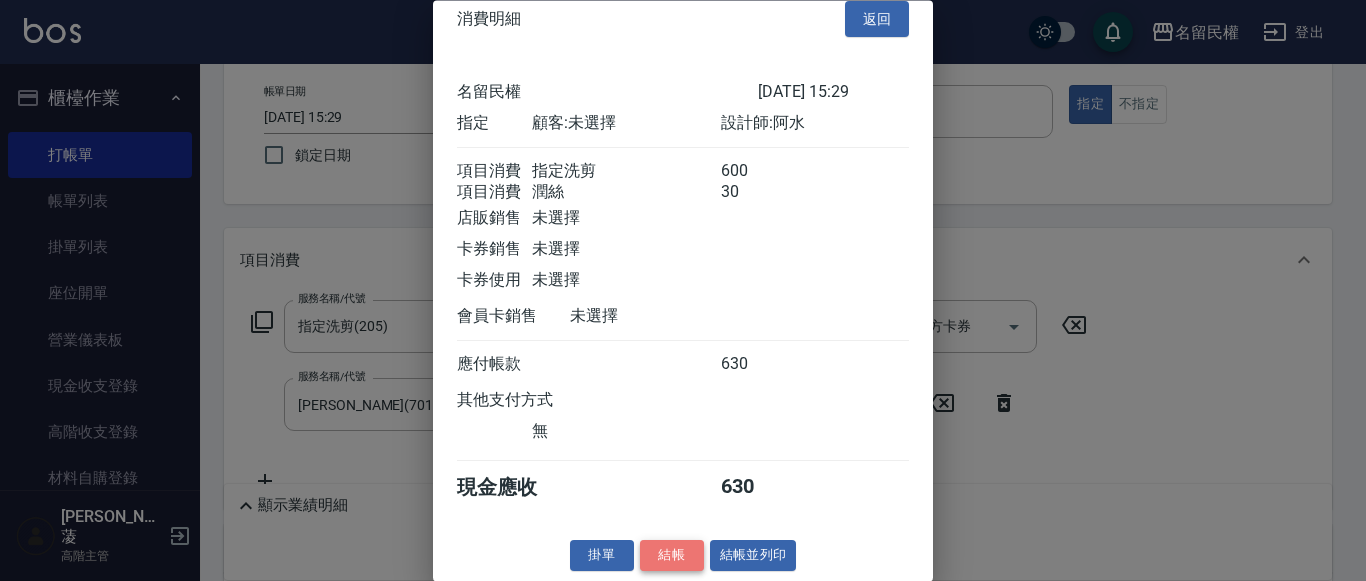 click on "結帳" at bounding box center (672, 556) 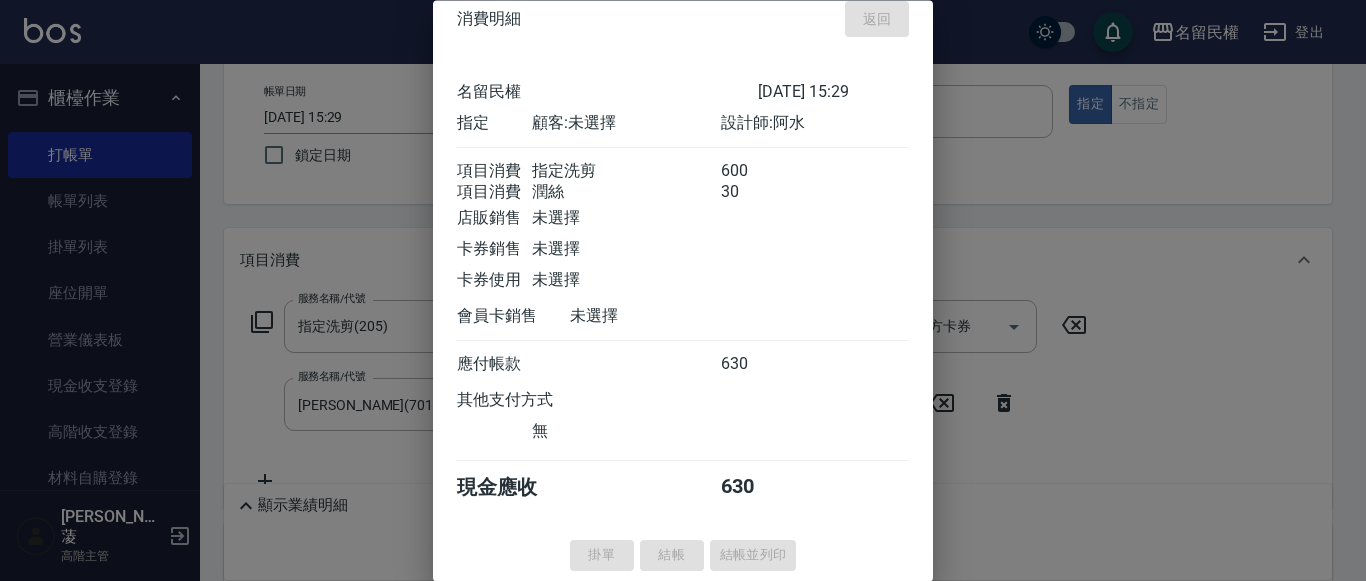 type on "[DATE] 16:07" 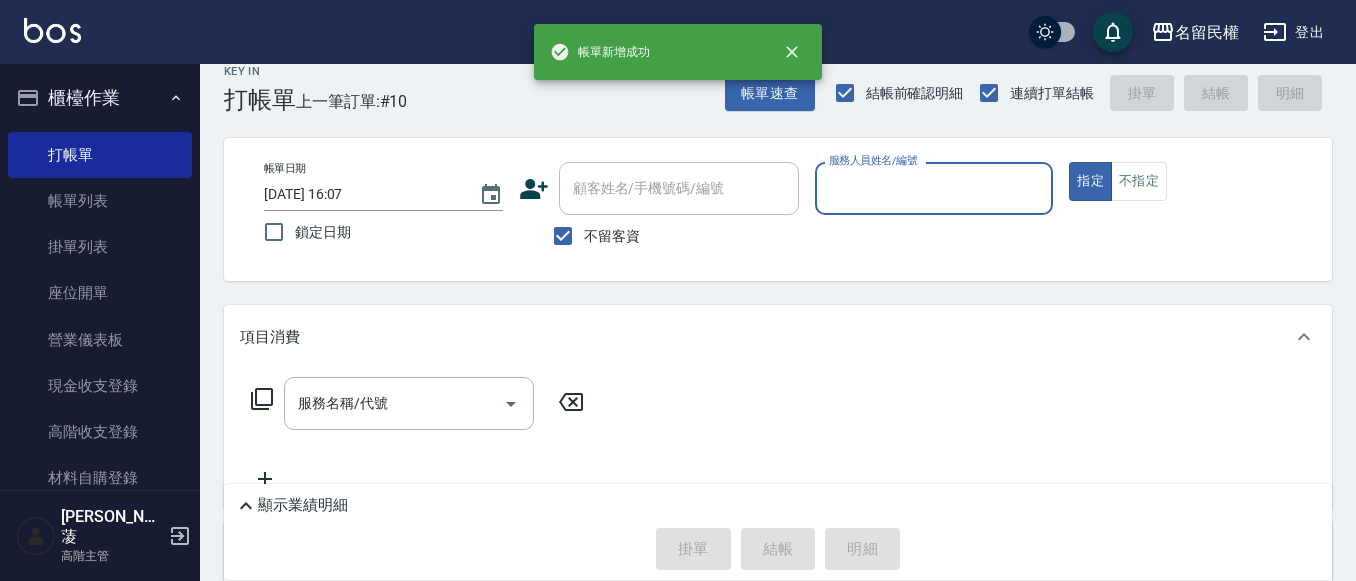 scroll, scrollTop: 0, scrollLeft: 0, axis: both 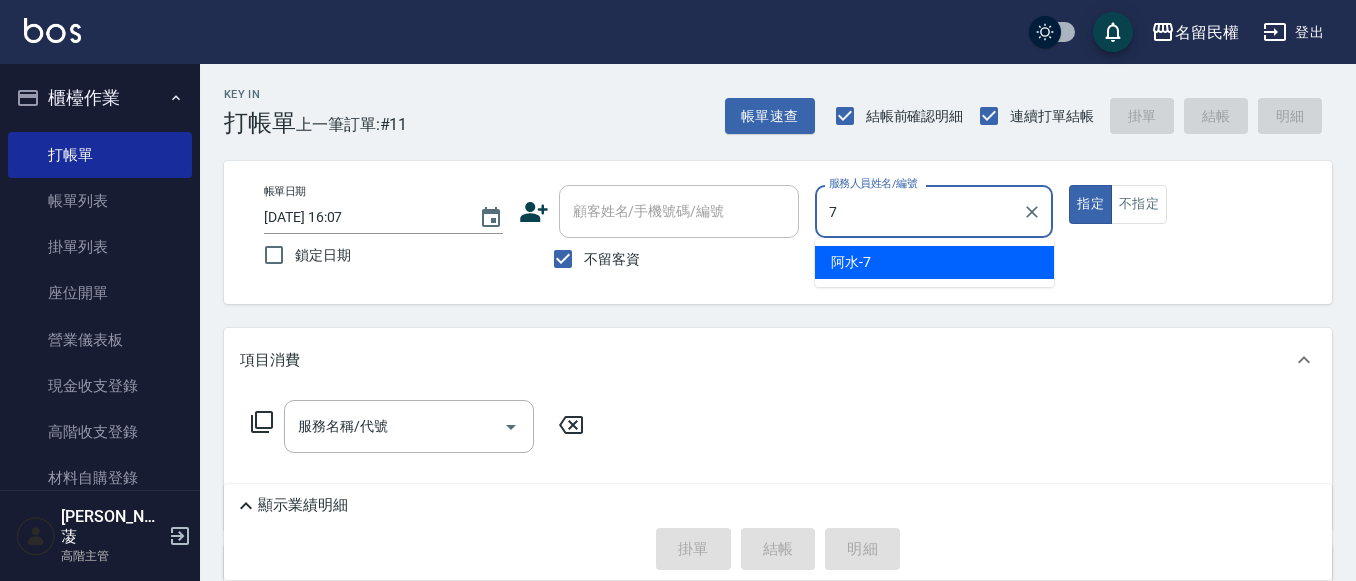 type on "阿水-7" 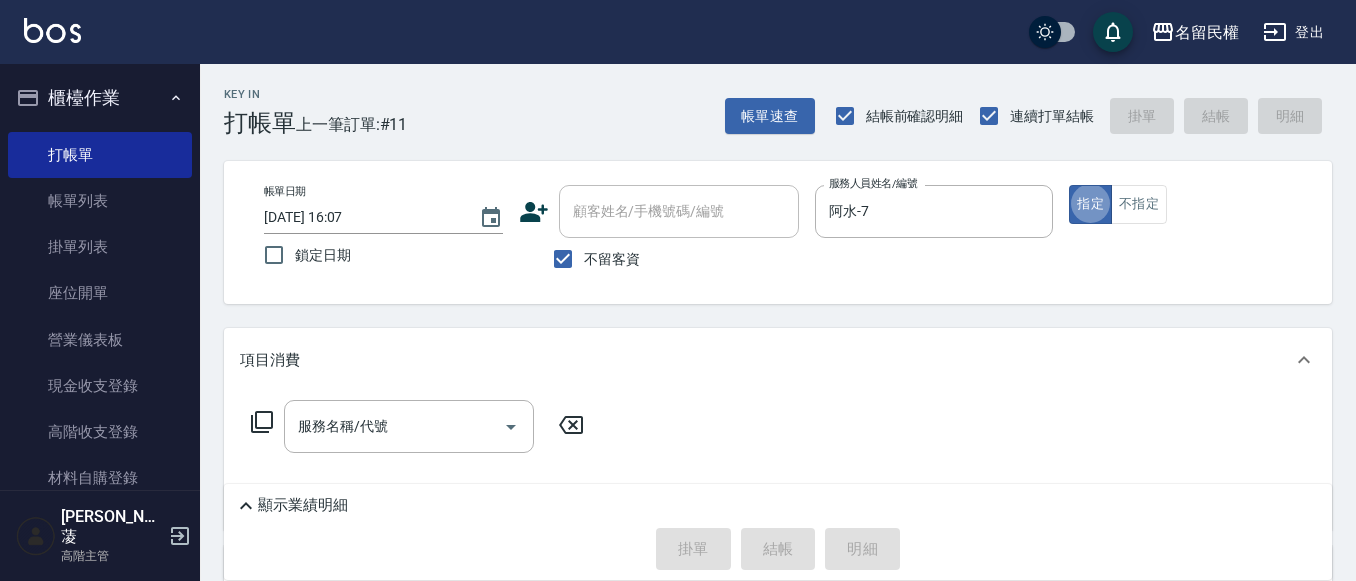 type on "true" 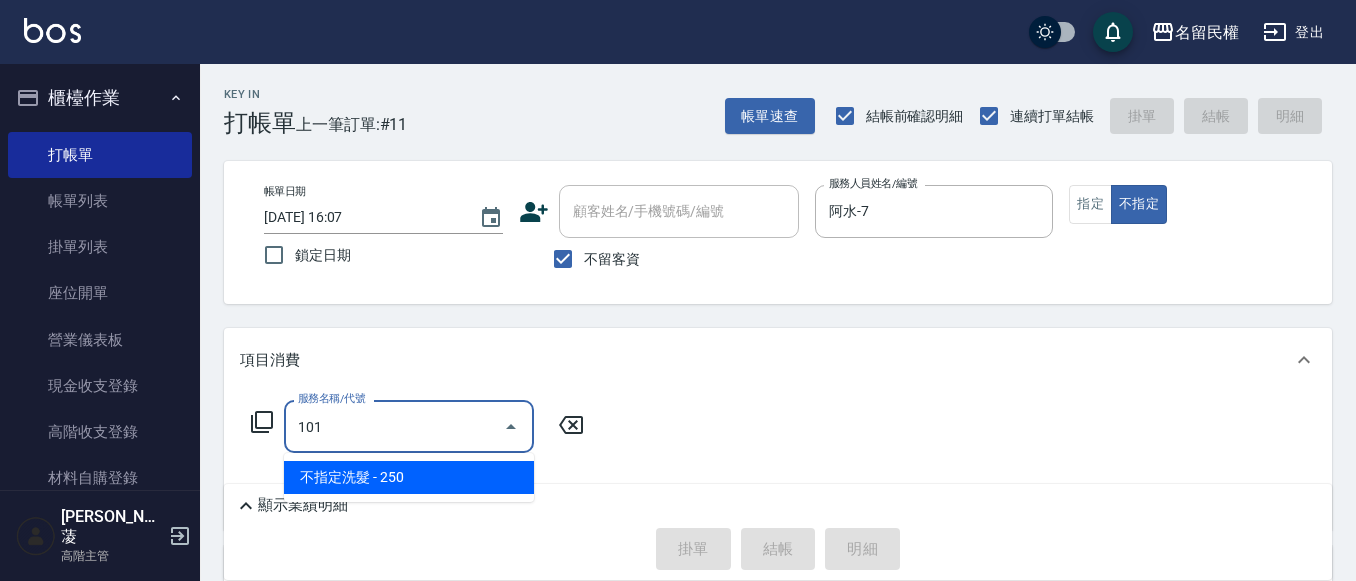 type on "不指定洗髮(101)" 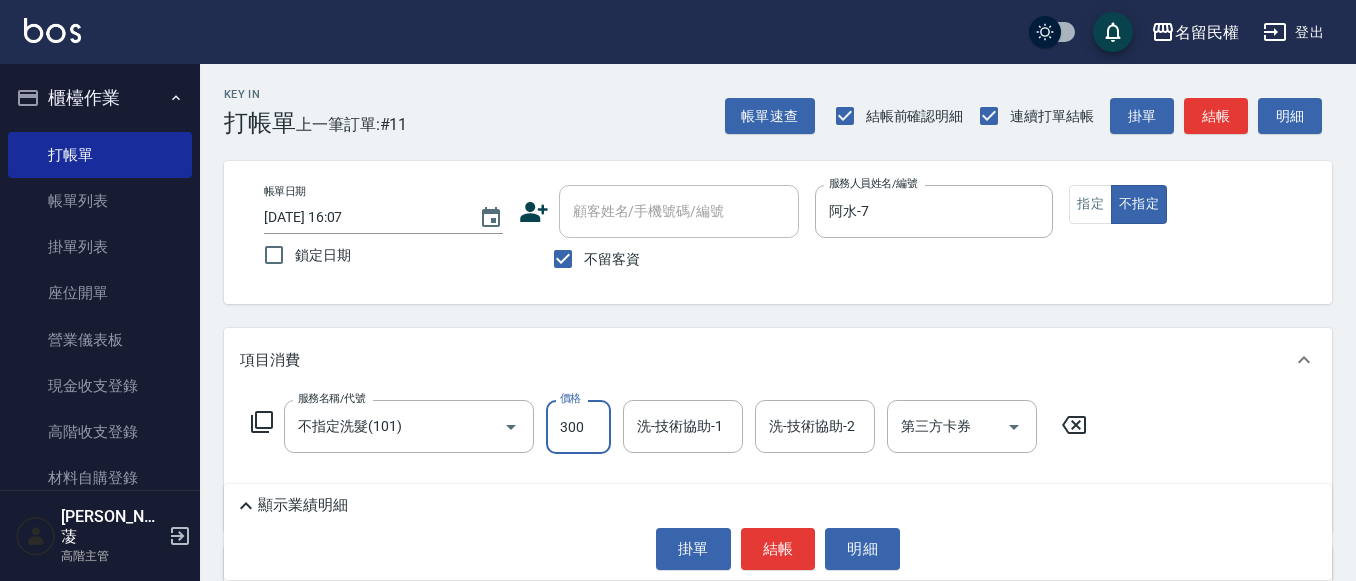 type on "300" 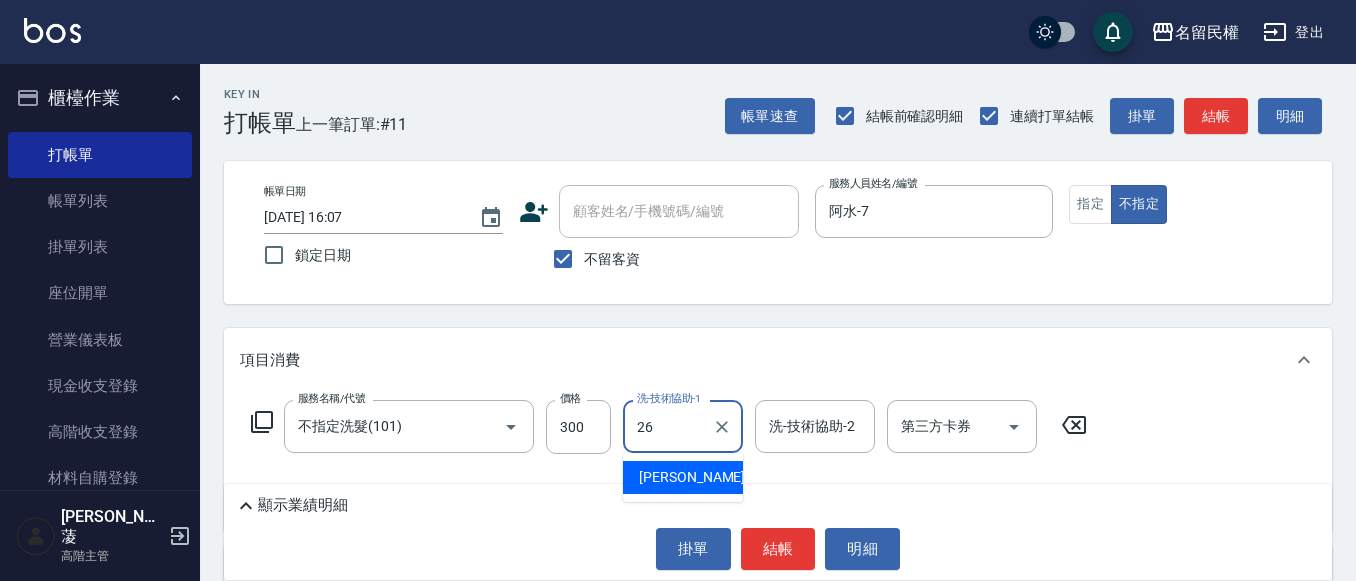 type on "沅莘-26" 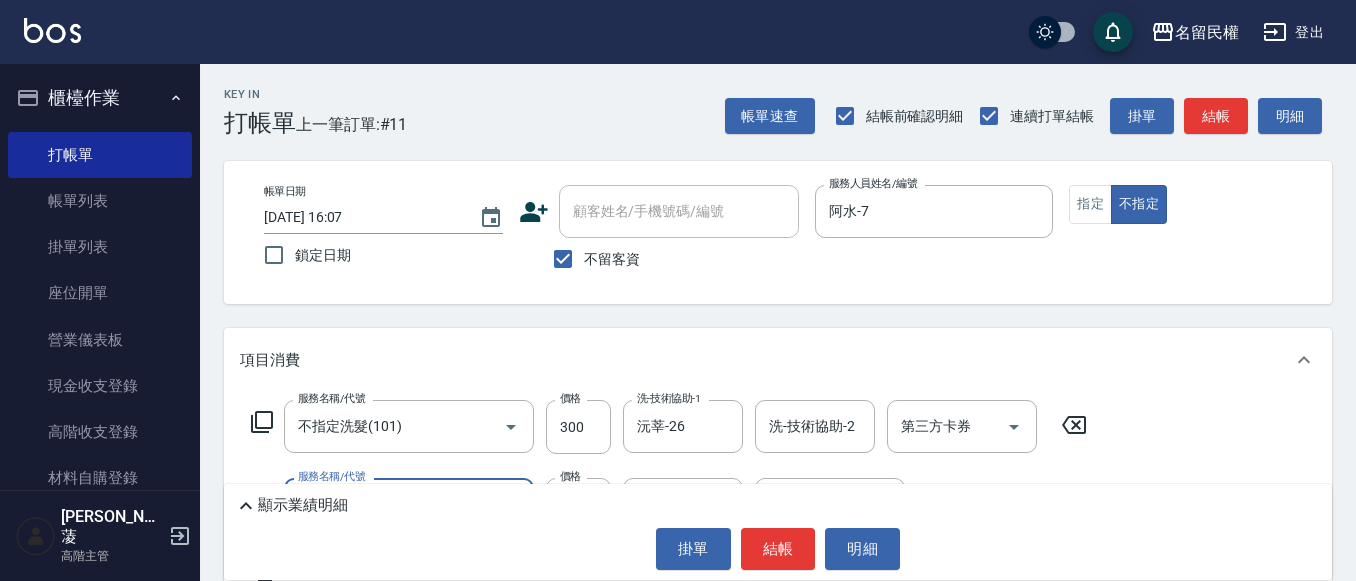 type on "[PERSON_NAME](701)" 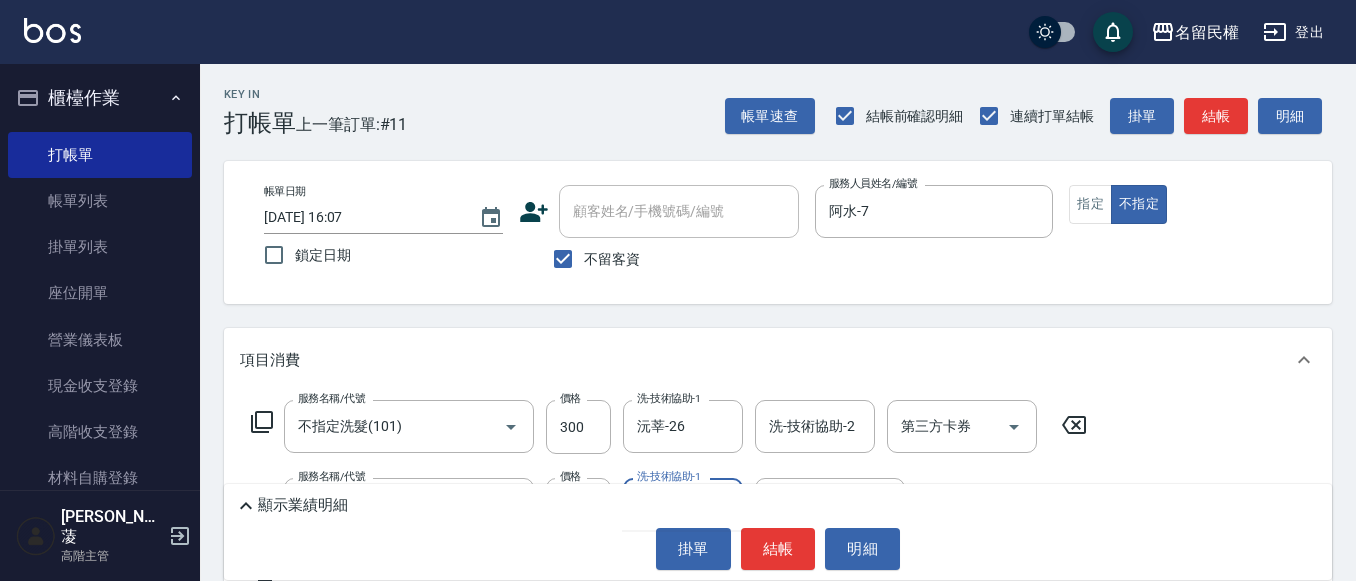 type on "30" 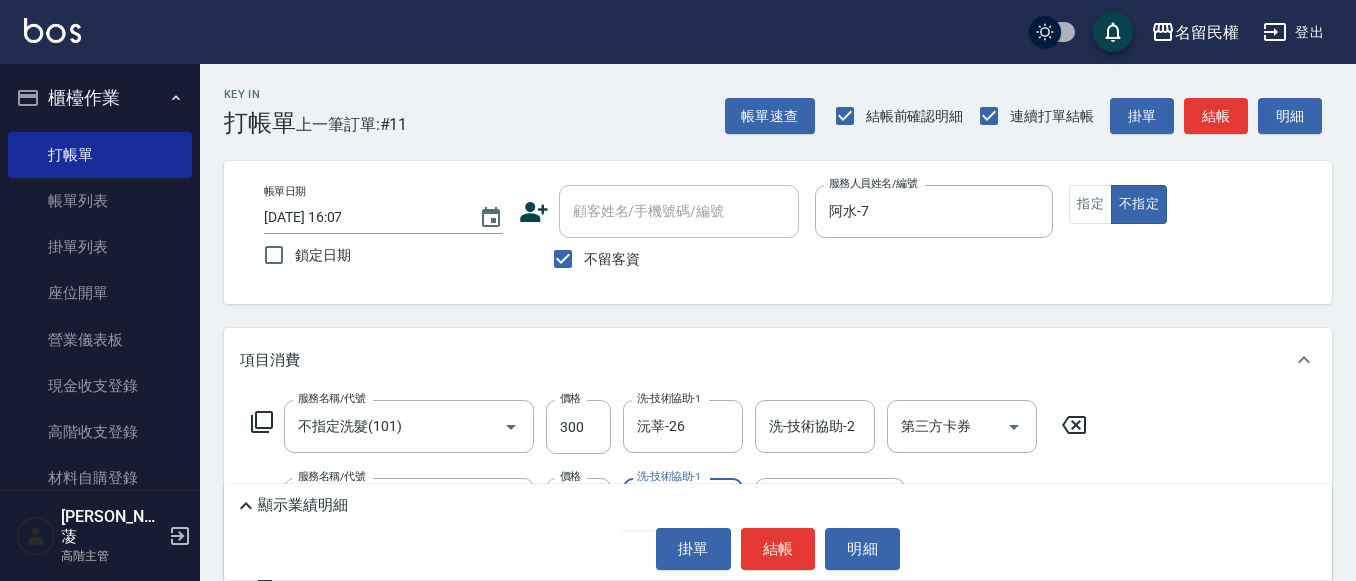 type 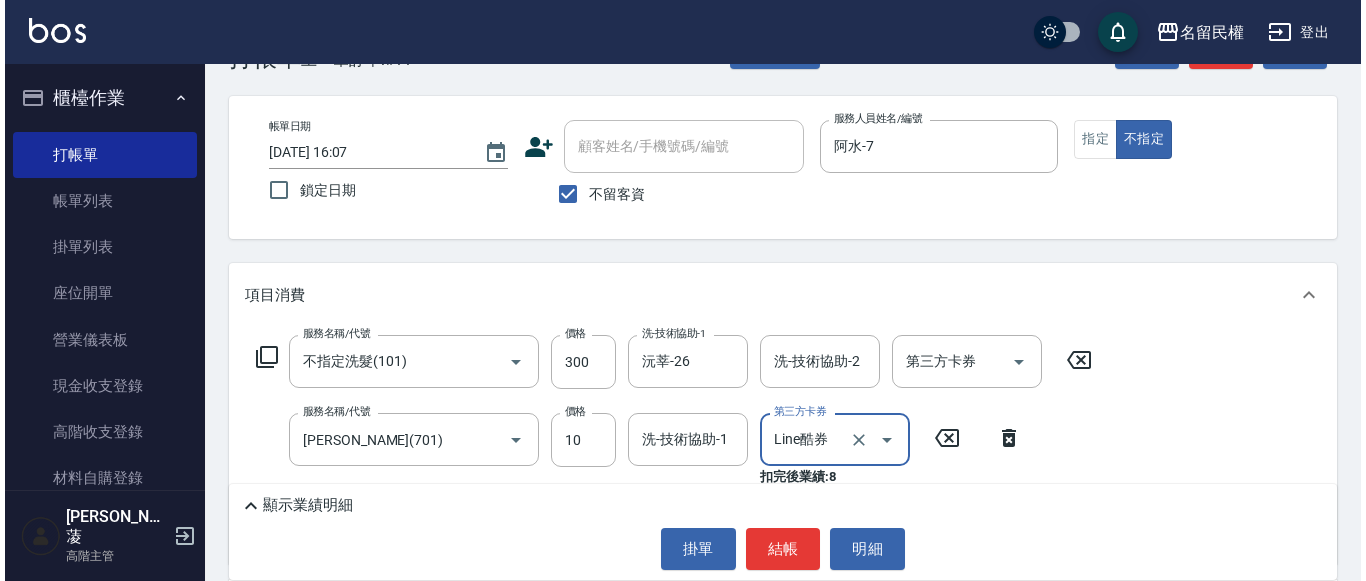 scroll, scrollTop: 100, scrollLeft: 0, axis: vertical 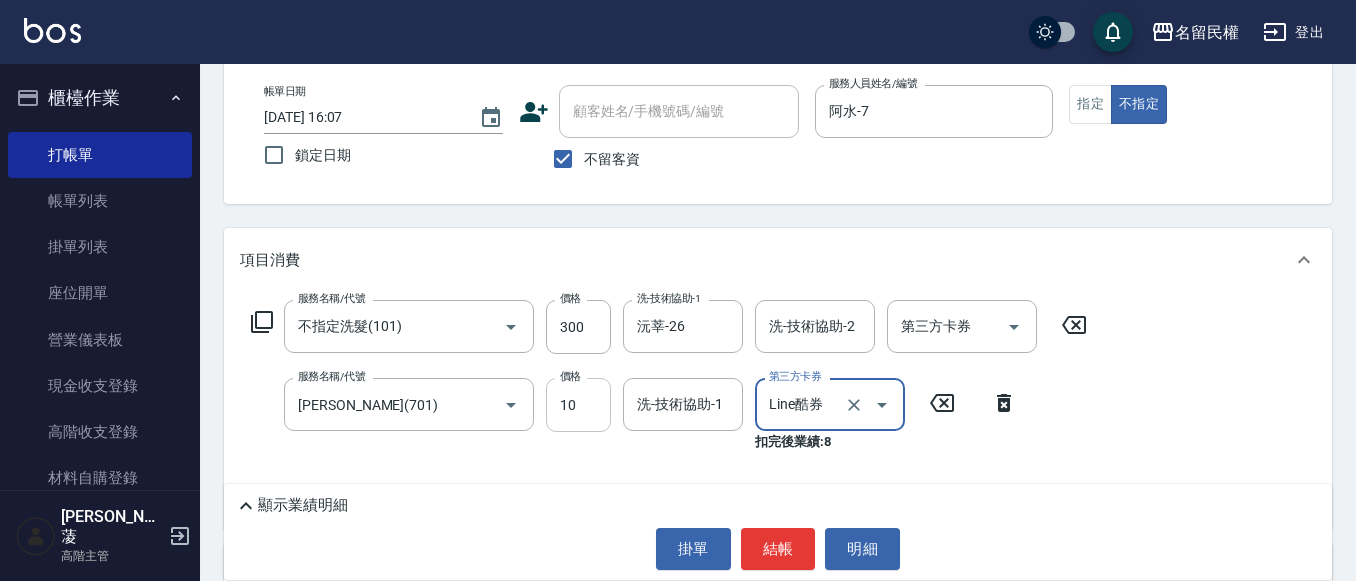 type on "Line酷券" 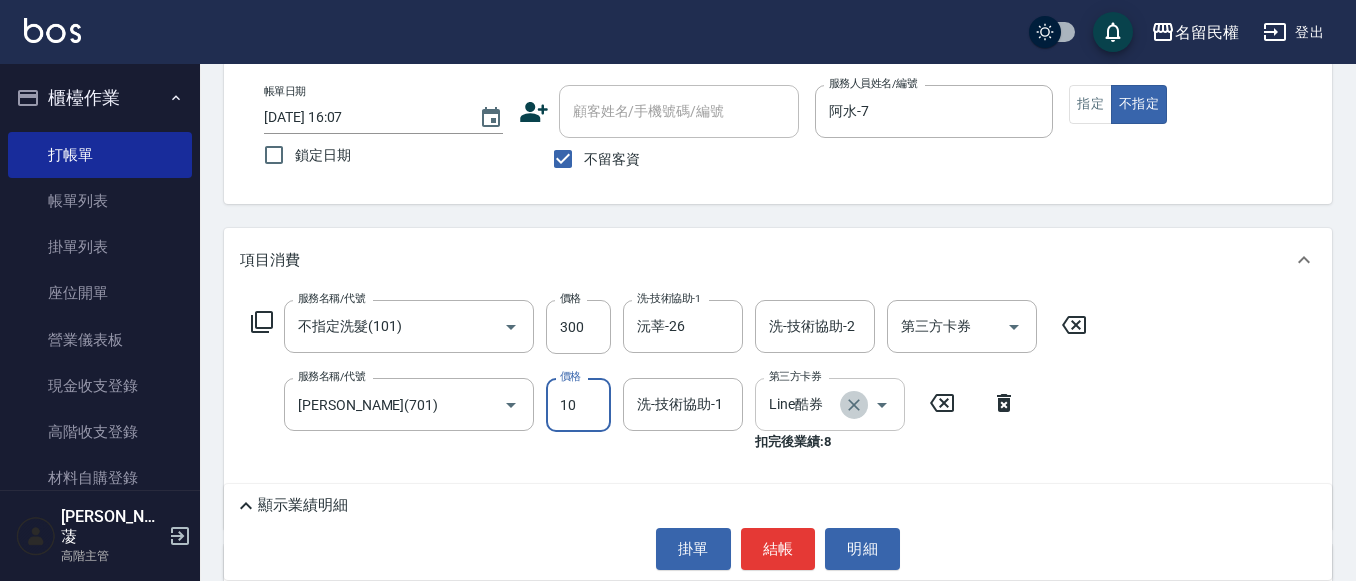 click at bounding box center (854, 405) 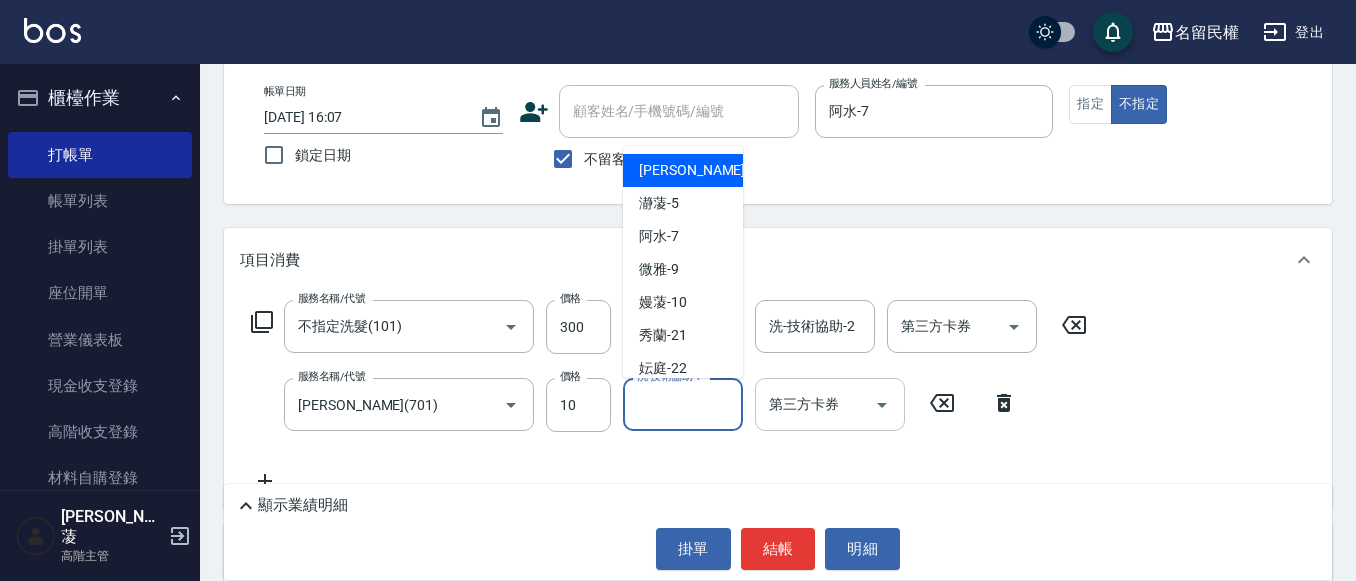 click on "洗-技術協助-1" at bounding box center [683, 404] 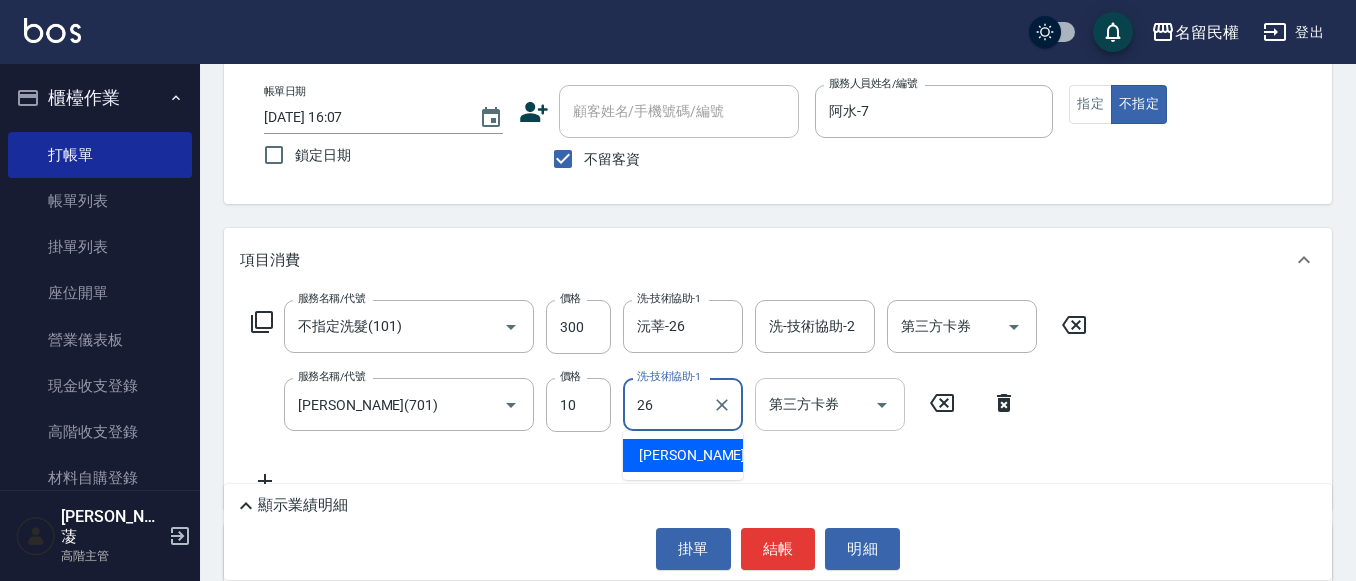 type on "沅莘-26" 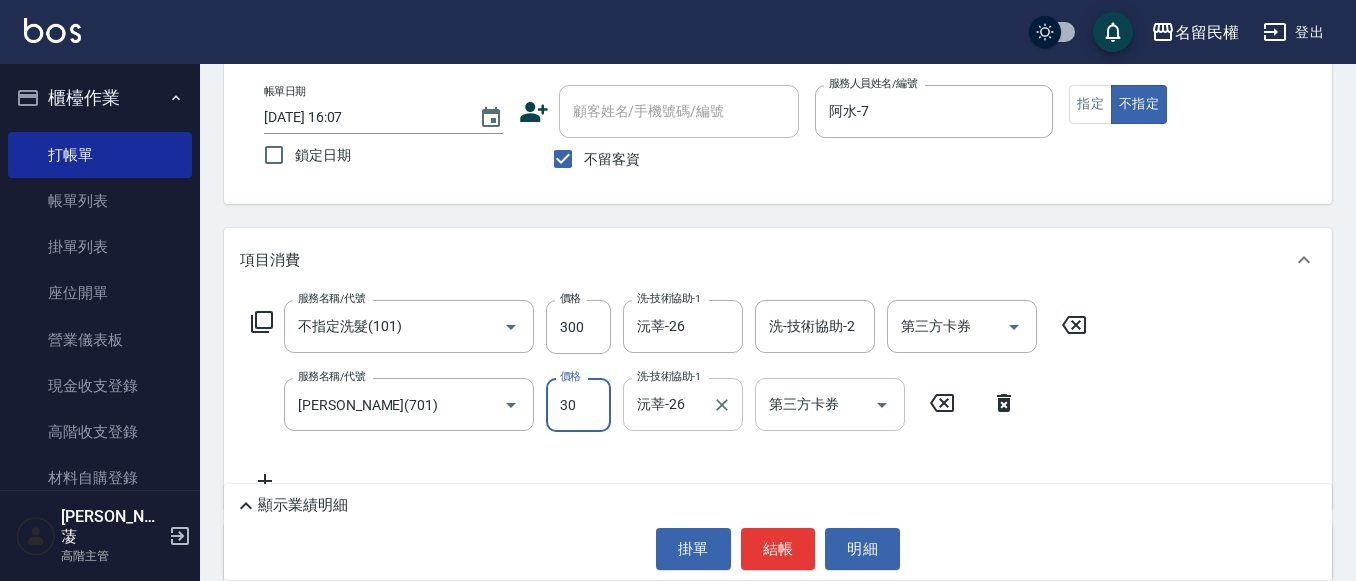 type on "30" 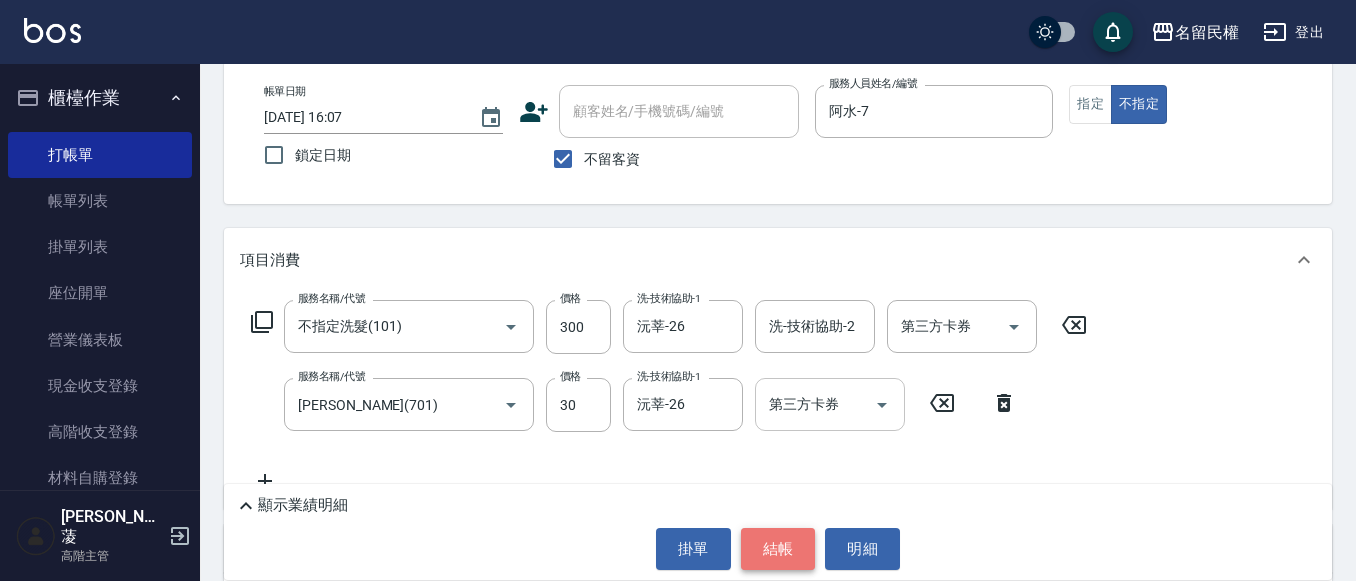 click on "結帳" at bounding box center [778, 549] 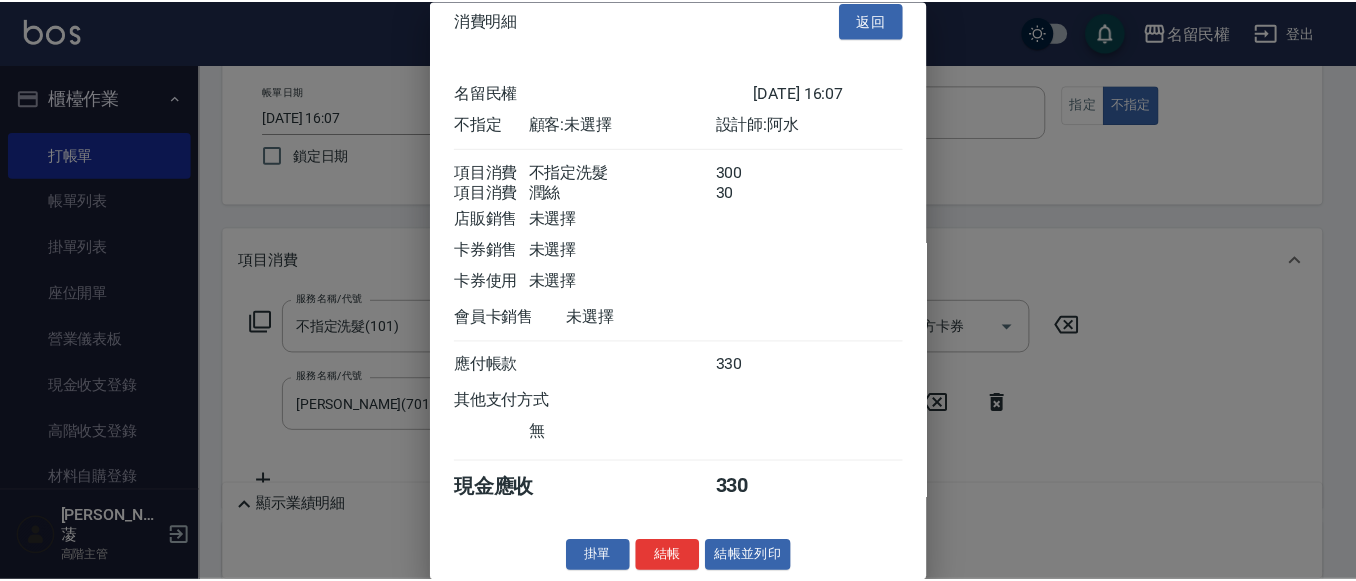 scroll, scrollTop: 50, scrollLeft: 0, axis: vertical 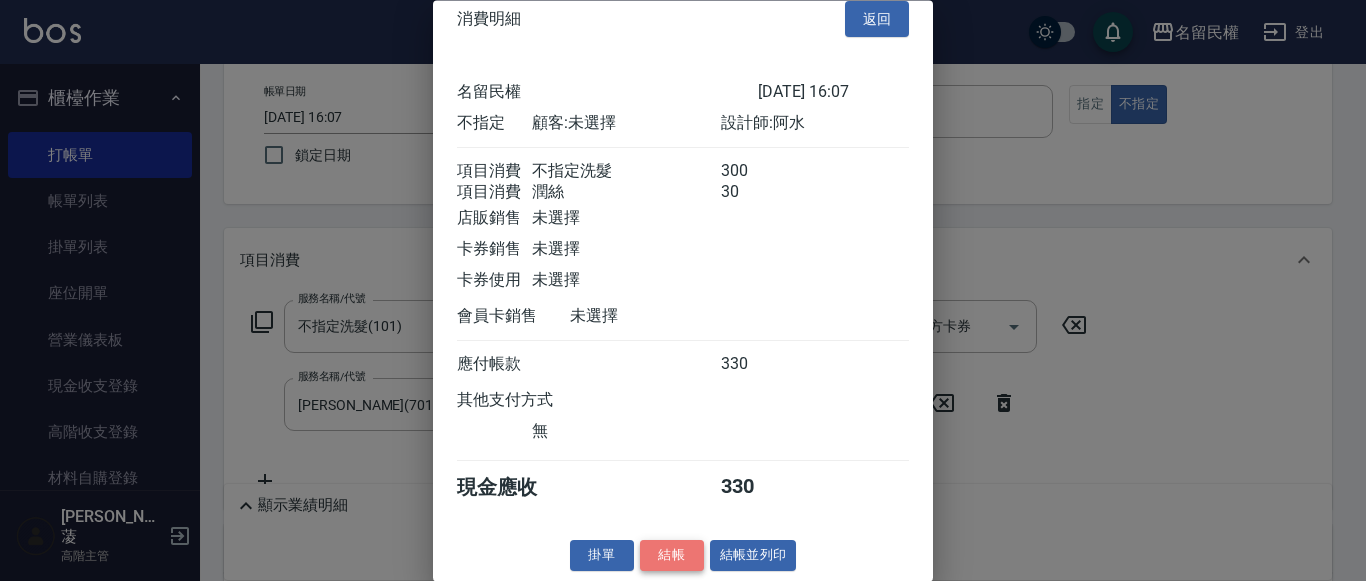click on "結帳" at bounding box center [672, 556] 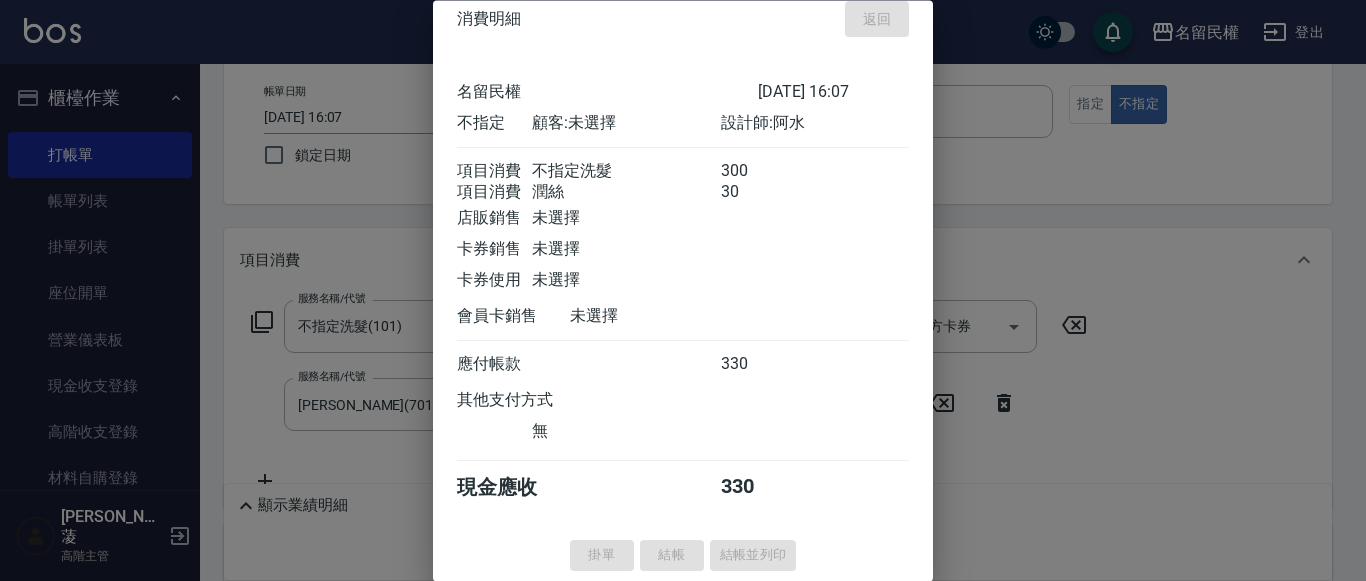type on "[DATE] 16:18" 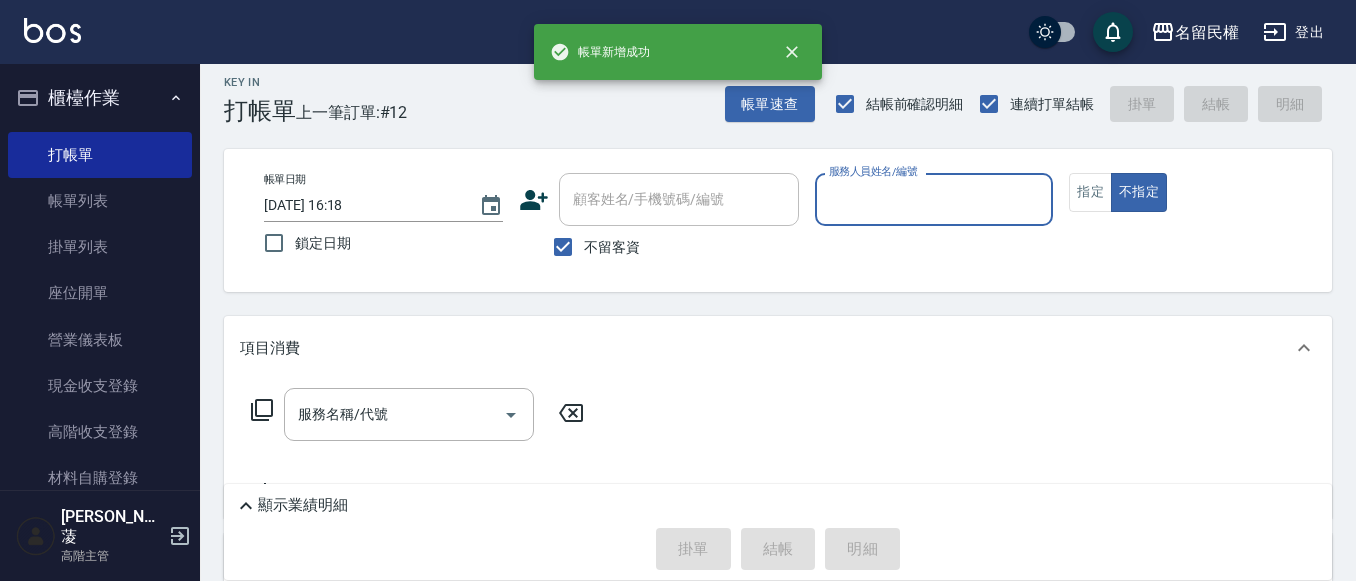 scroll, scrollTop: 0, scrollLeft: 0, axis: both 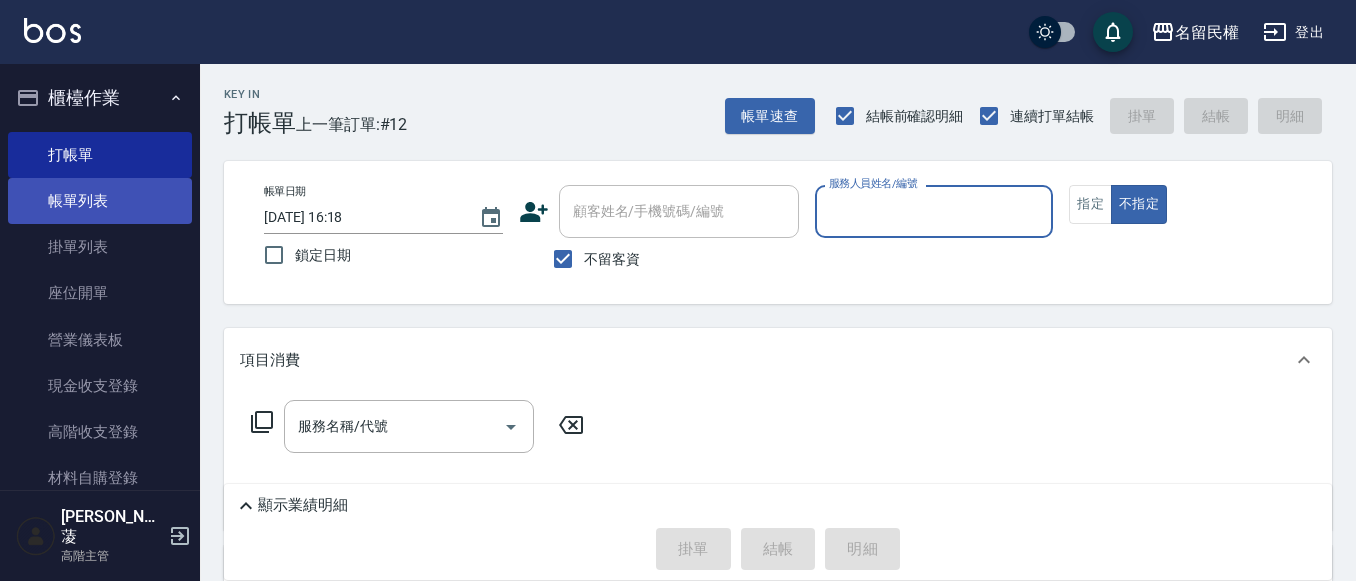 click on "帳單列表" at bounding box center [100, 201] 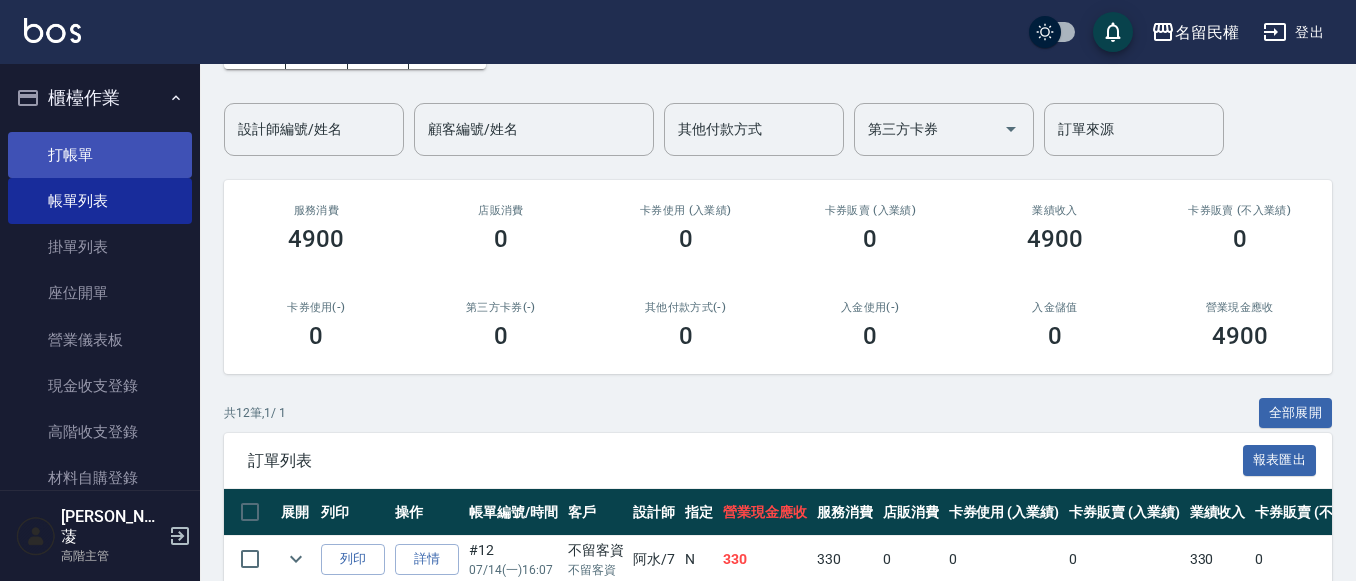 scroll, scrollTop: 0, scrollLeft: 0, axis: both 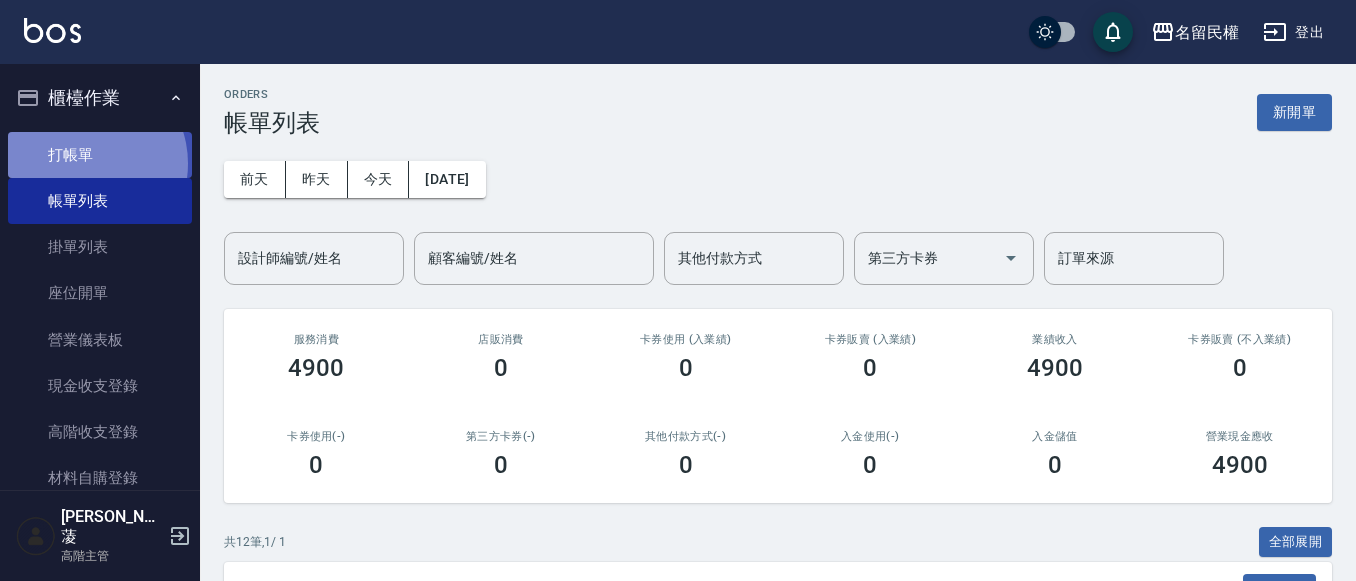 click on "打帳單" at bounding box center (100, 155) 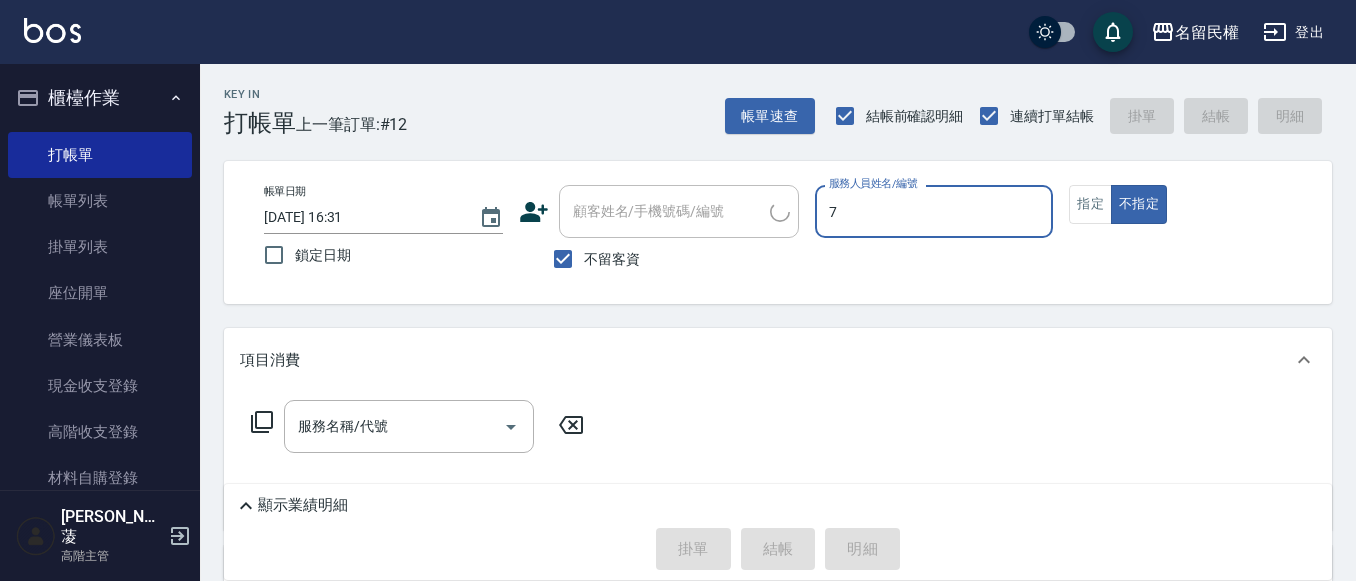 type on "阿水-7" 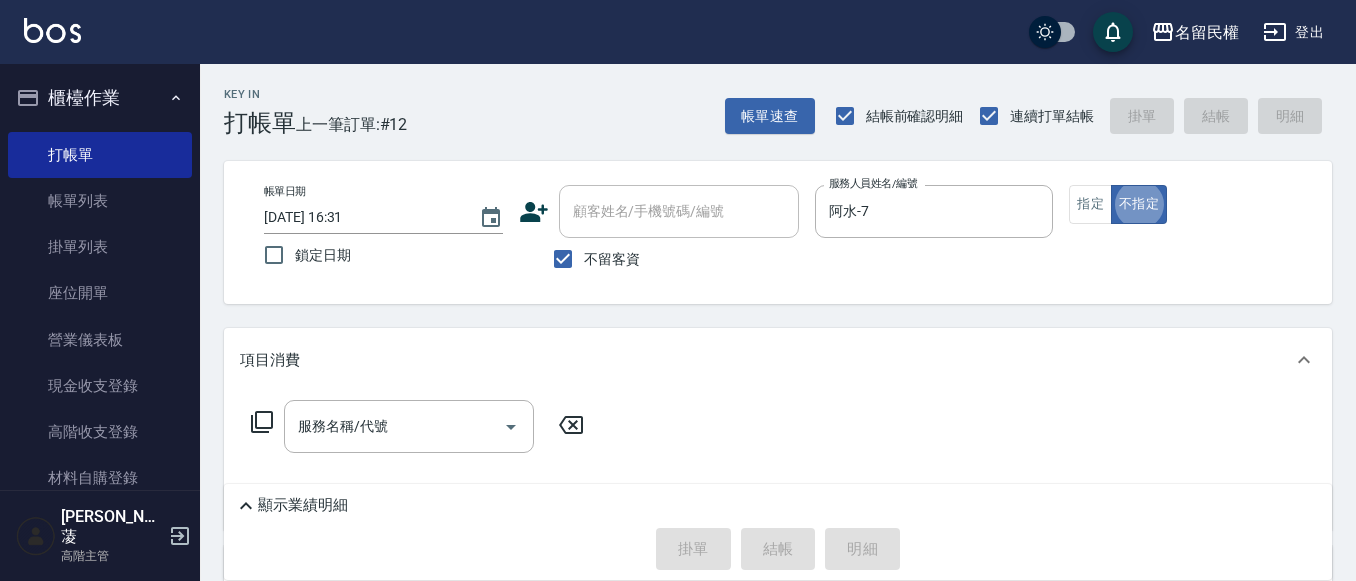 type on "false" 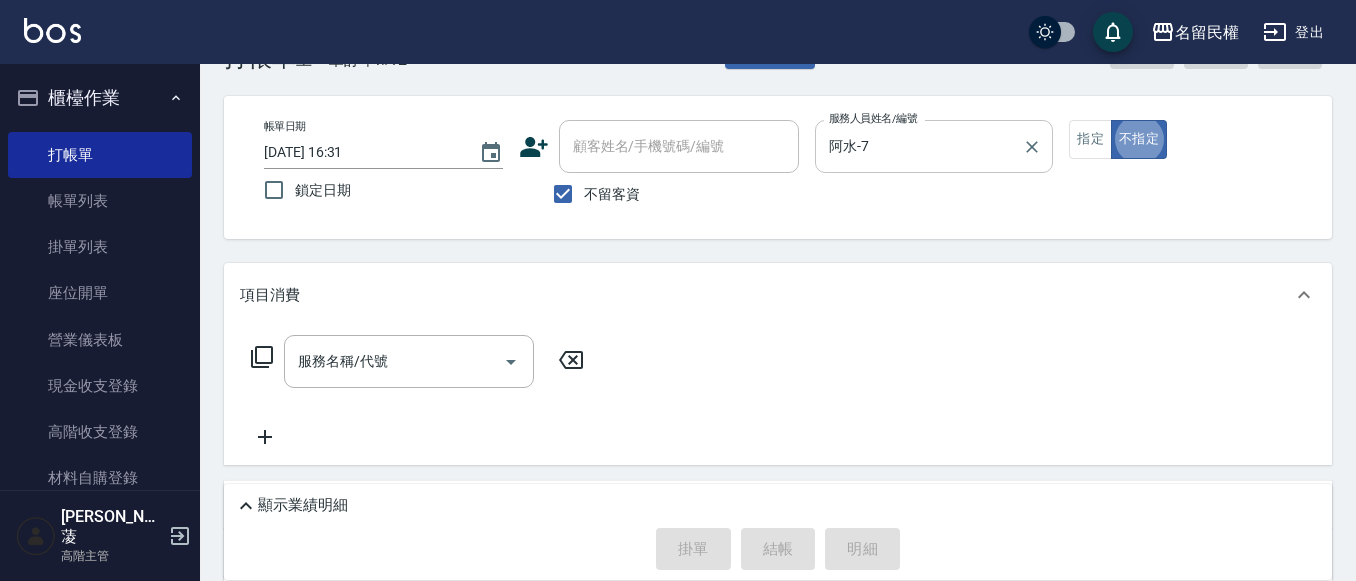 scroll, scrollTop: 100, scrollLeft: 0, axis: vertical 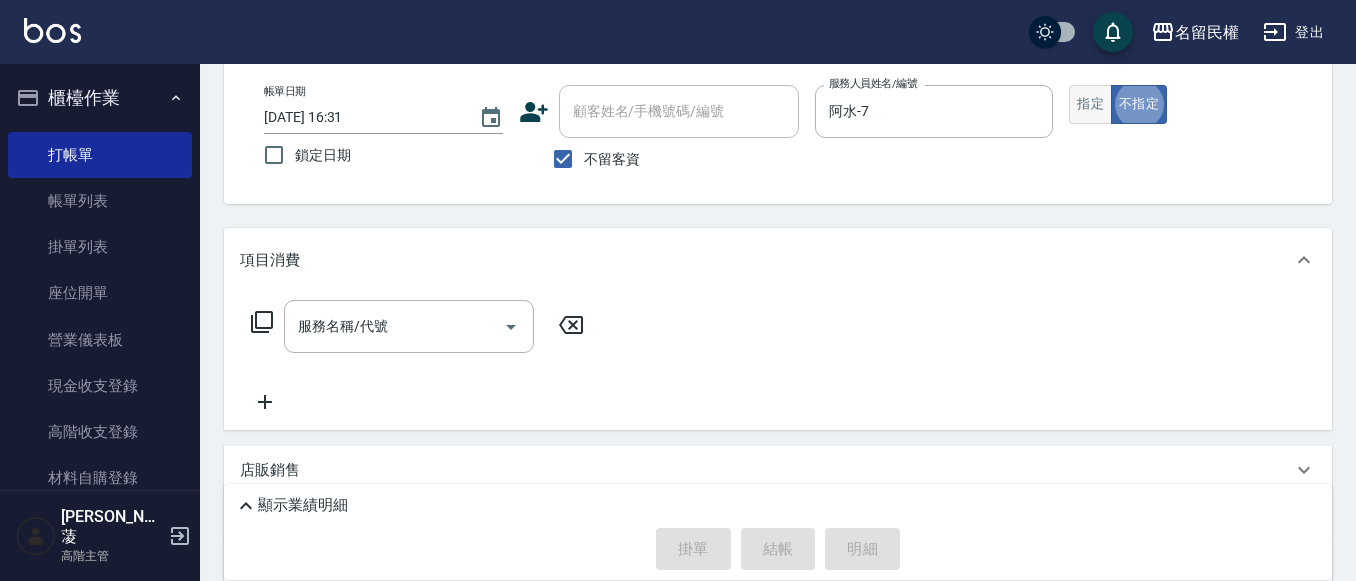 click on "指定" at bounding box center [1090, 104] 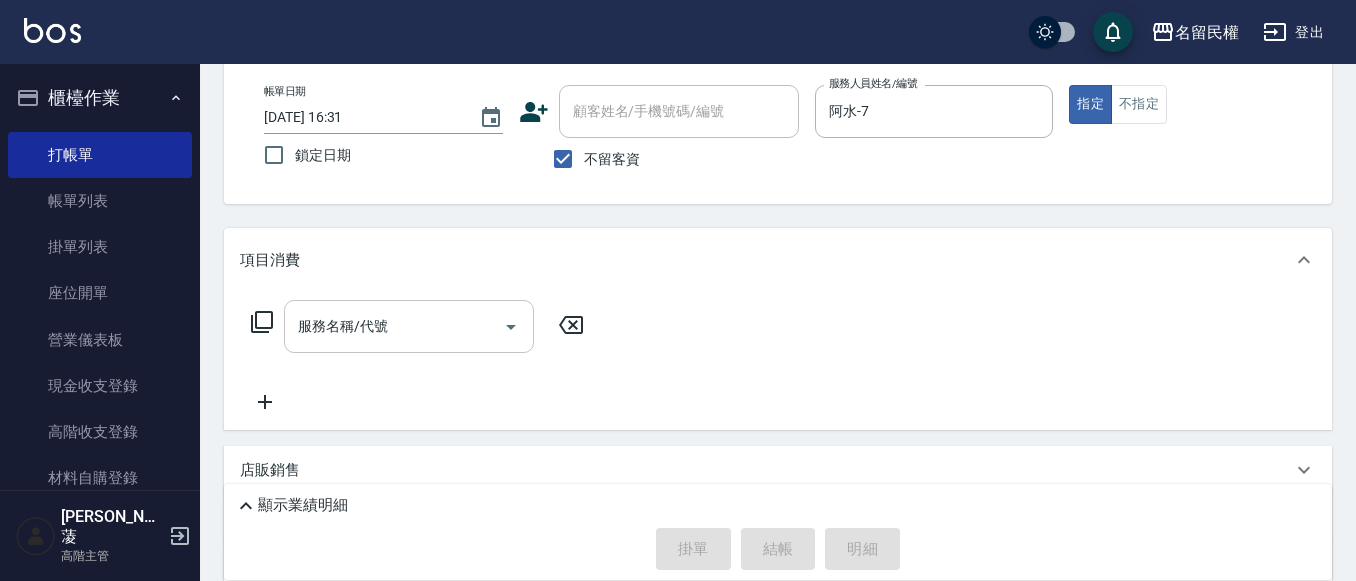 click on "服務名稱/代號" at bounding box center (394, 326) 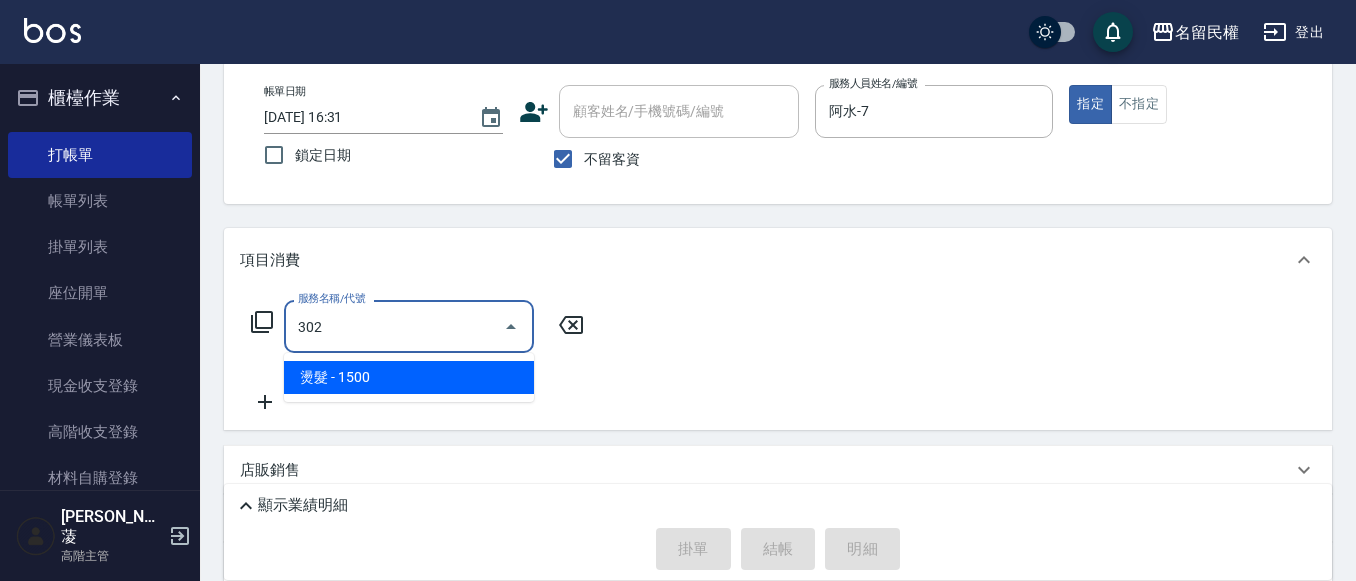 type on "燙髮(302)" 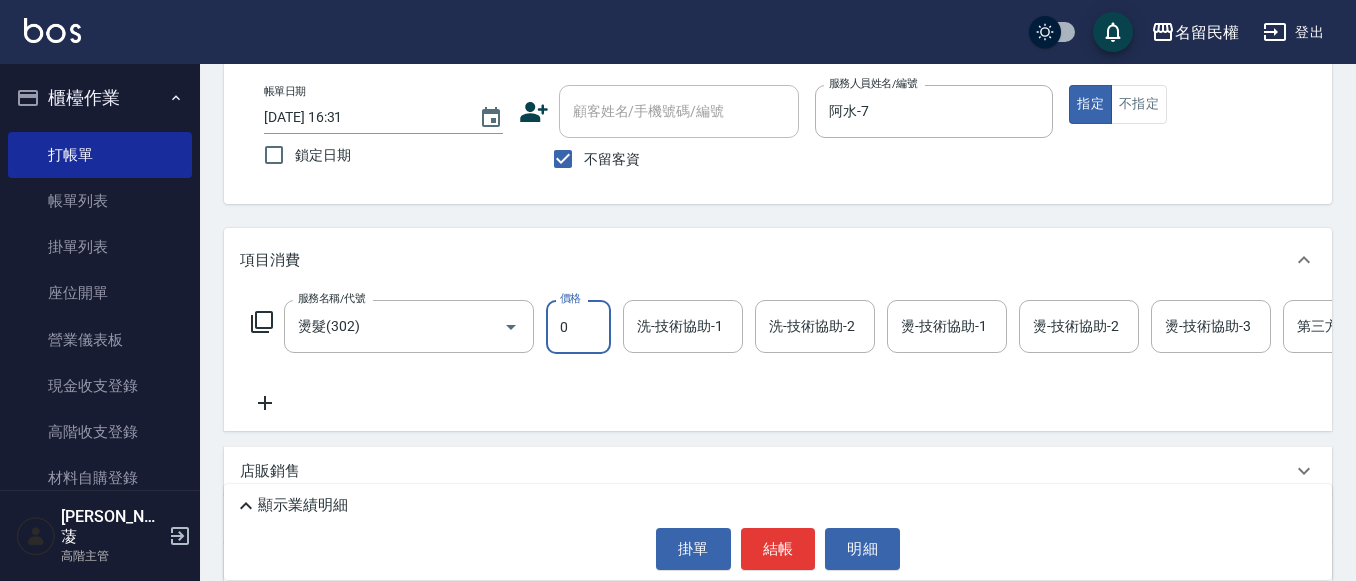click on "0" at bounding box center [578, 327] 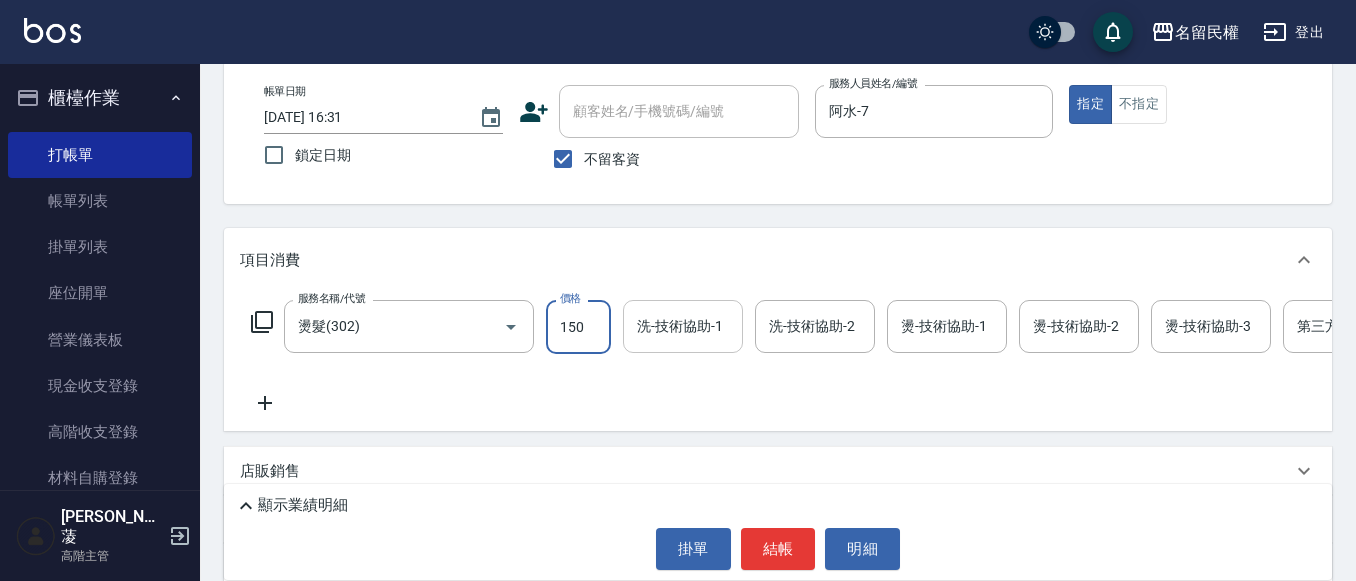 type on "1500" 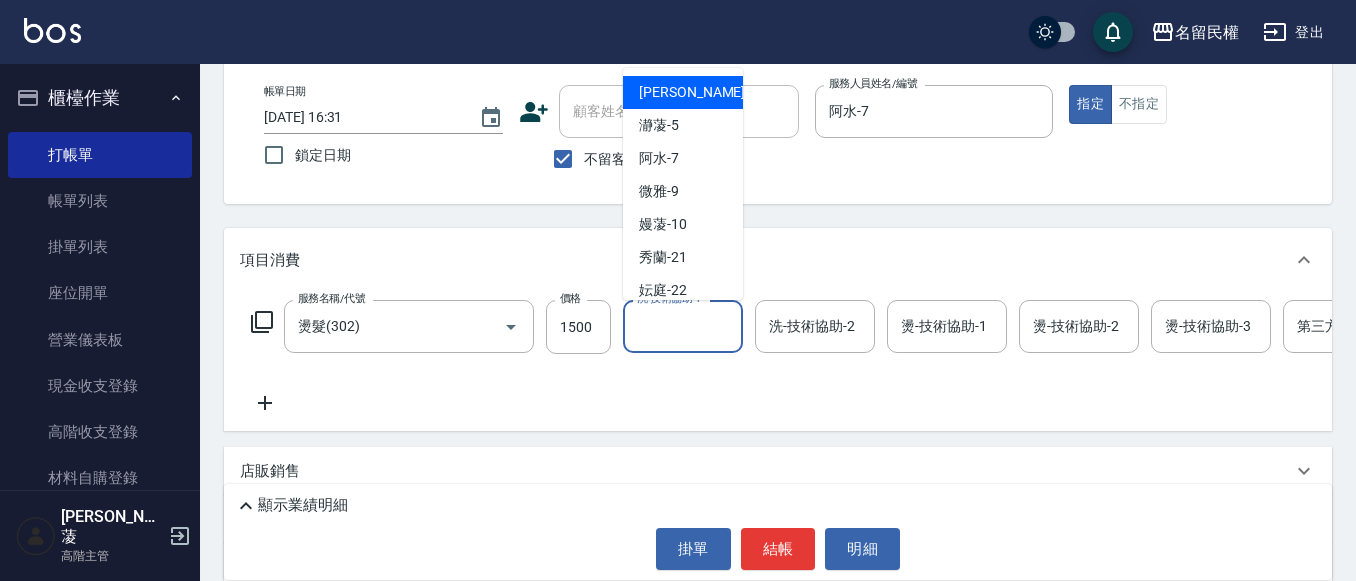click on "洗-技術協助-1" at bounding box center [683, 326] 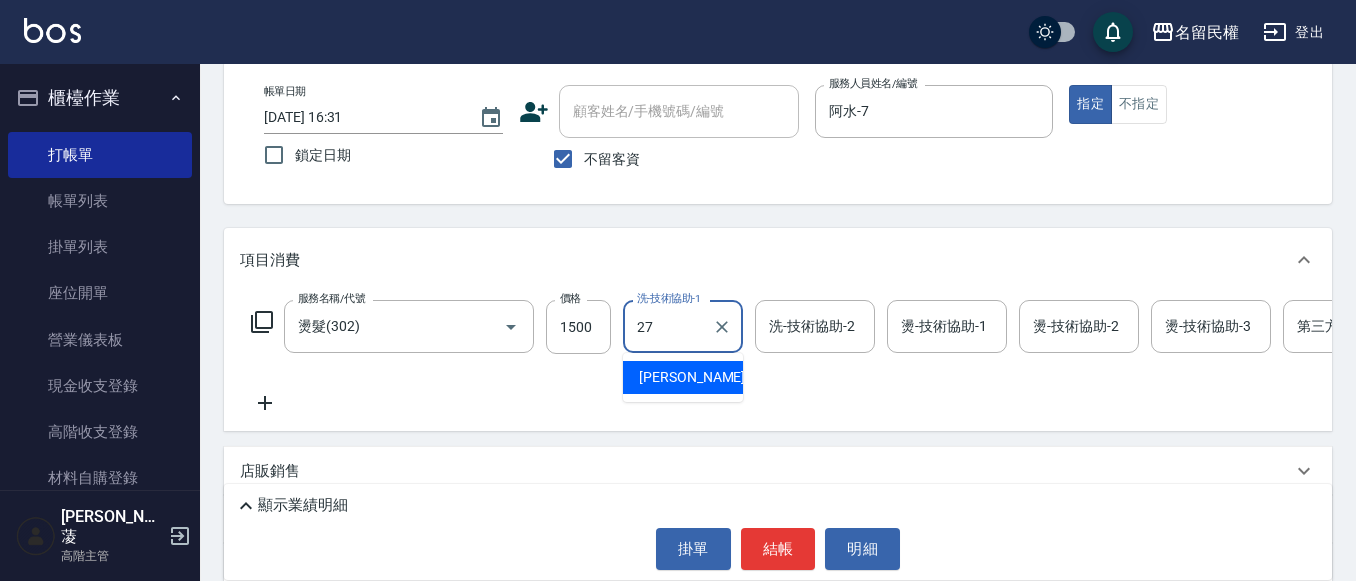 type on "[PERSON_NAME]-27" 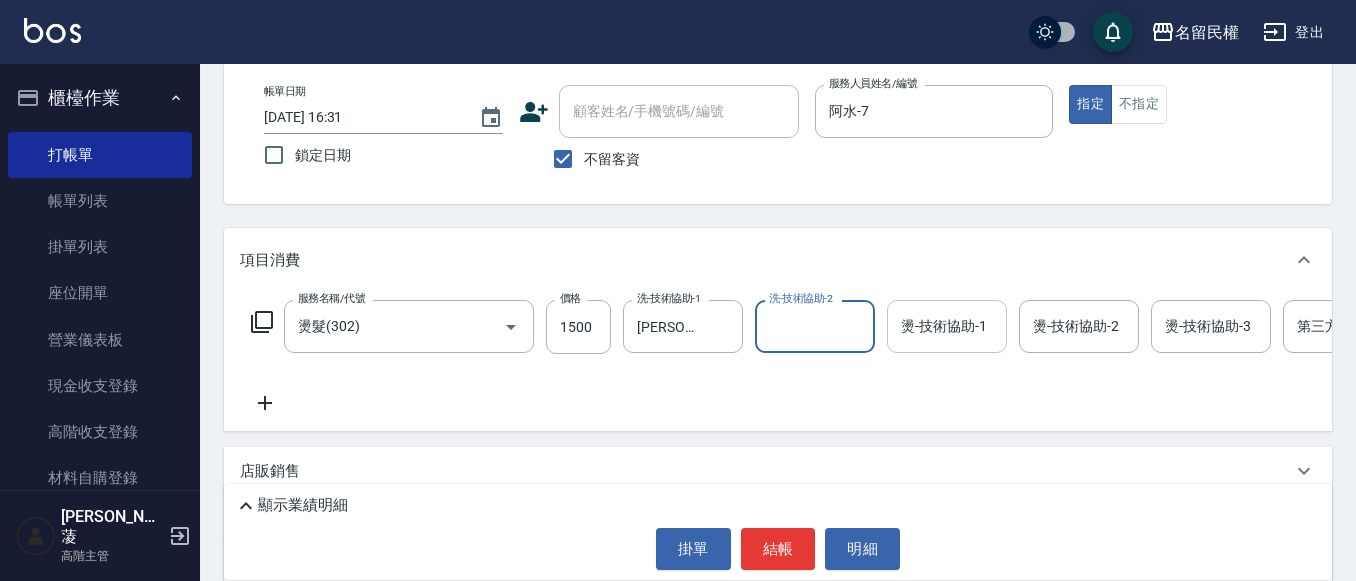 click on "燙-技術協助-1" at bounding box center [947, 326] 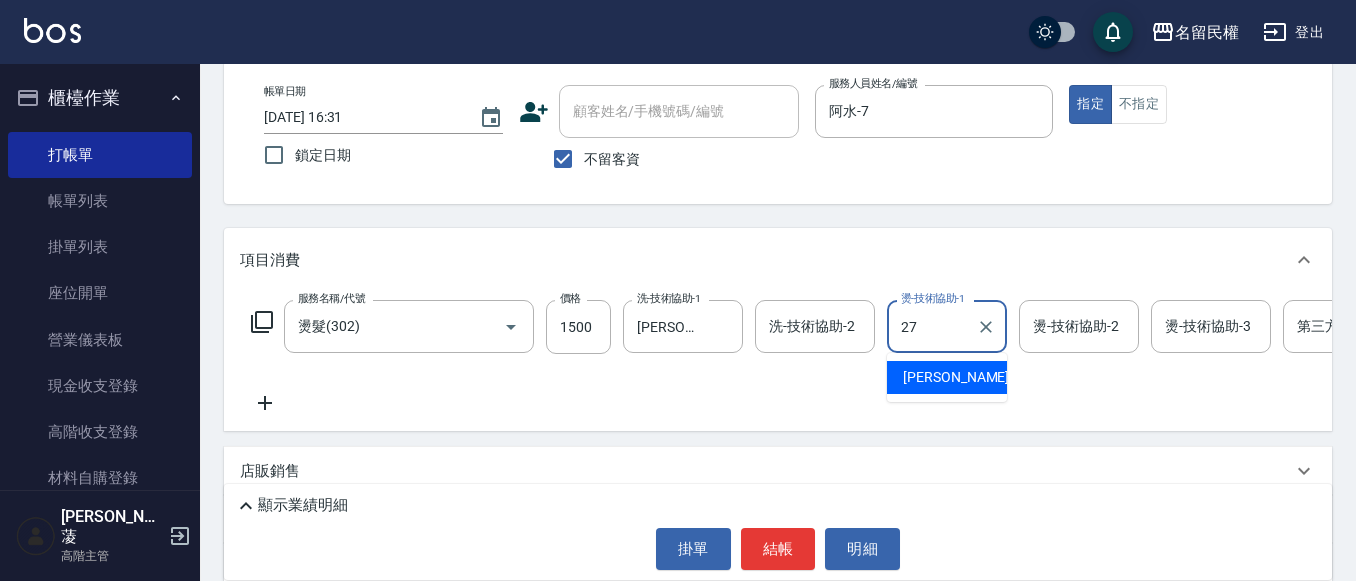 type on "[PERSON_NAME]-27" 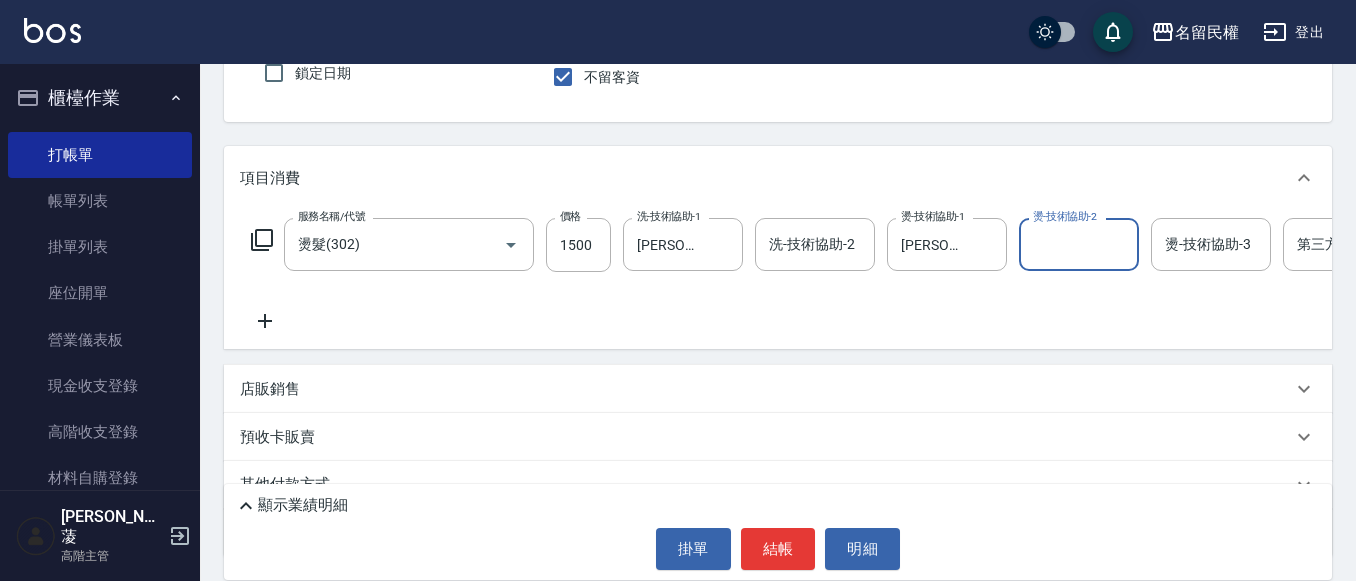 scroll, scrollTop: 283, scrollLeft: 0, axis: vertical 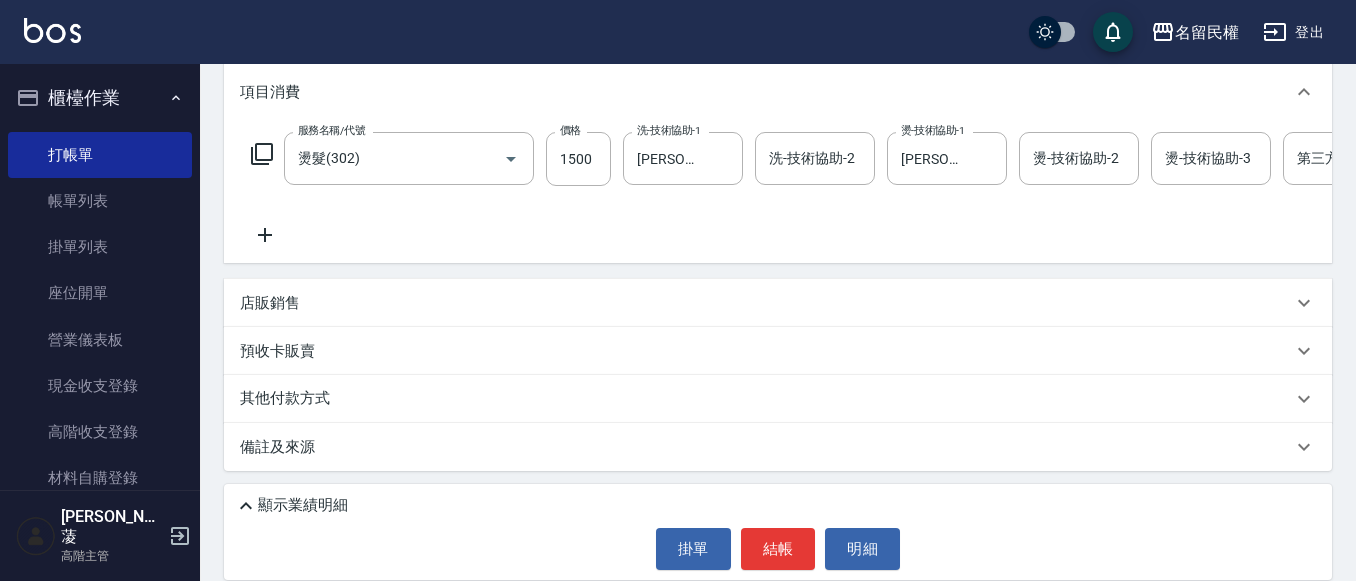 click 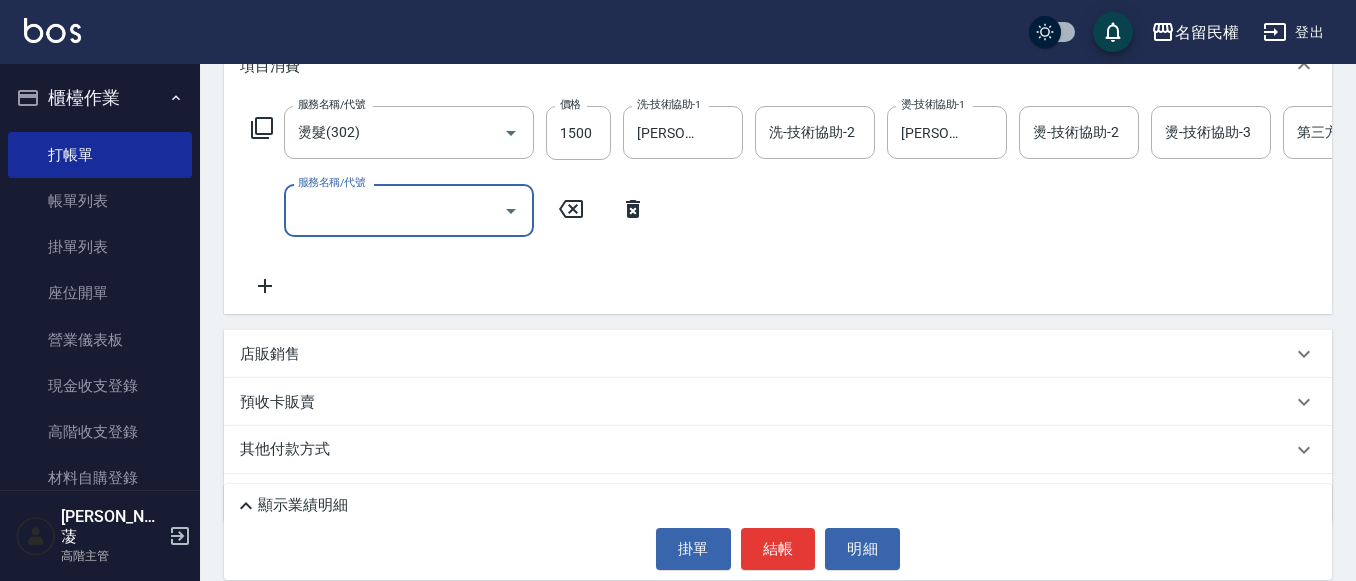 scroll, scrollTop: 360, scrollLeft: 0, axis: vertical 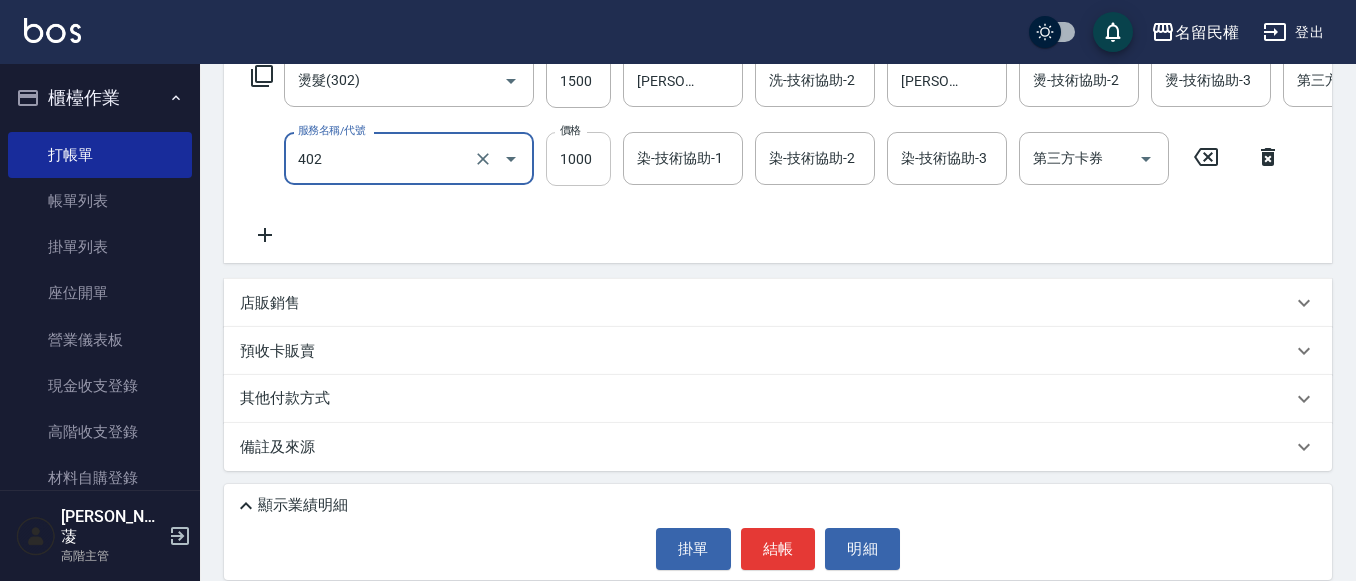 type on "染髮(402)" 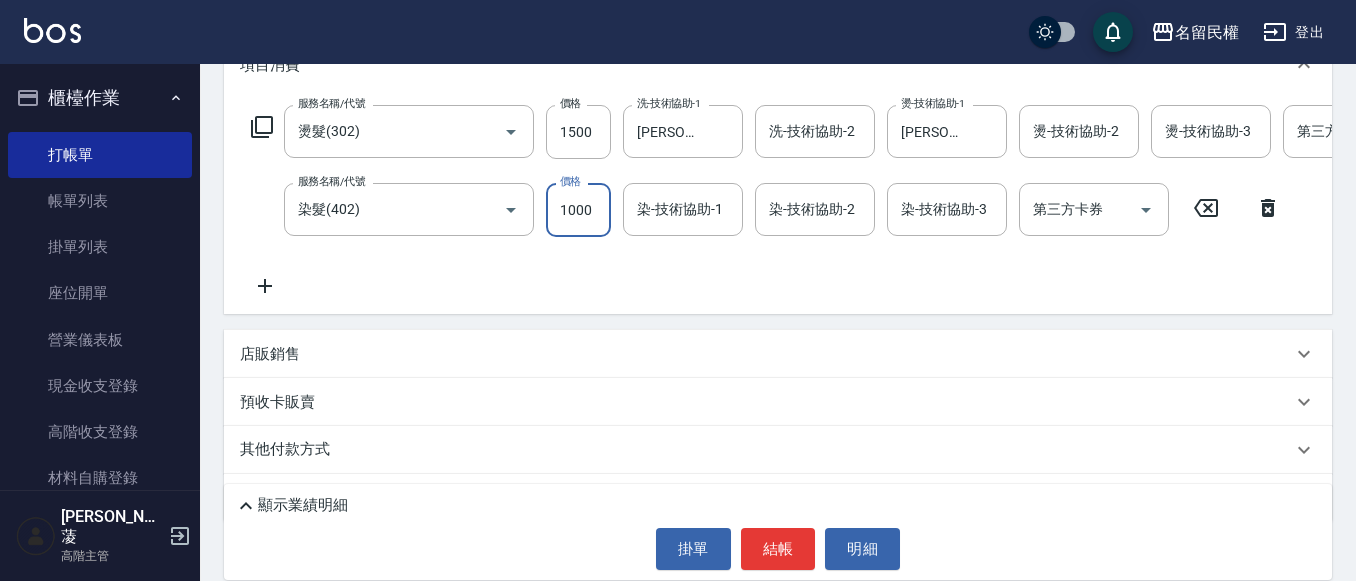 scroll, scrollTop: 260, scrollLeft: 0, axis: vertical 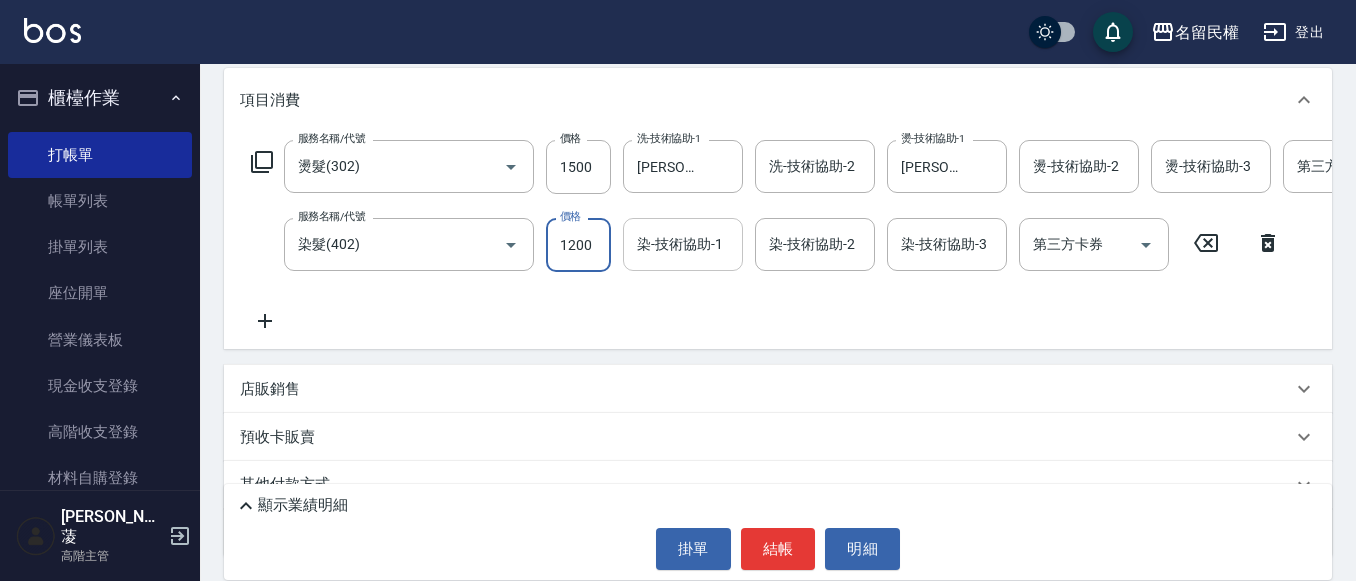 type on "1200" 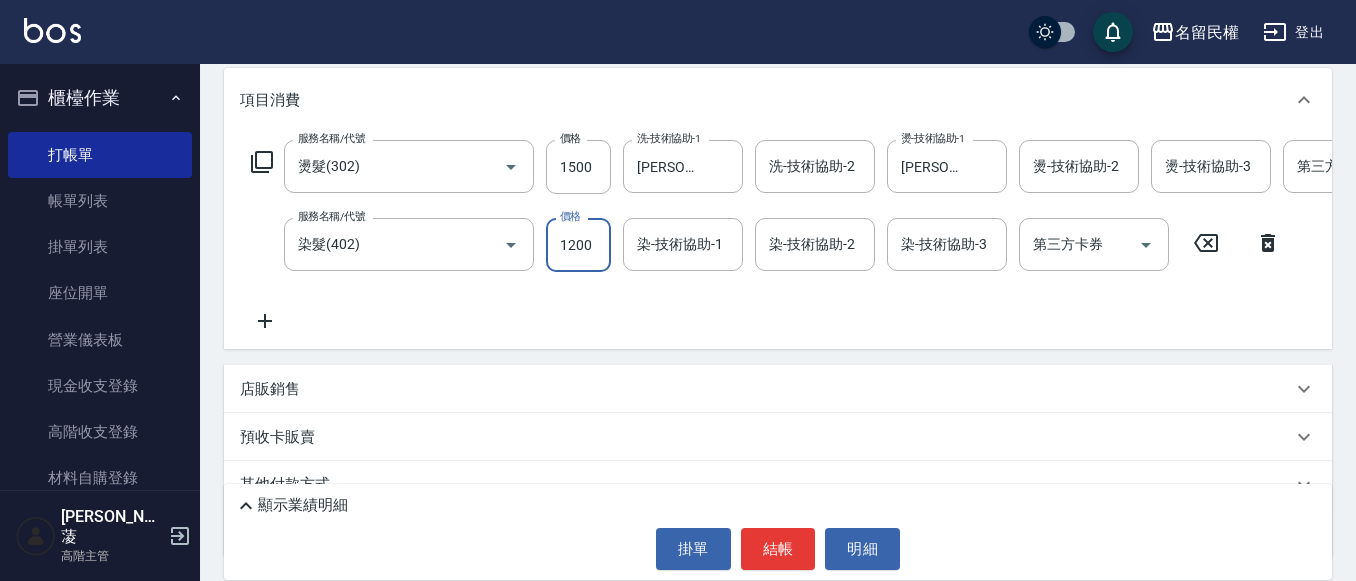 click on "染-技術協助-1" at bounding box center [683, 244] 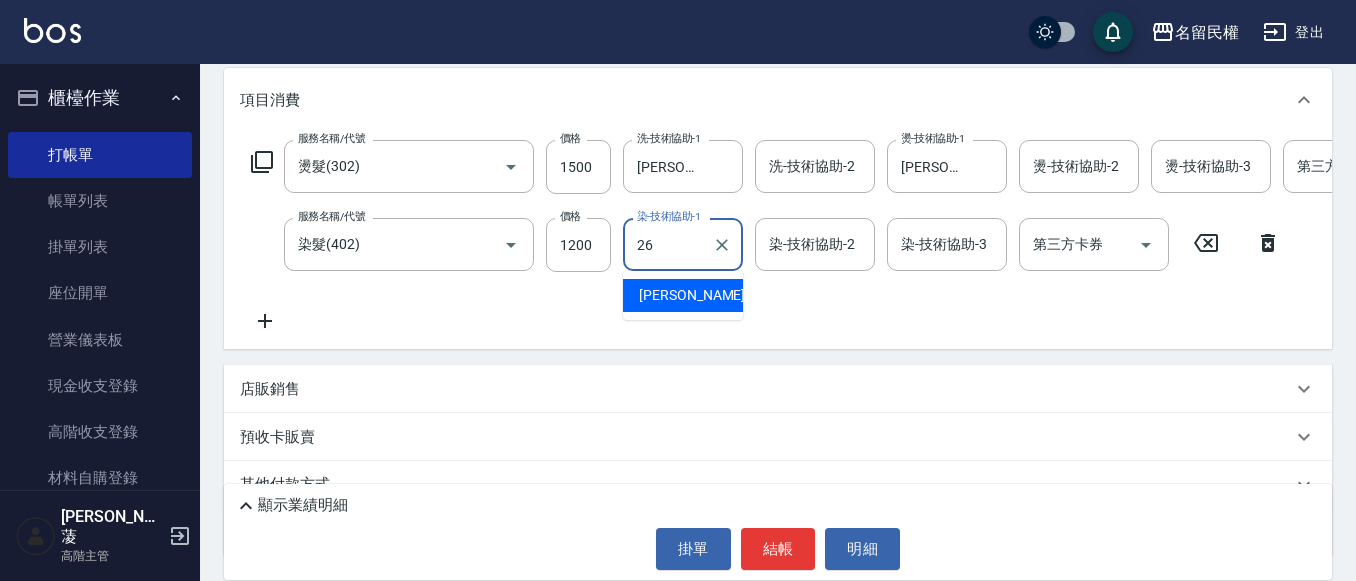 type on "沅莘-26" 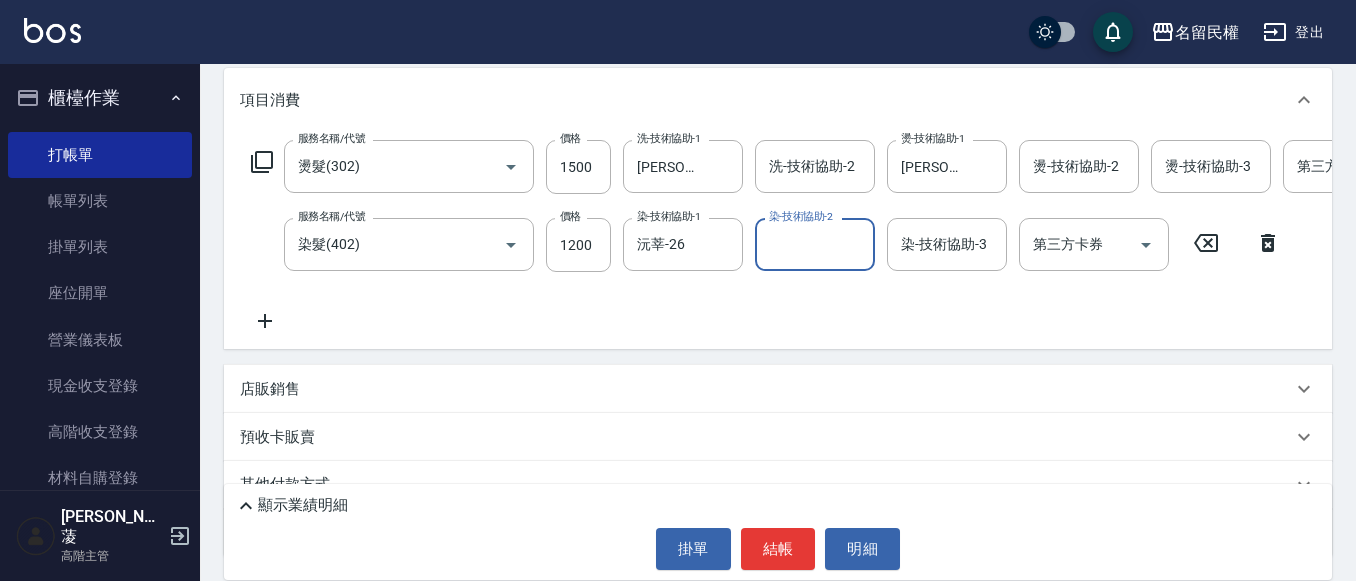 click 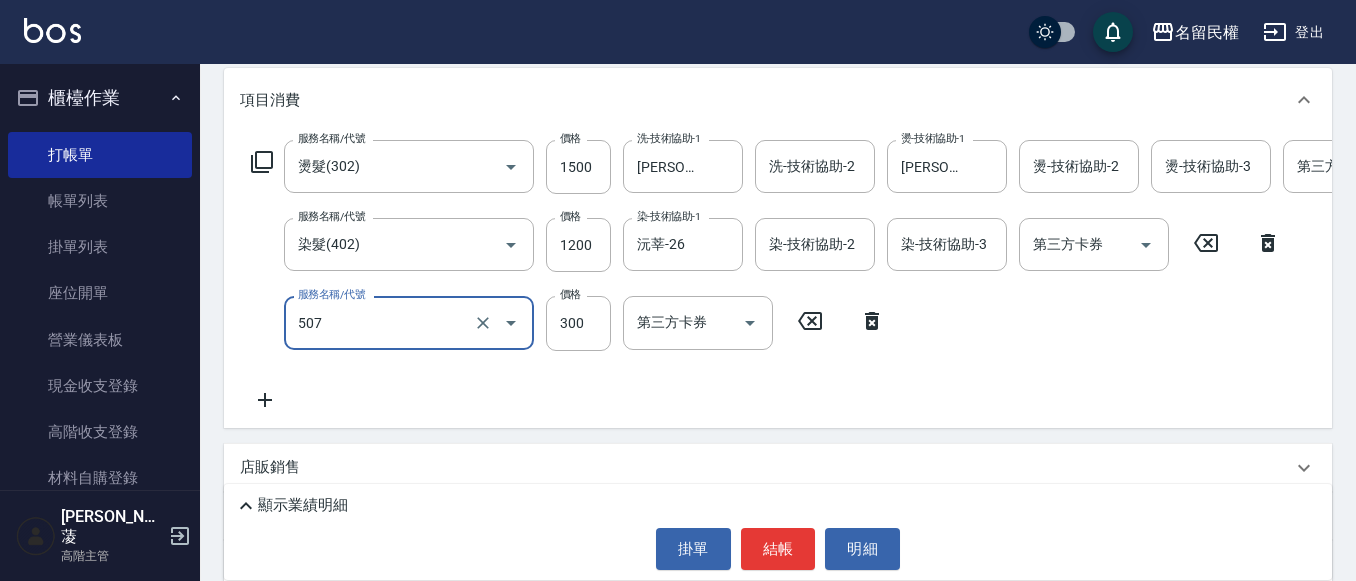 type on "頭皮隔離(507)" 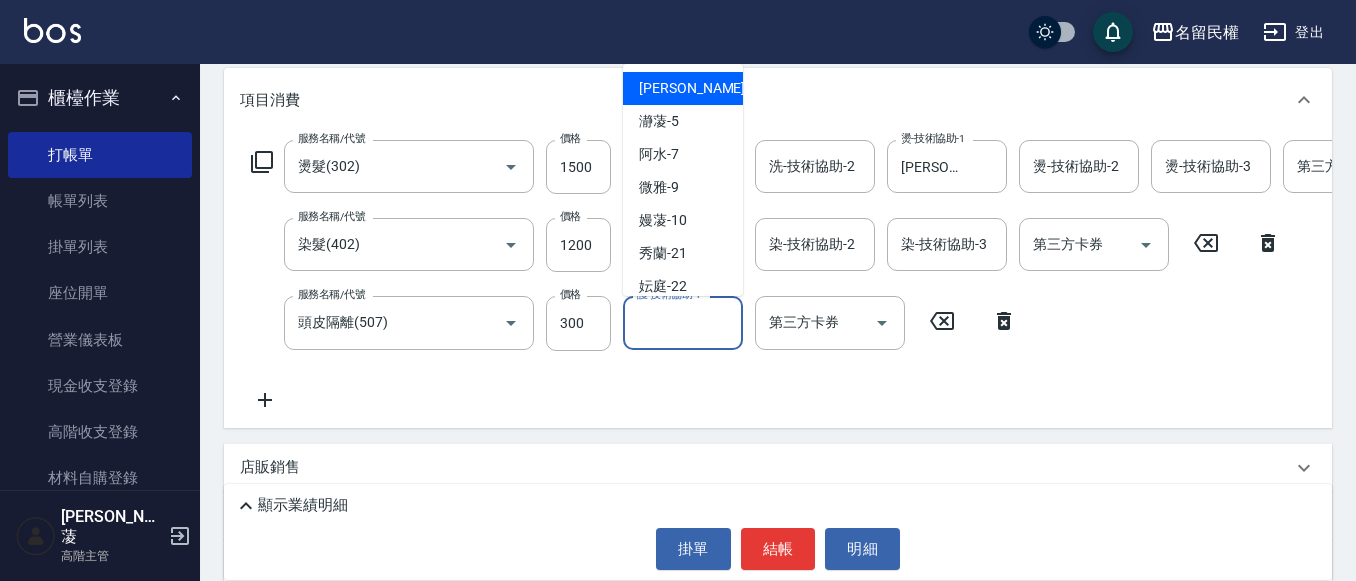 click on "護-技術協助-1" at bounding box center [683, 322] 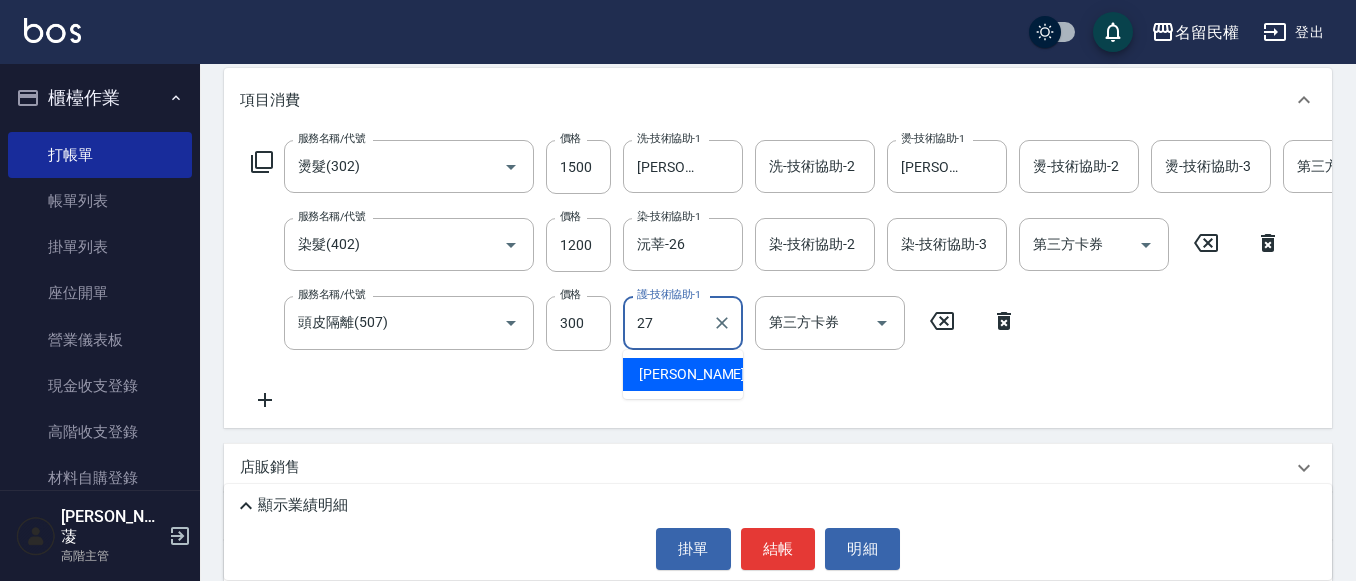 type on "[PERSON_NAME]-27" 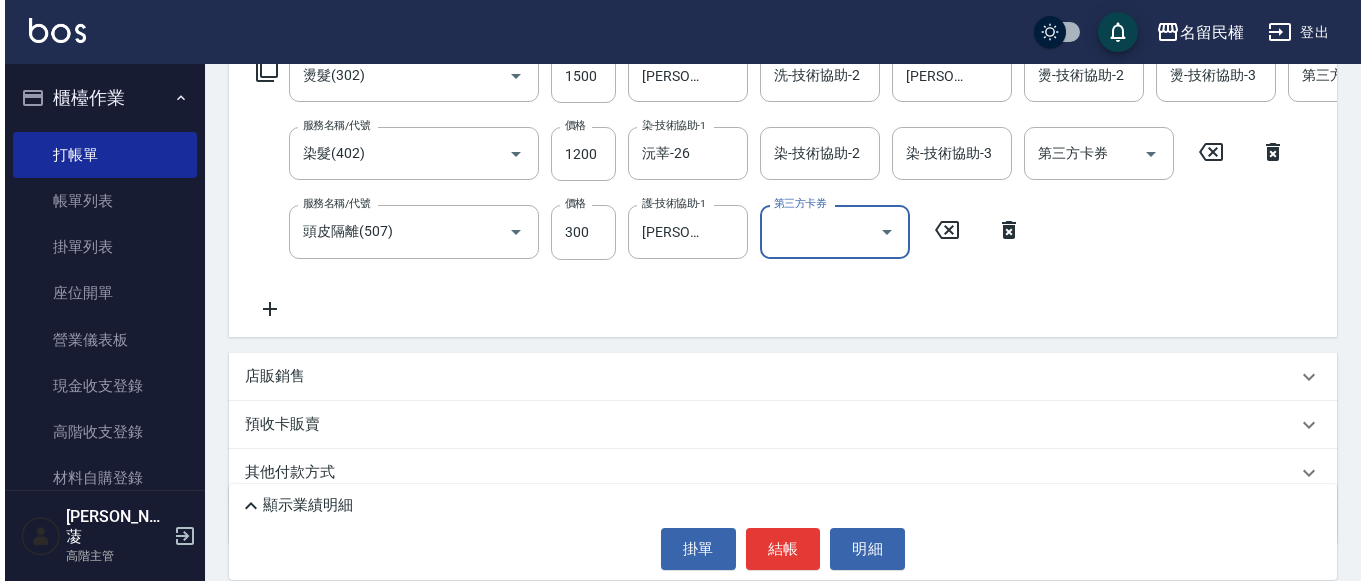 scroll, scrollTop: 440, scrollLeft: 0, axis: vertical 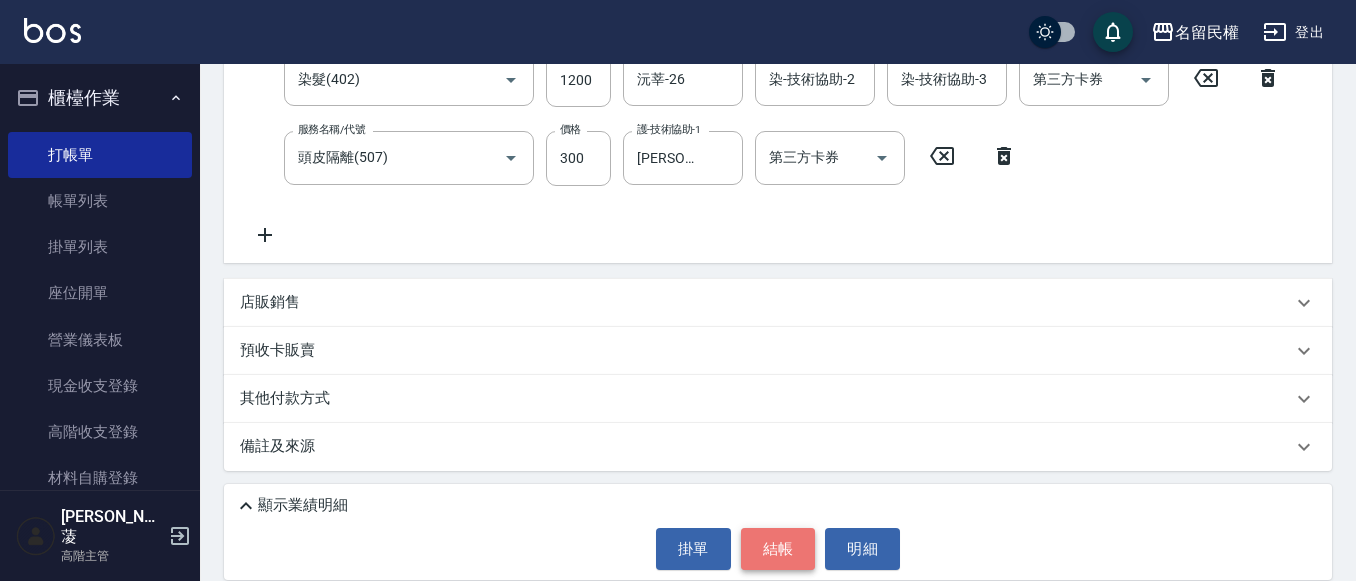 click on "結帳" at bounding box center (778, 549) 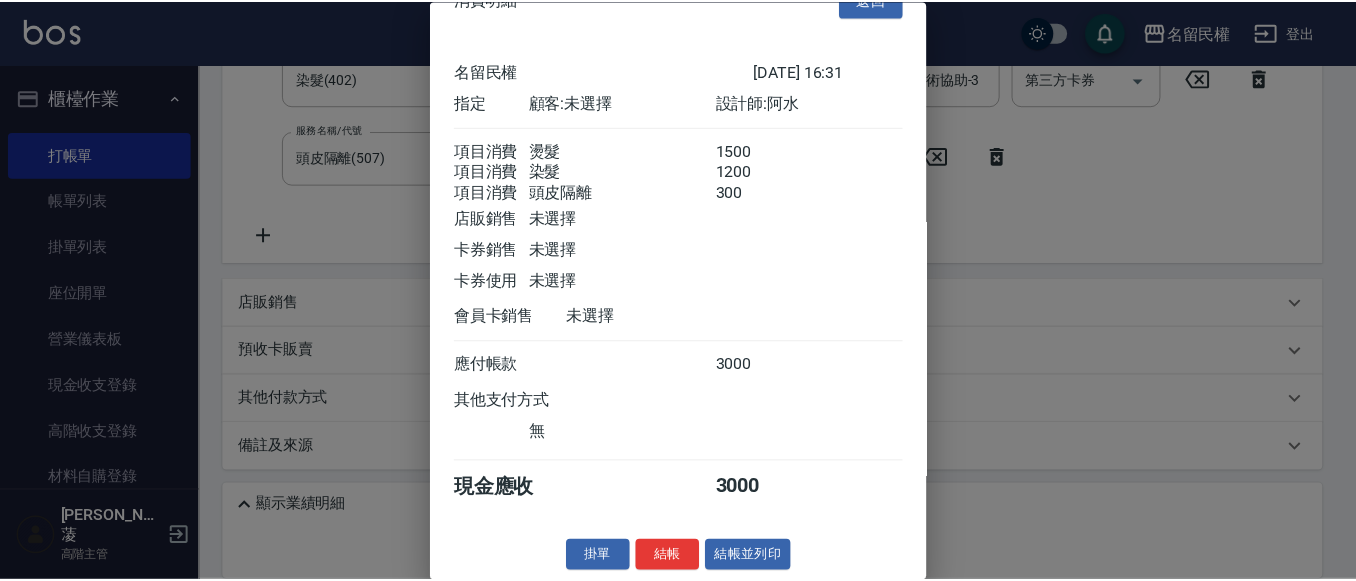 scroll, scrollTop: 0, scrollLeft: 0, axis: both 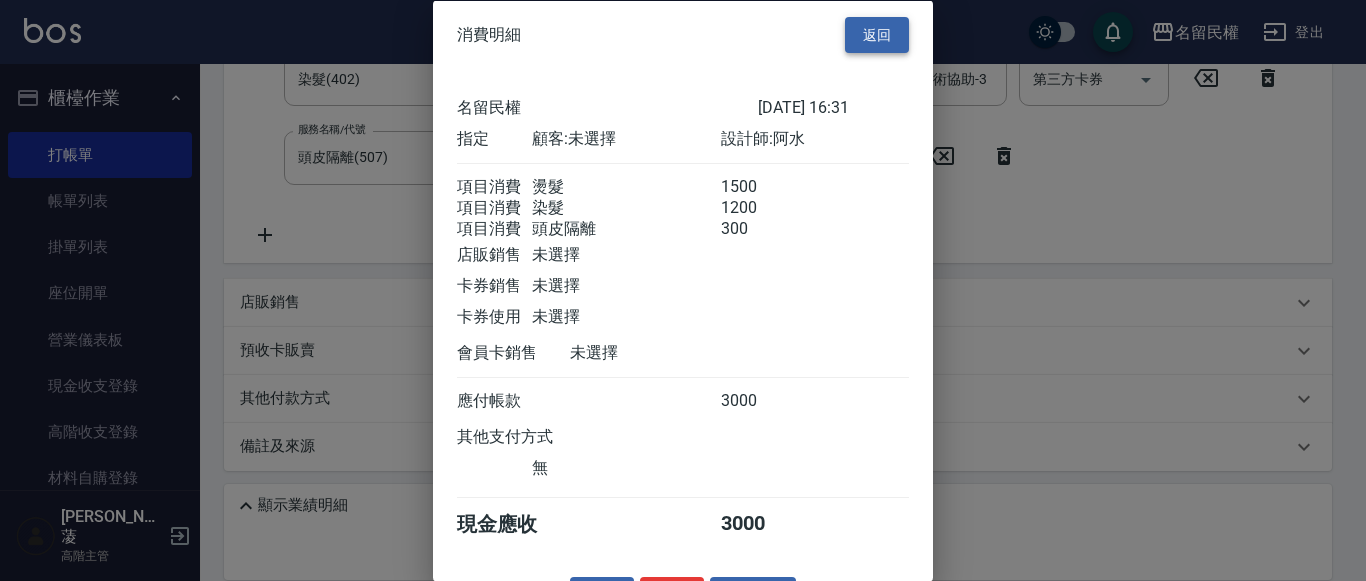 click on "返回" at bounding box center [877, 34] 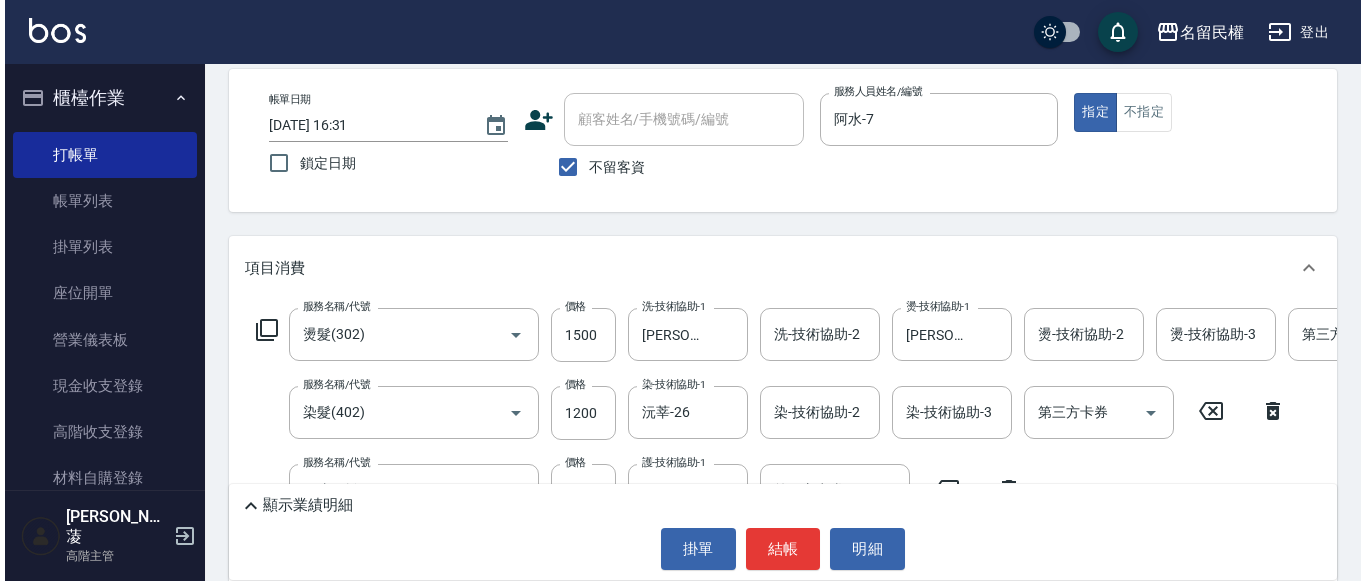 scroll, scrollTop: 40, scrollLeft: 0, axis: vertical 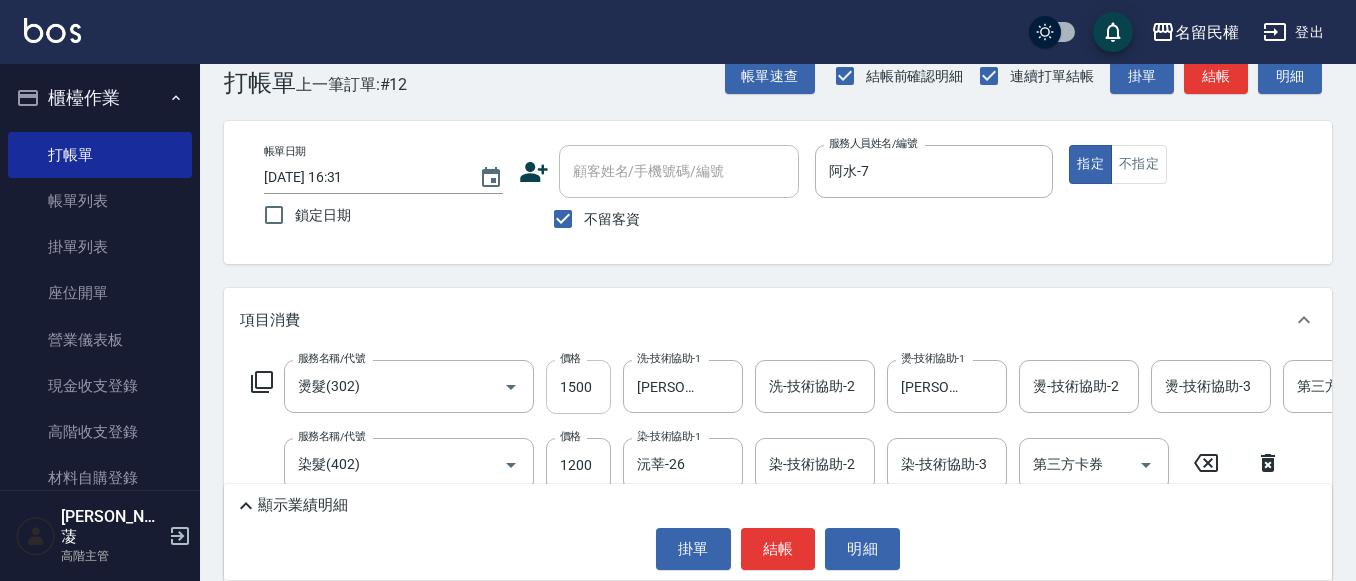 click on "1500" at bounding box center (578, 387) 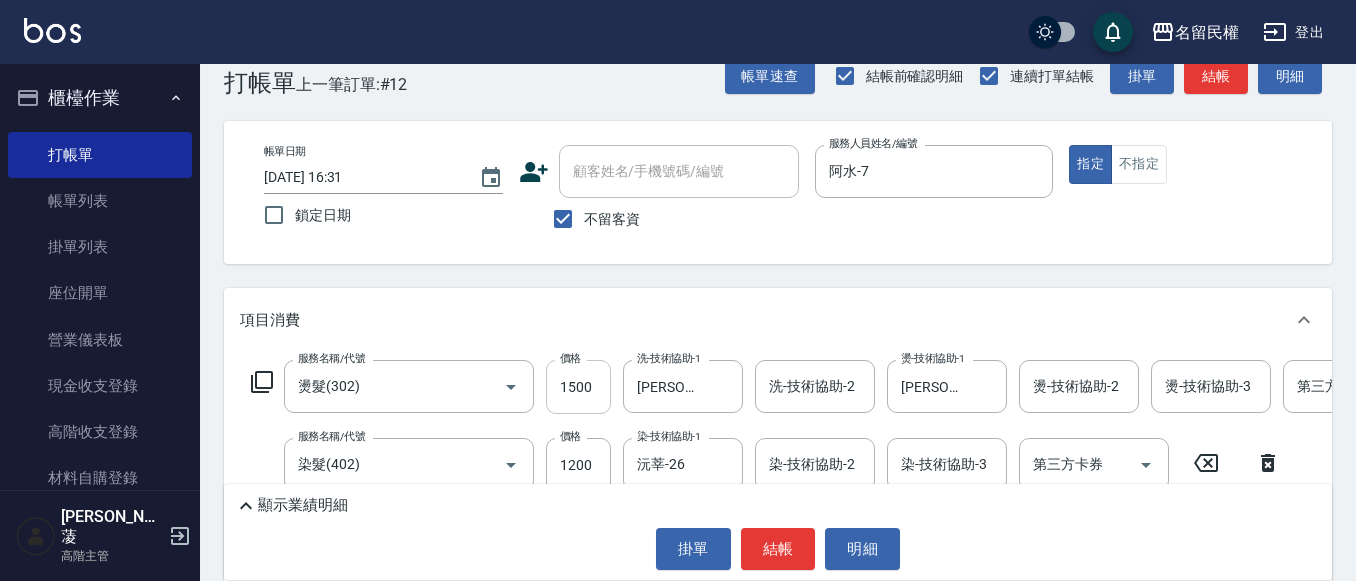 click on "1500" at bounding box center [578, 387] 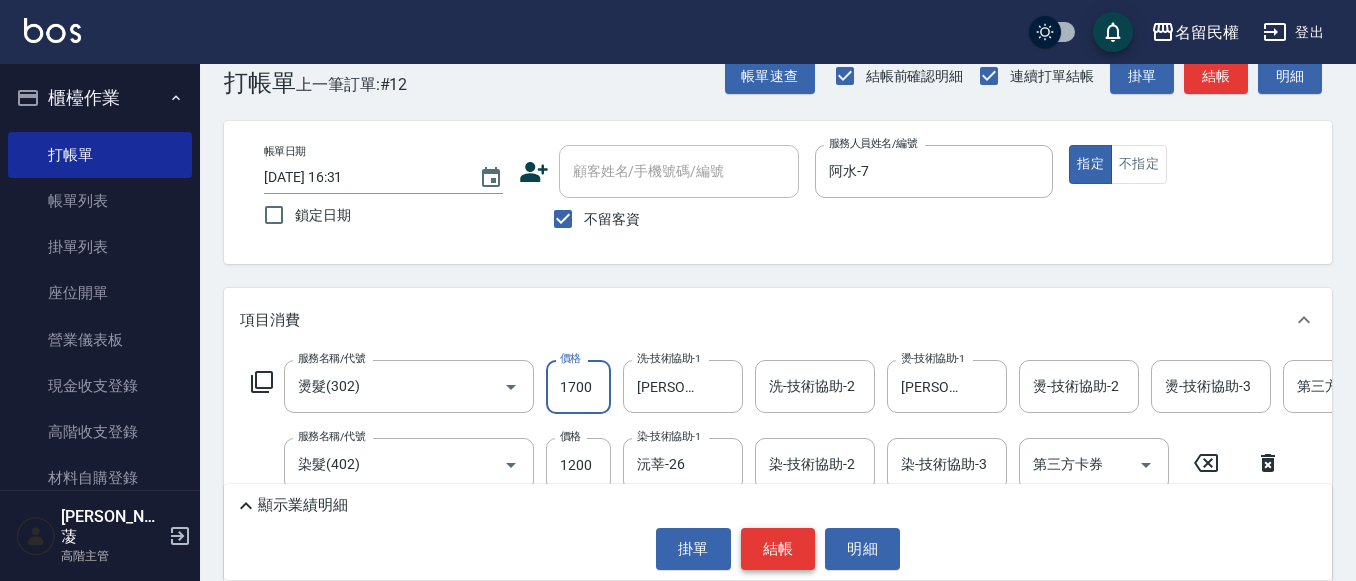 type on "1700" 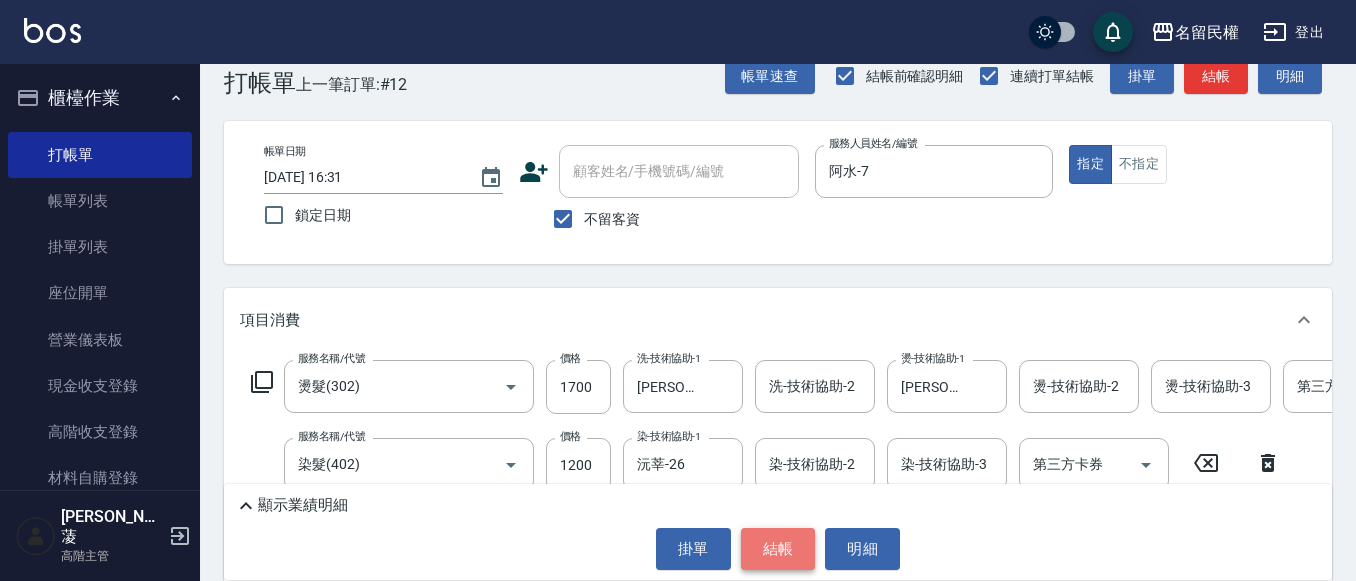 click on "結帳" at bounding box center (778, 549) 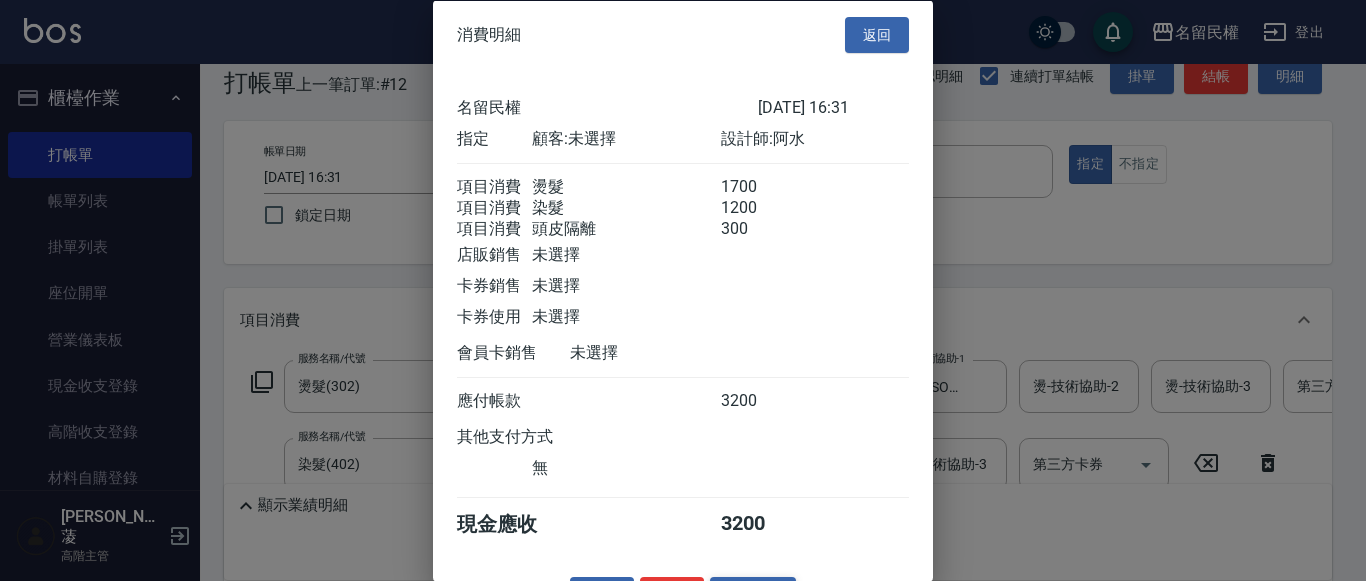 scroll, scrollTop: 74, scrollLeft: 0, axis: vertical 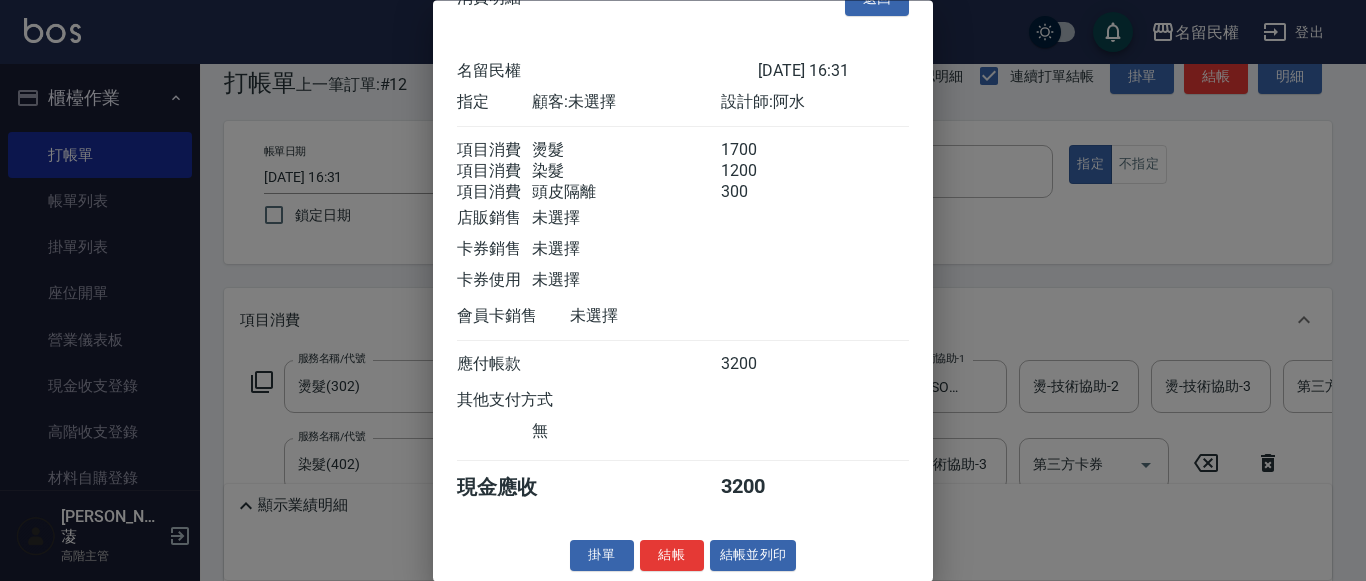 click on "結帳" at bounding box center [672, 556] 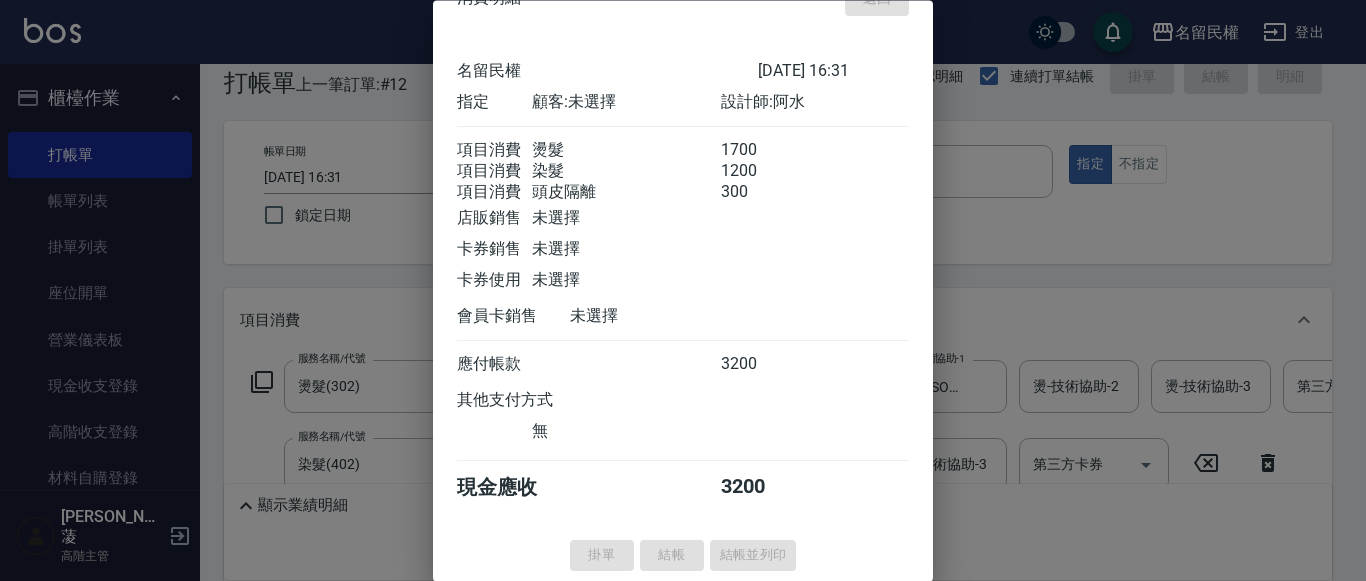 type on "[DATE] 16:32" 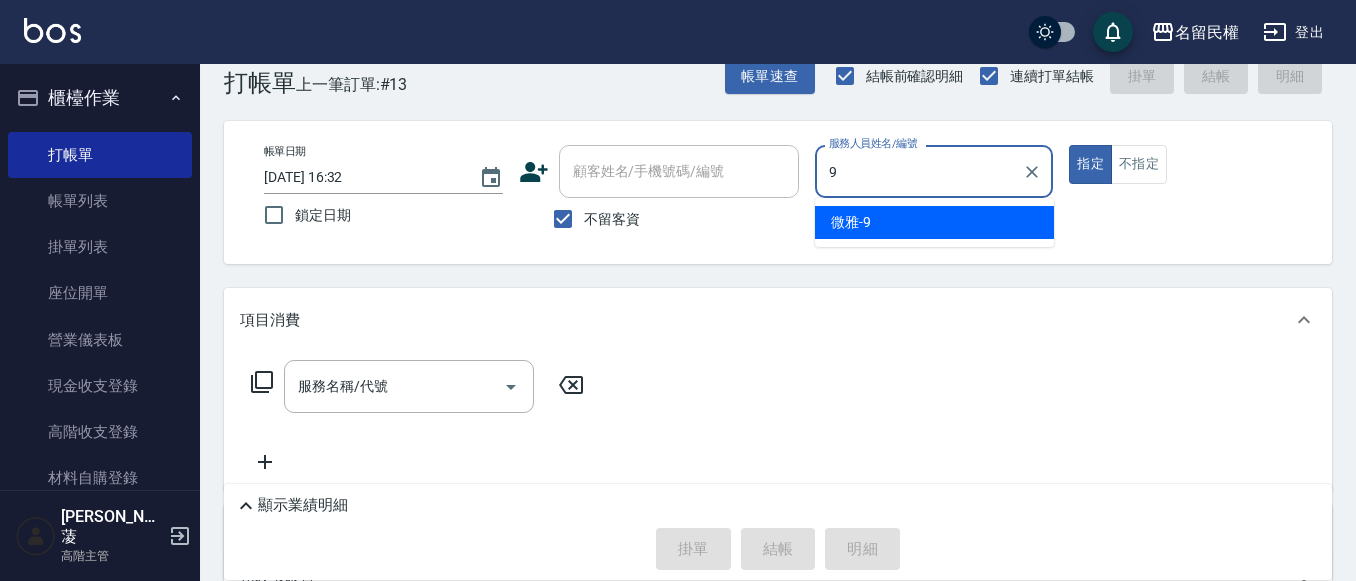 type on "微雅-9" 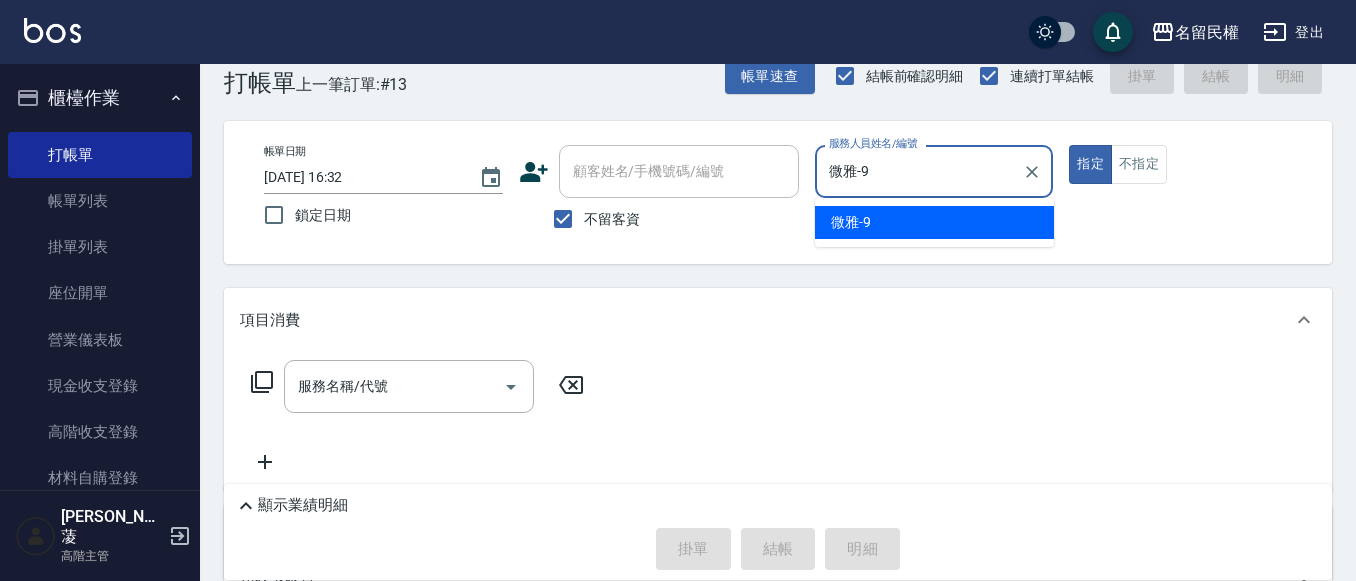 type on "true" 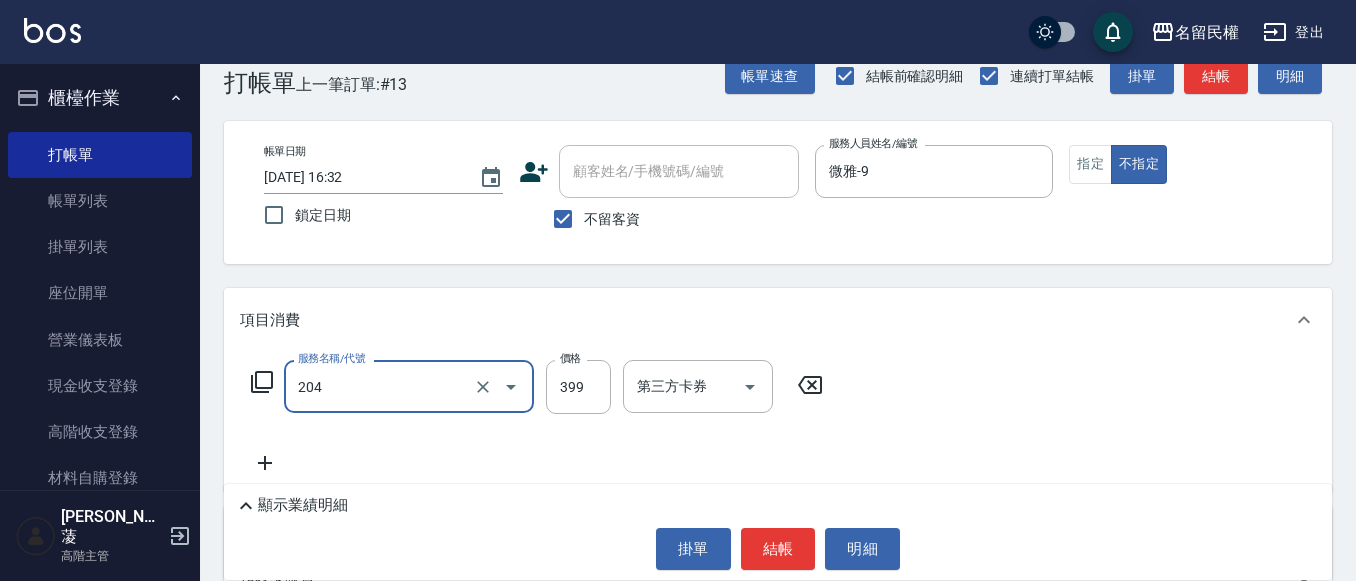type on "不指定洗剪(204)" 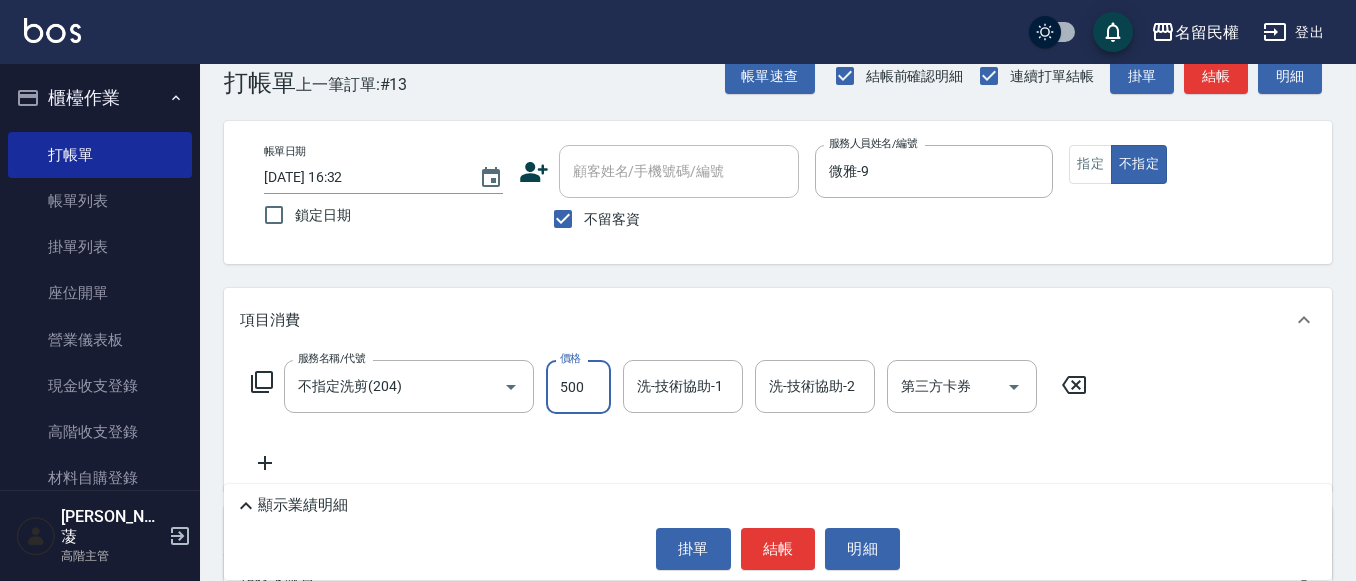 type on "500" 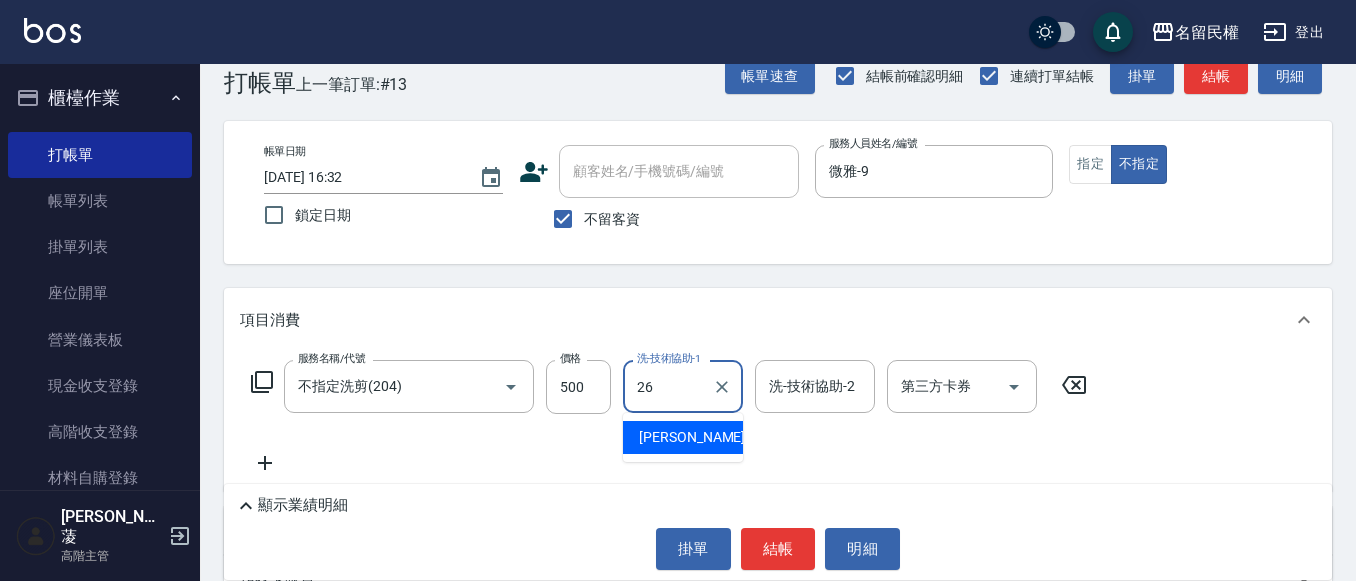 type on "沅莘-26" 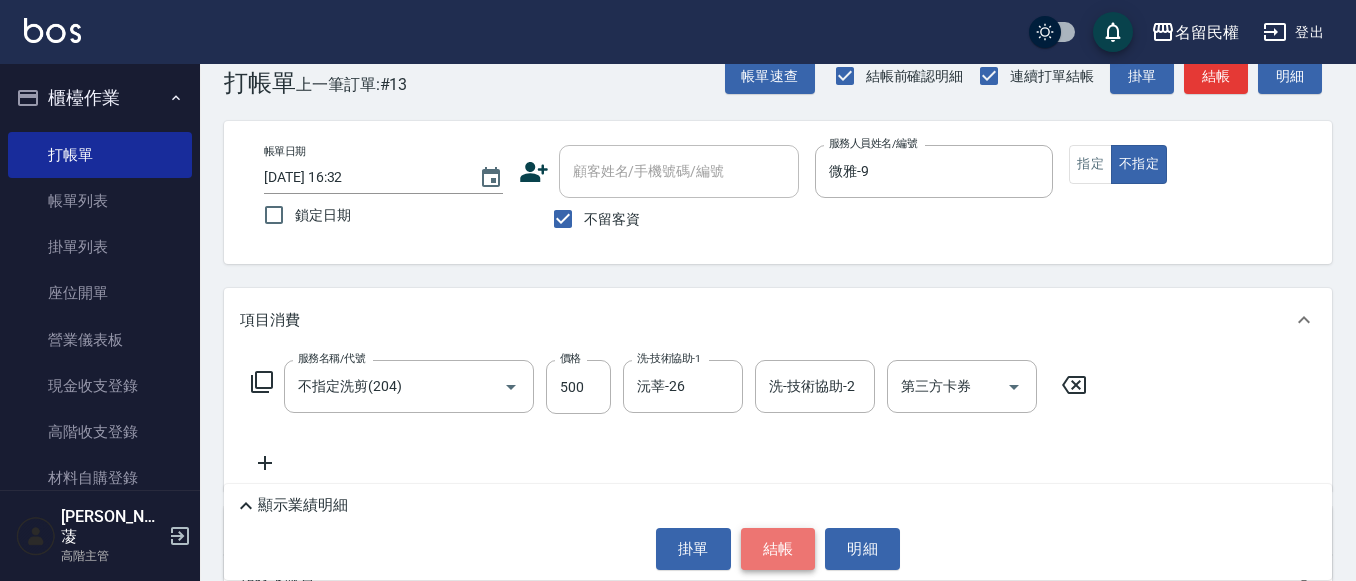 click on "結帳" at bounding box center (778, 549) 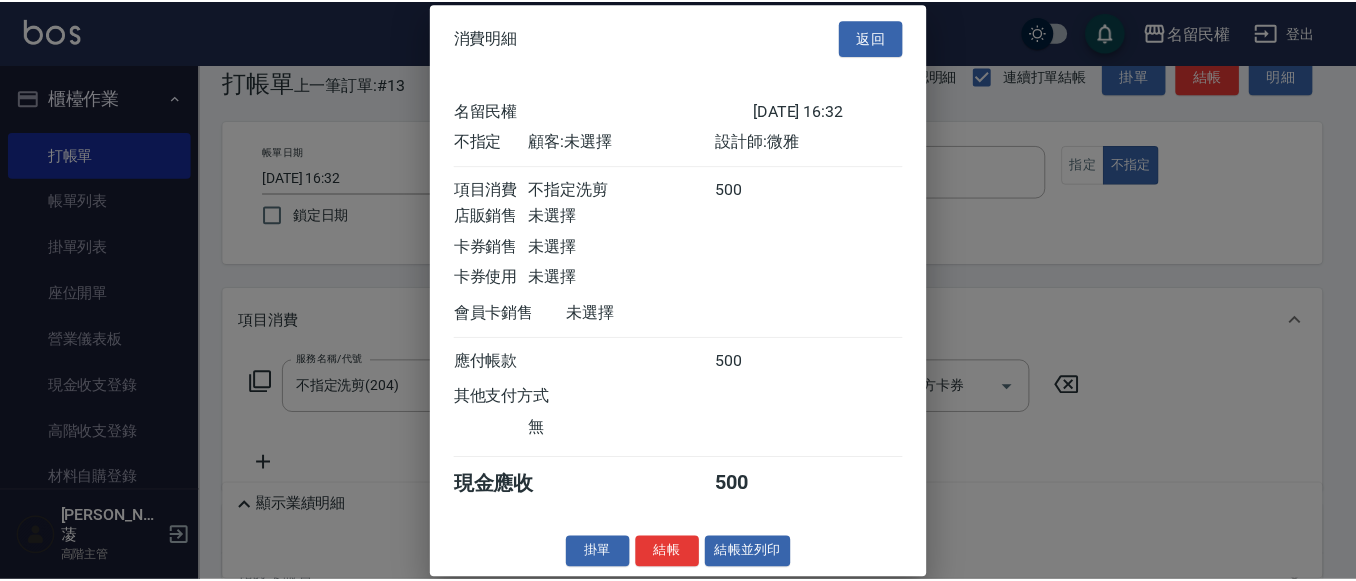 scroll, scrollTop: 26, scrollLeft: 0, axis: vertical 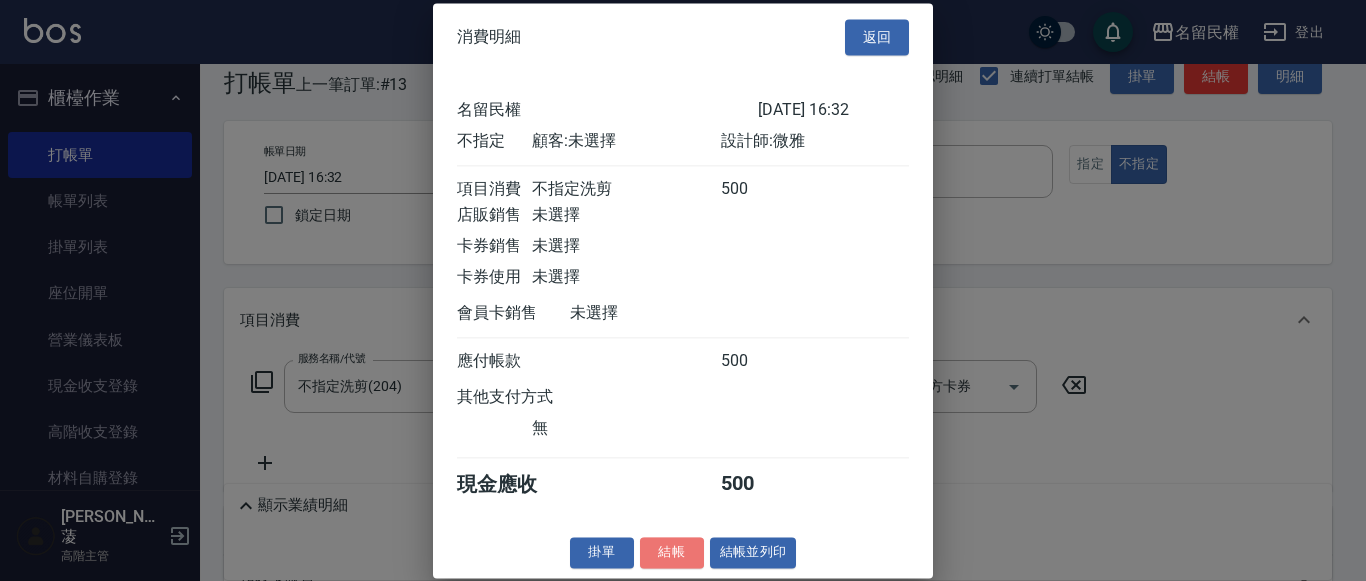 click on "結帳" at bounding box center (672, 552) 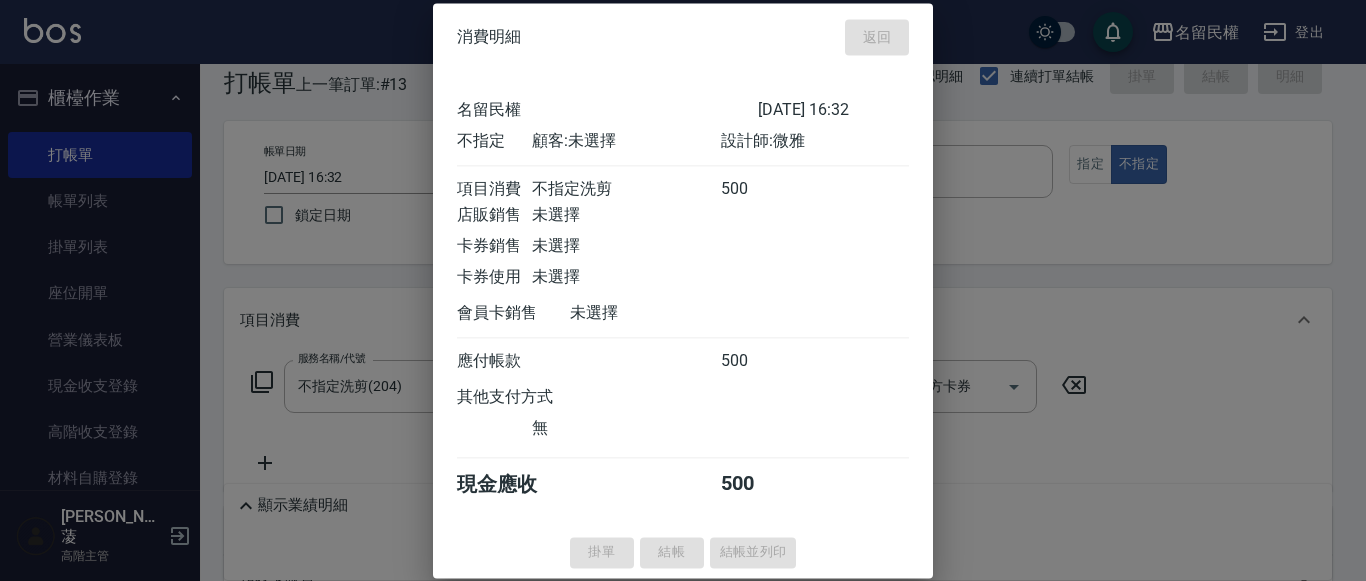 type on "[DATE] 16:47" 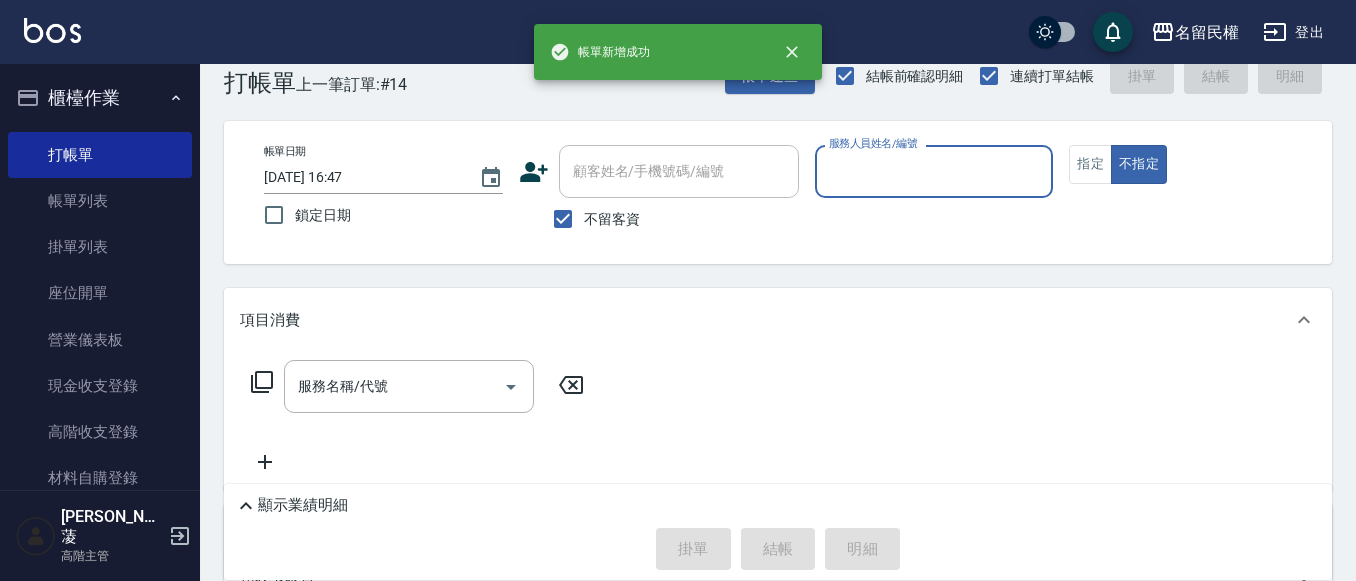 scroll, scrollTop: 0, scrollLeft: 0, axis: both 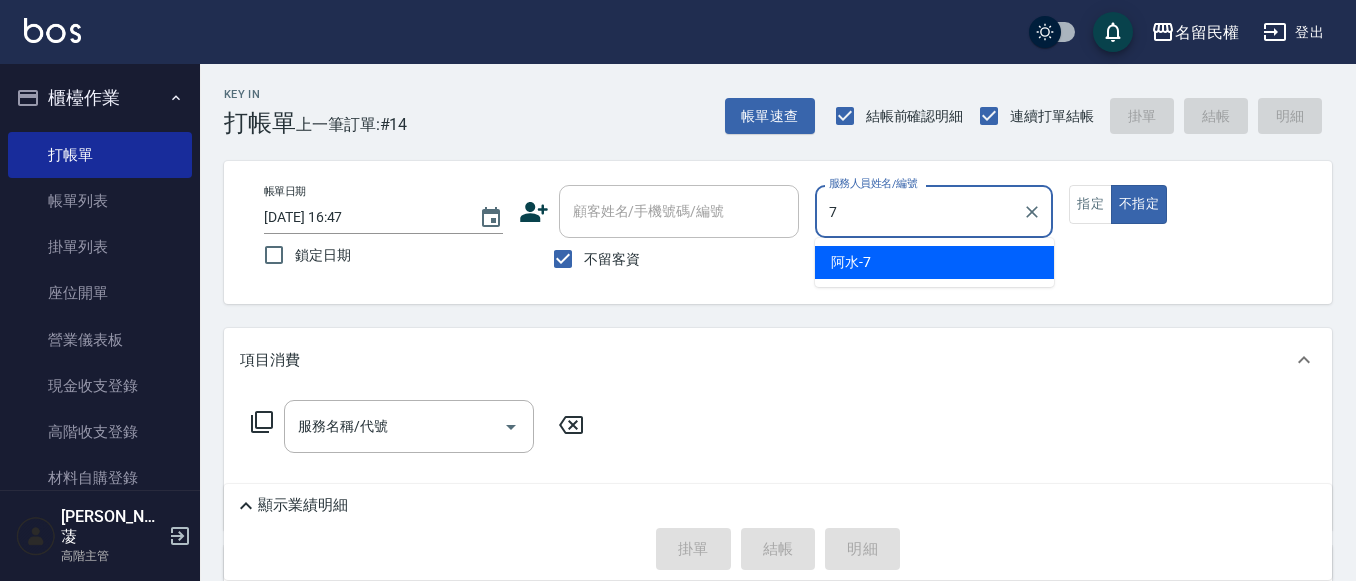 type on "阿水-7" 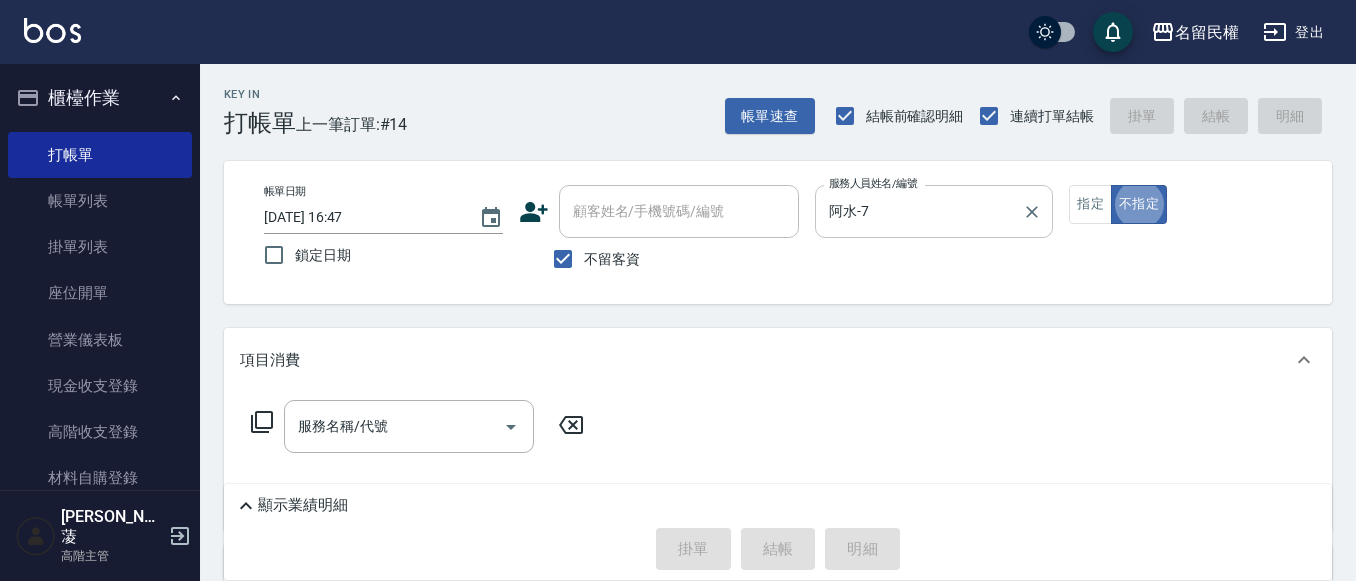 drag, startPoint x: 1095, startPoint y: 197, endPoint x: 980, endPoint y: 238, distance: 122.09013 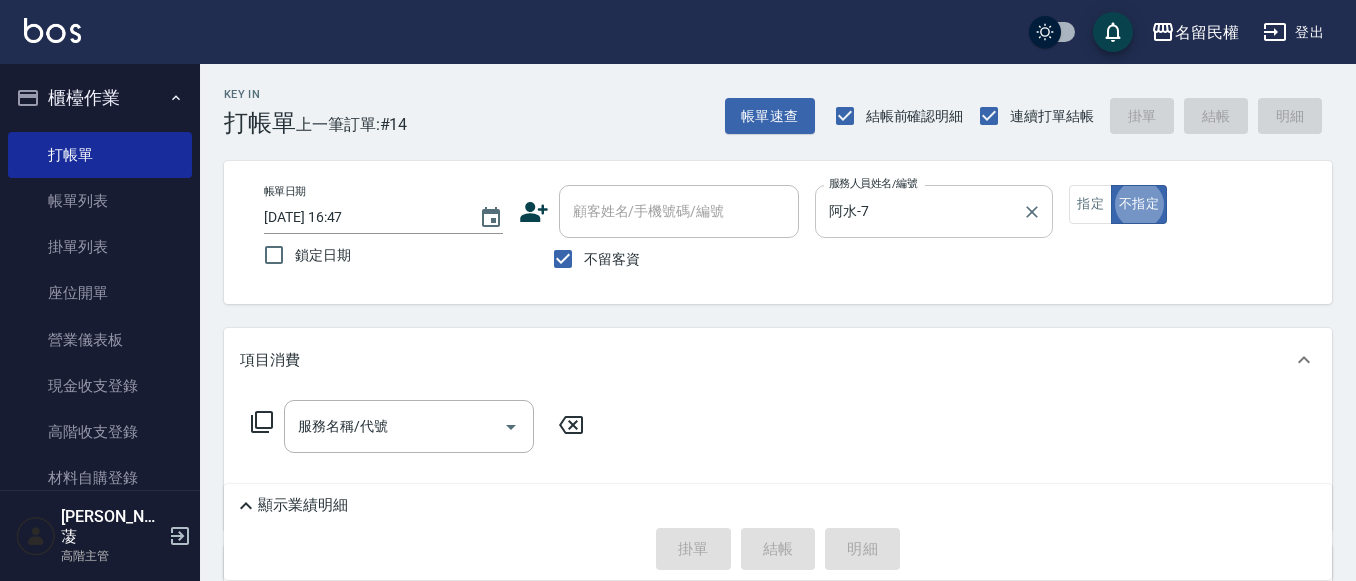 click on "指定" at bounding box center [1090, 204] 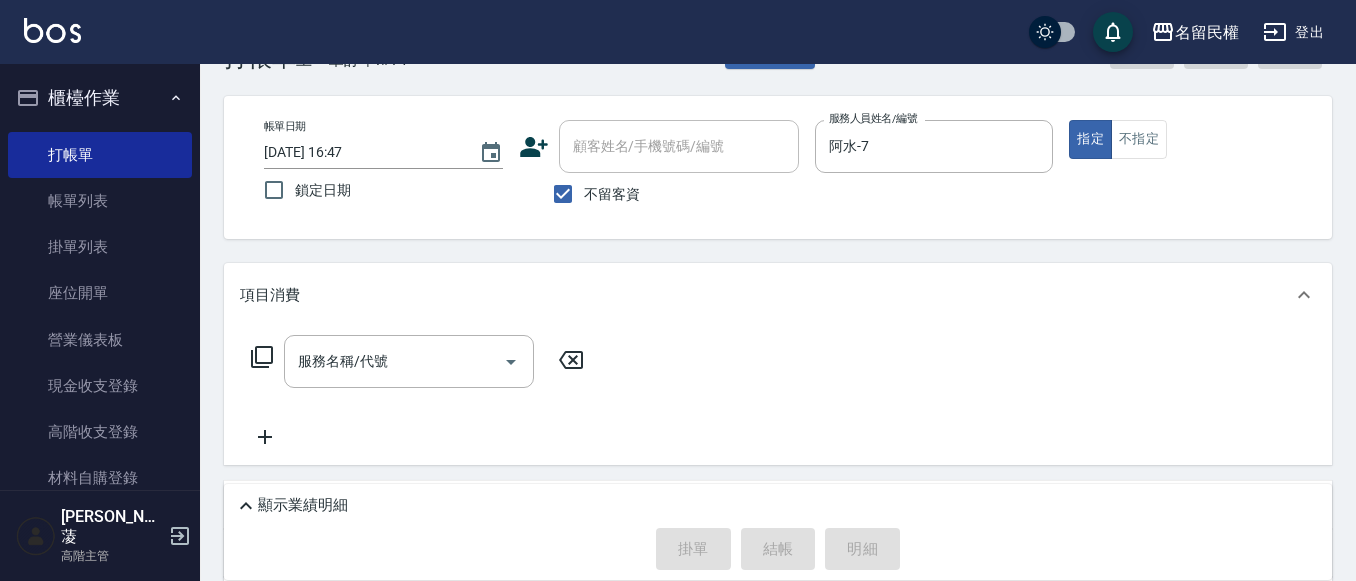 scroll, scrollTop: 100, scrollLeft: 0, axis: vertical 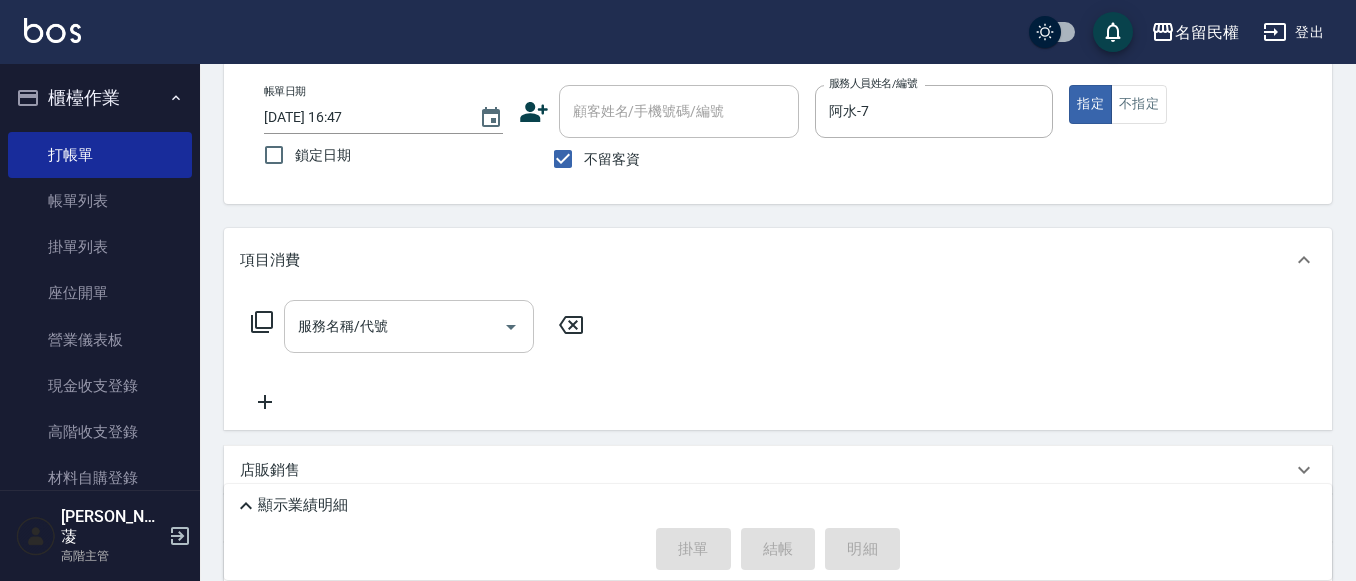 click on "服務名稱/代號" at bounding box center (409, 326) 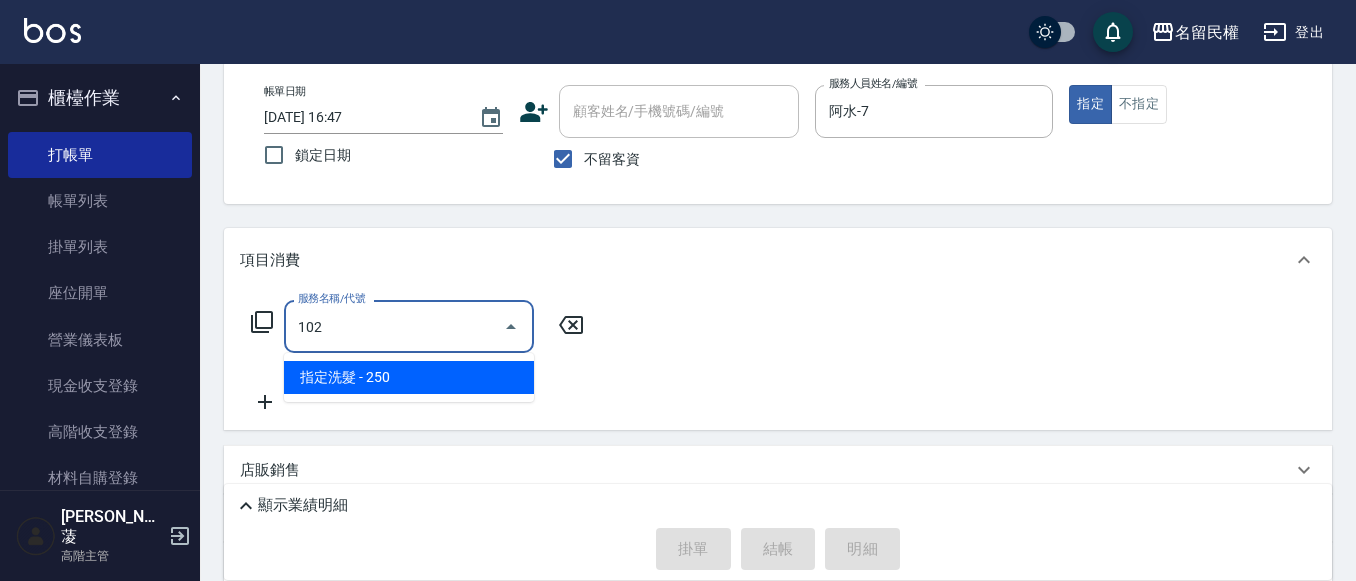 type on "指定洗髮(102)" 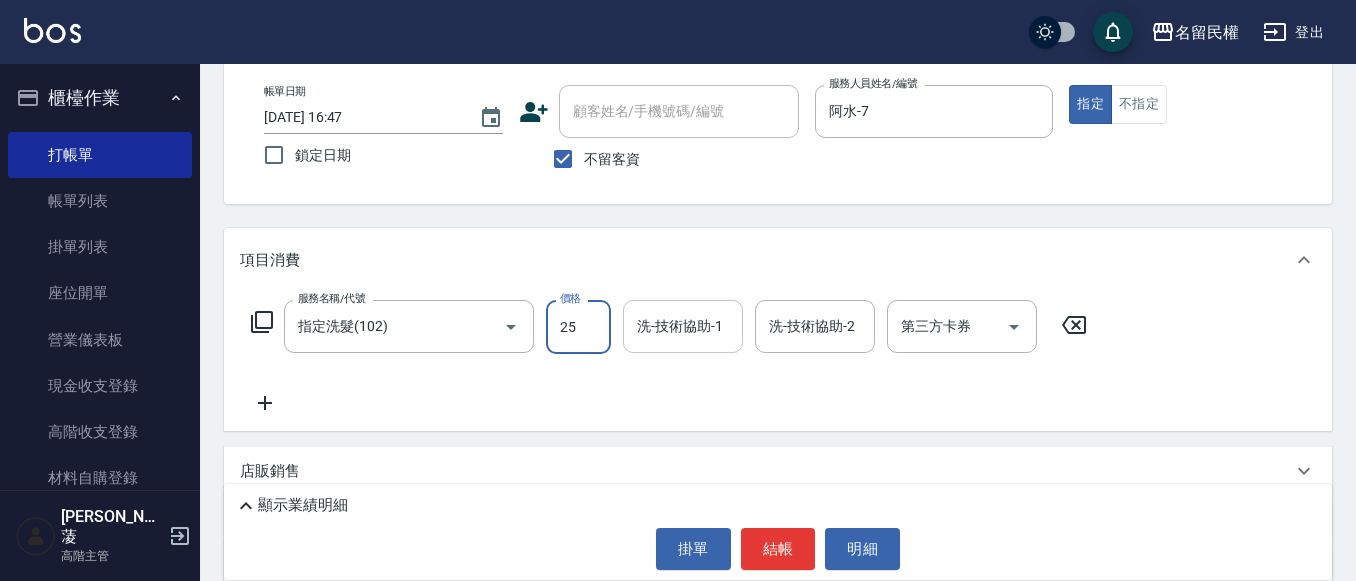 type on "250" 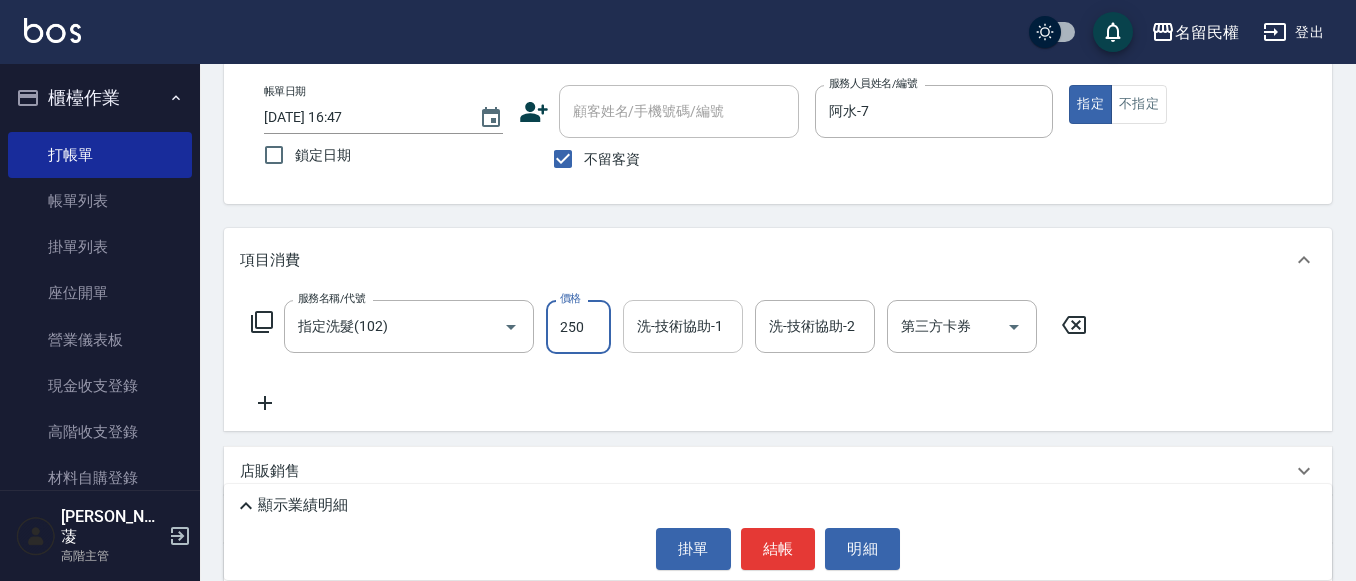 click on "洗-技術協助-1 洗-技術協助-1" at bounding box center [683, 326] 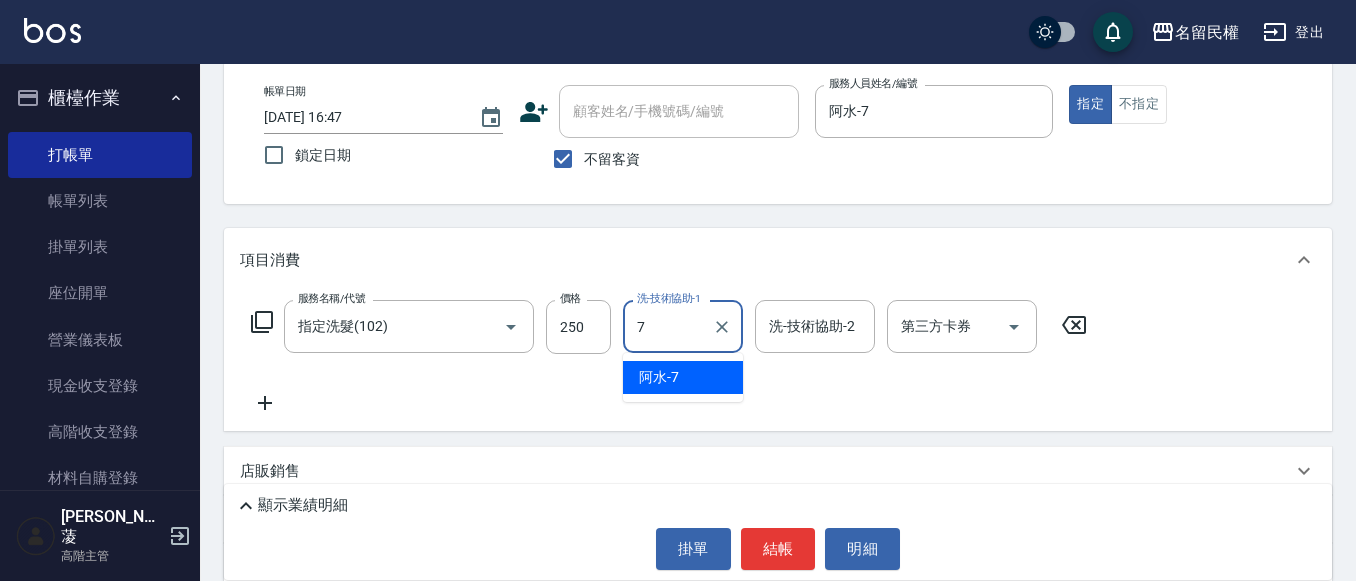 type on "阿水-7" 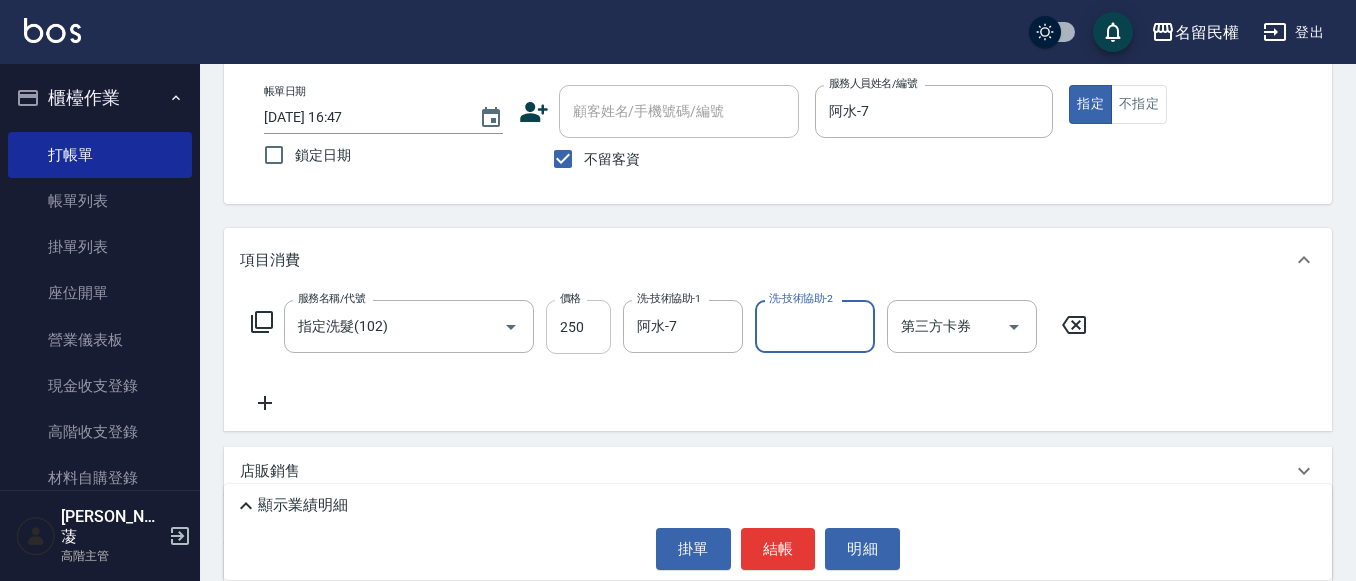 click on "250" at bounding box center [578, 327] 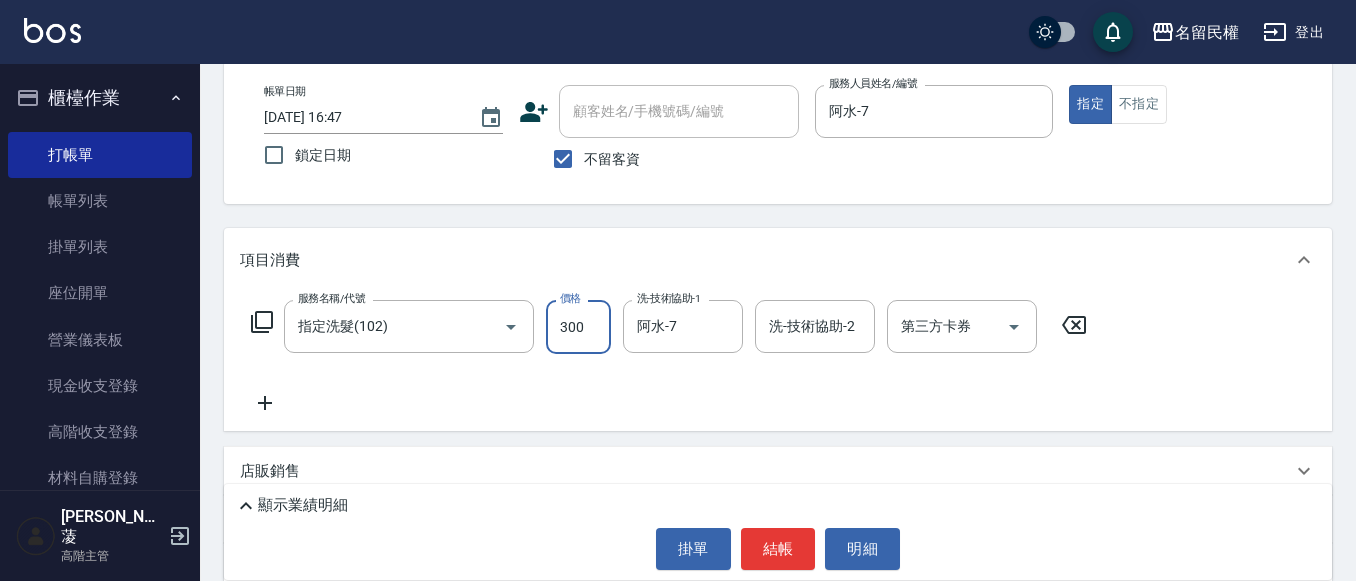 type on "300" 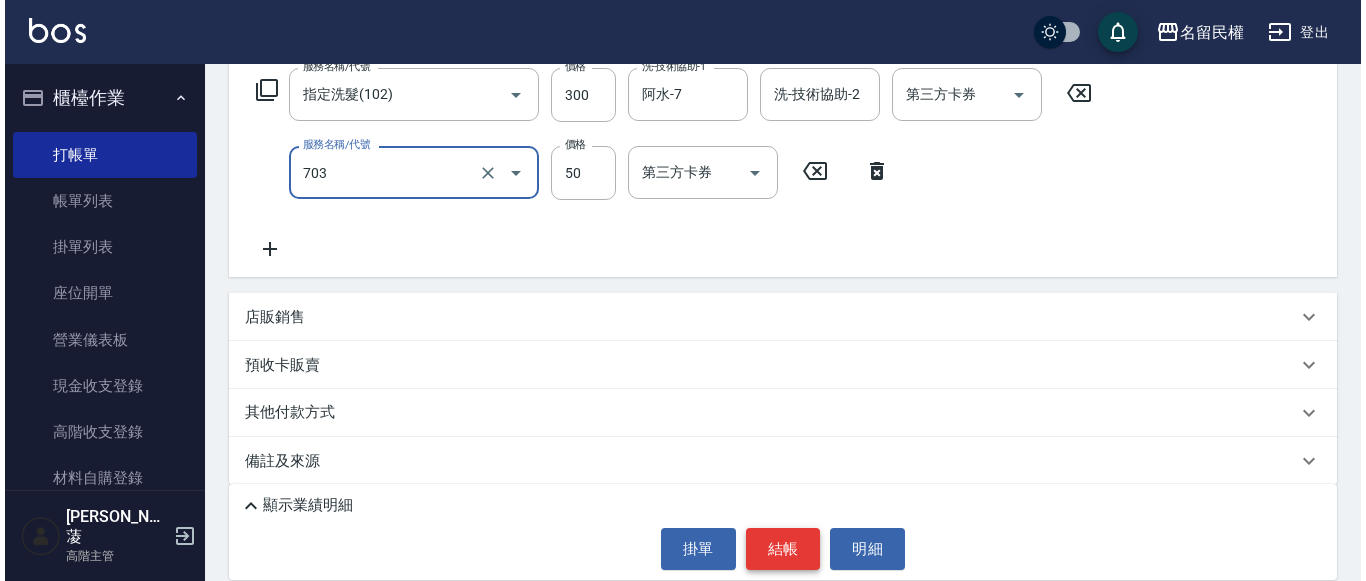 scroll, scrollTop: 346, scrollLeft: 0, axis: vertical 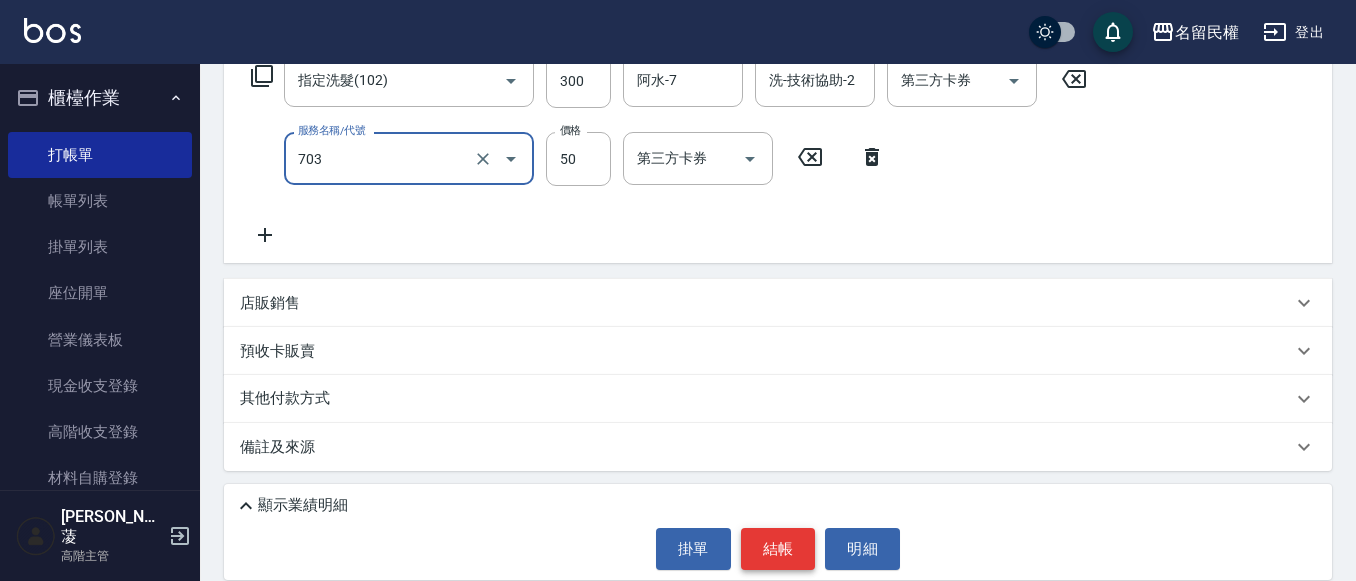 type on "青捲/吹捲/夾直/電棒/夾玉米鬚(703)" 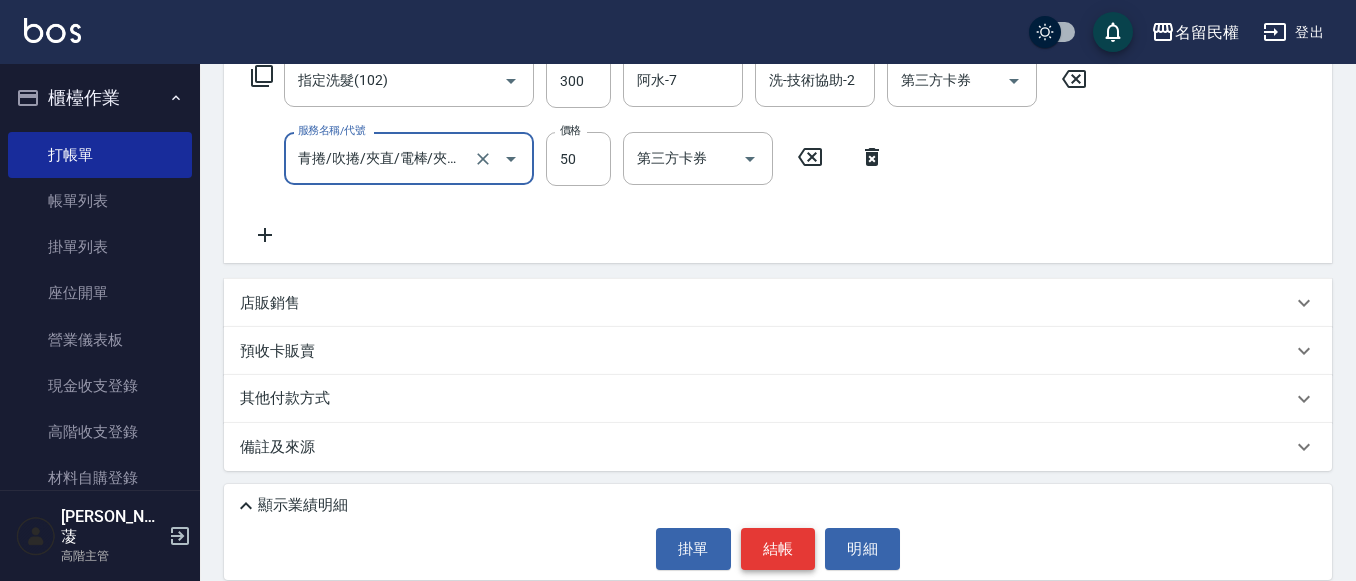 click on "結帳" at bounding box center [778, 549] 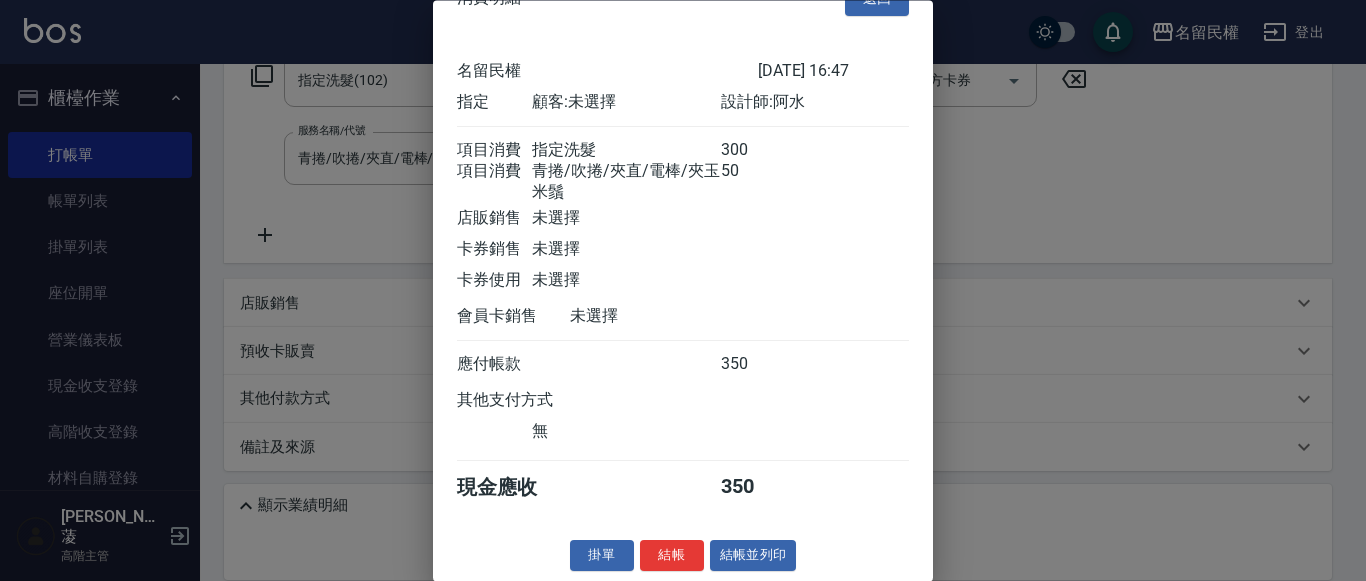 scroll, scrollTop: 74, scrollLeft: 0, axis: vertical 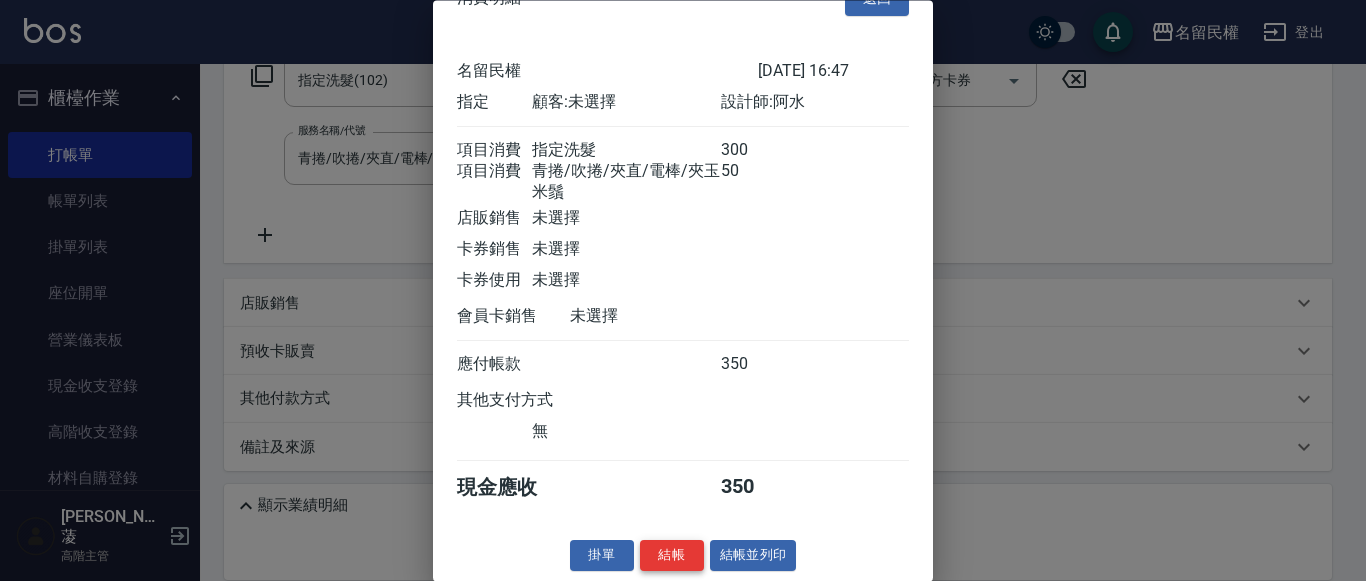 click on "結帳" at bounding box center (672, 556) 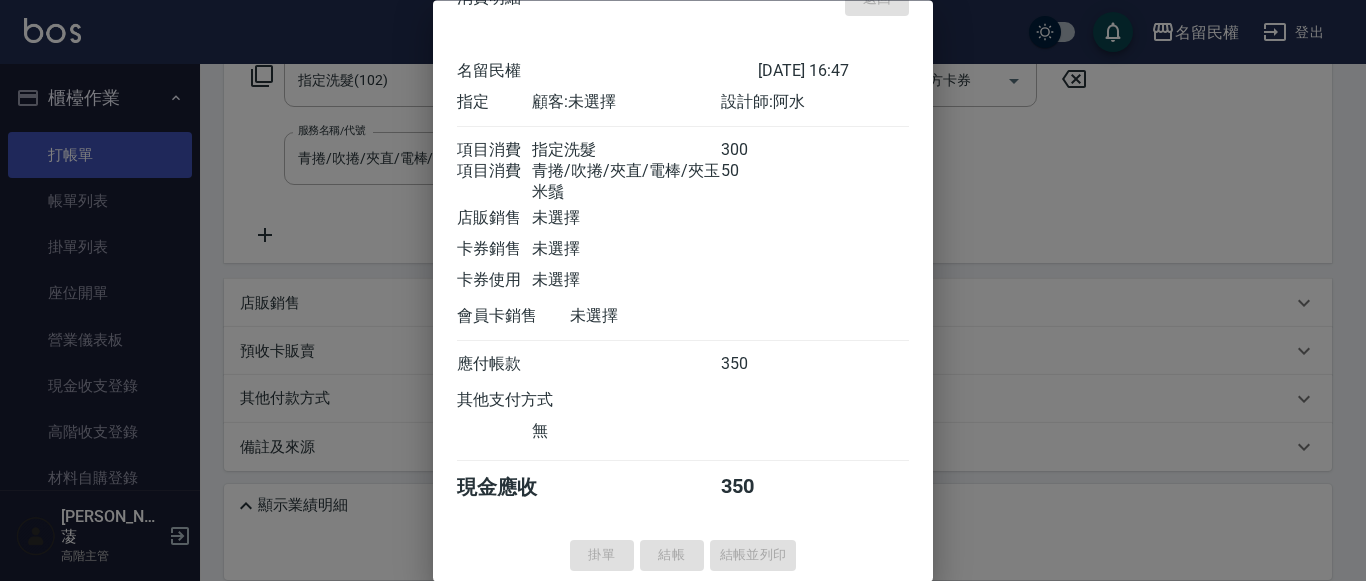 type on "[DATE] 16:57" 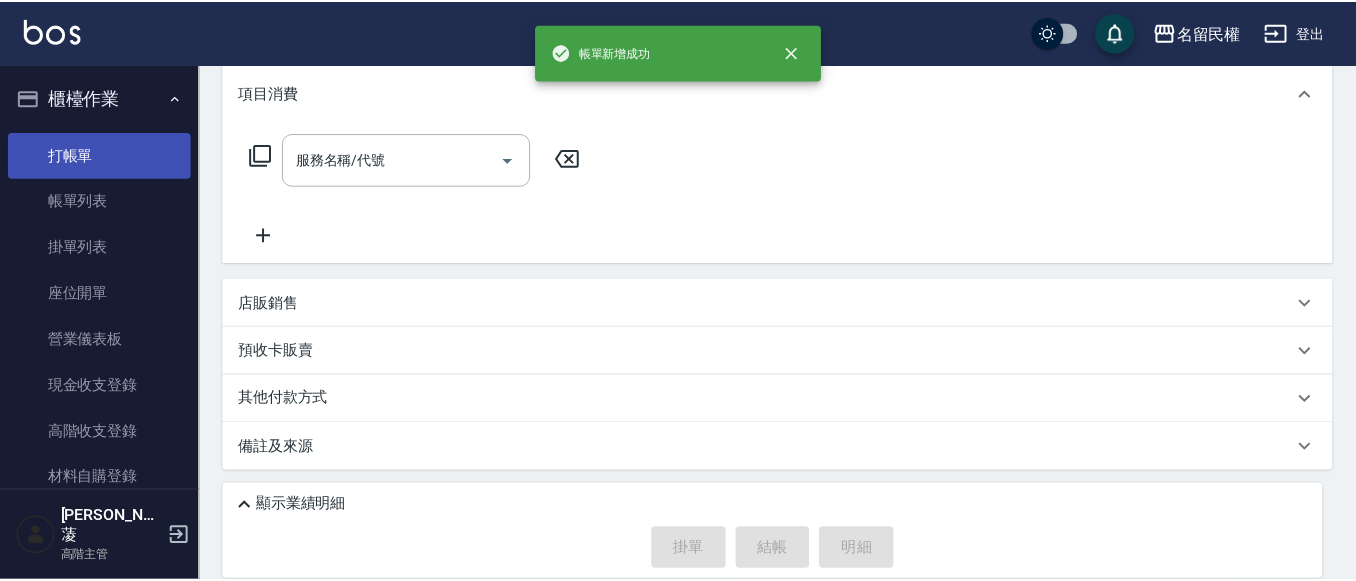 scroll, scrollTop: 0, scrollLeft: 0, axis: both 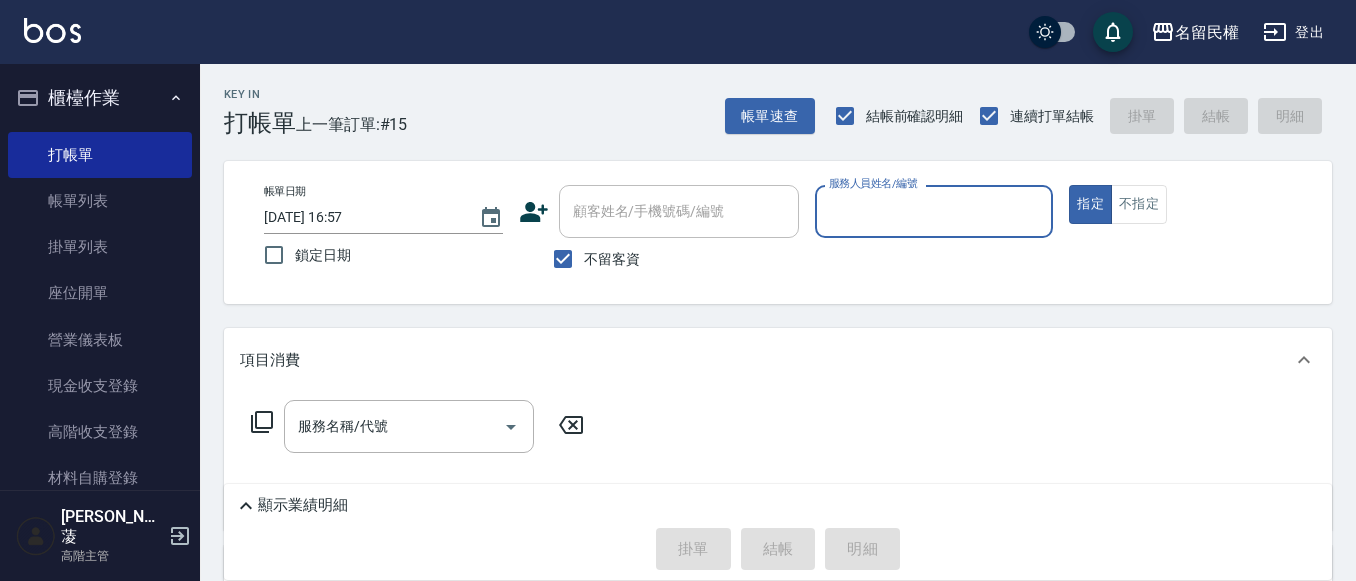 click on "服務人員姓名/編號" at bounding box center (934, 211) 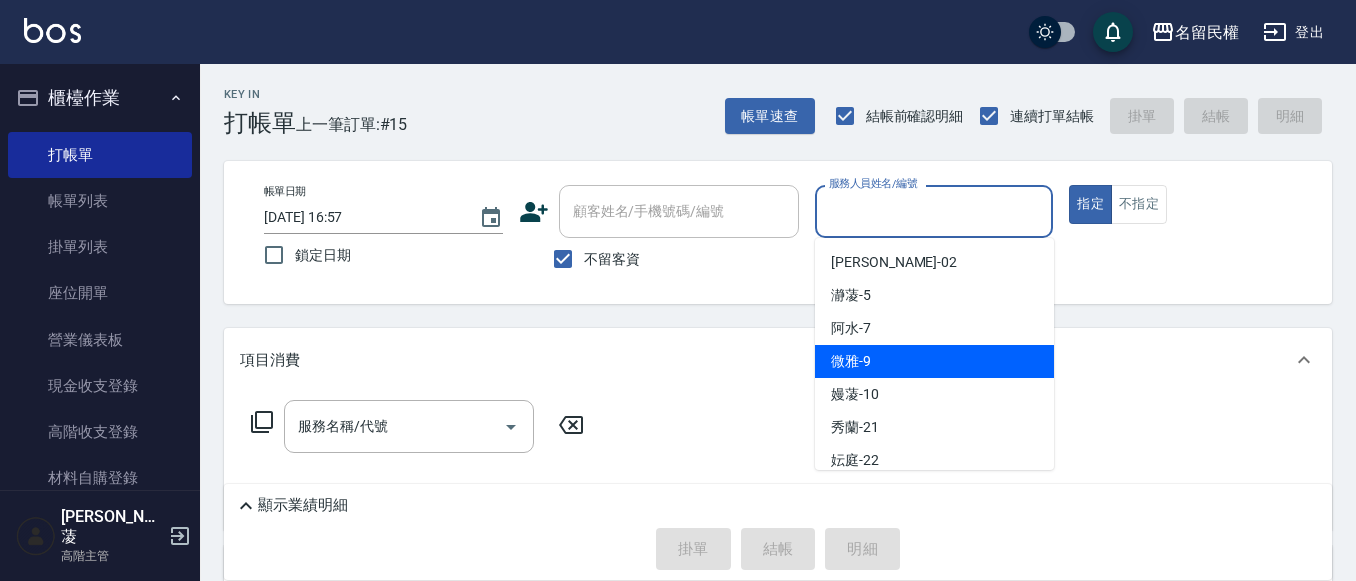 click on "微雅 -9" at bounding box center (934, 361) 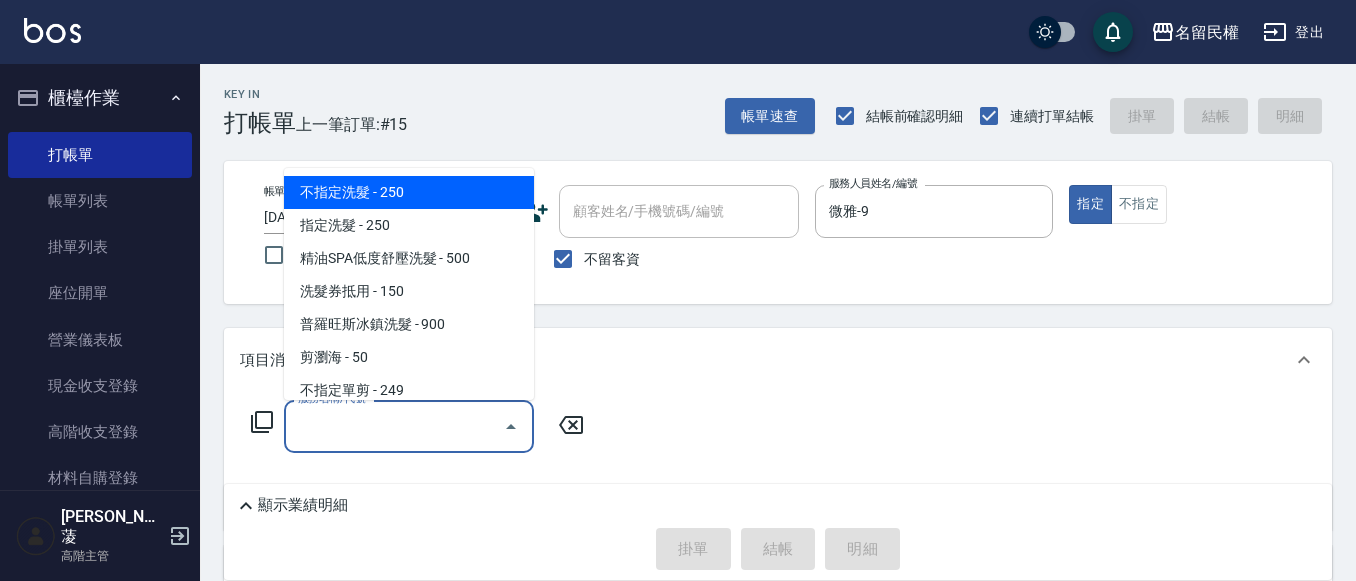 click on "服務名稱/代號" at bounding box center (394, 426) 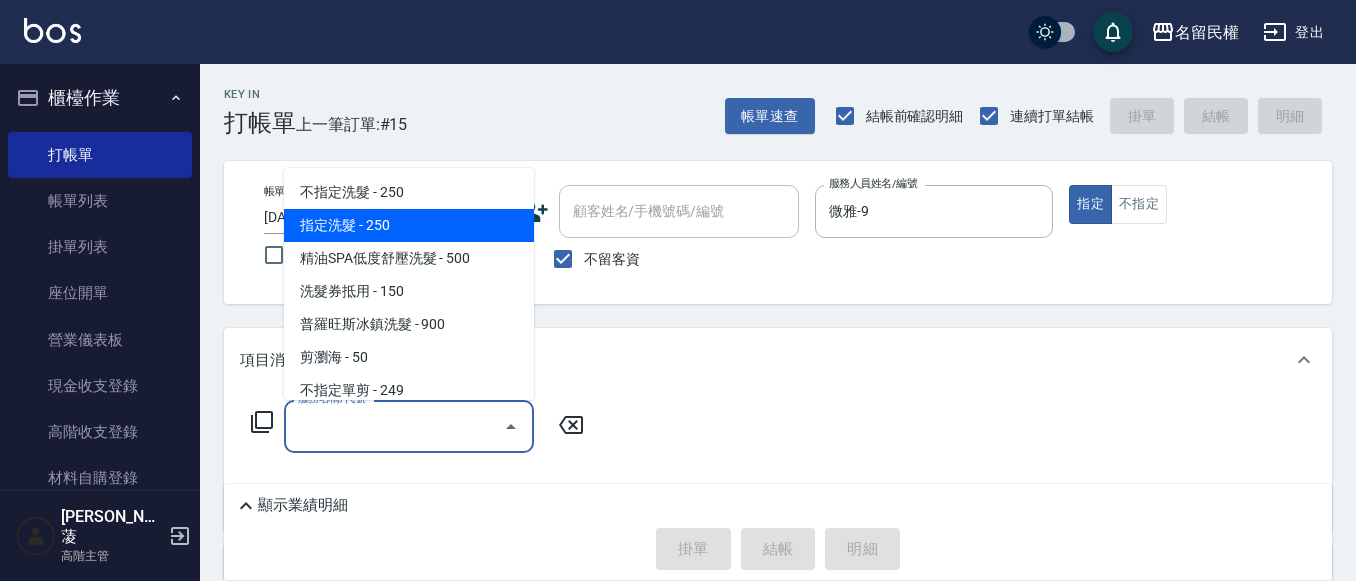 click on "指定洗髮 - 250" at bounding box center (409, 225) 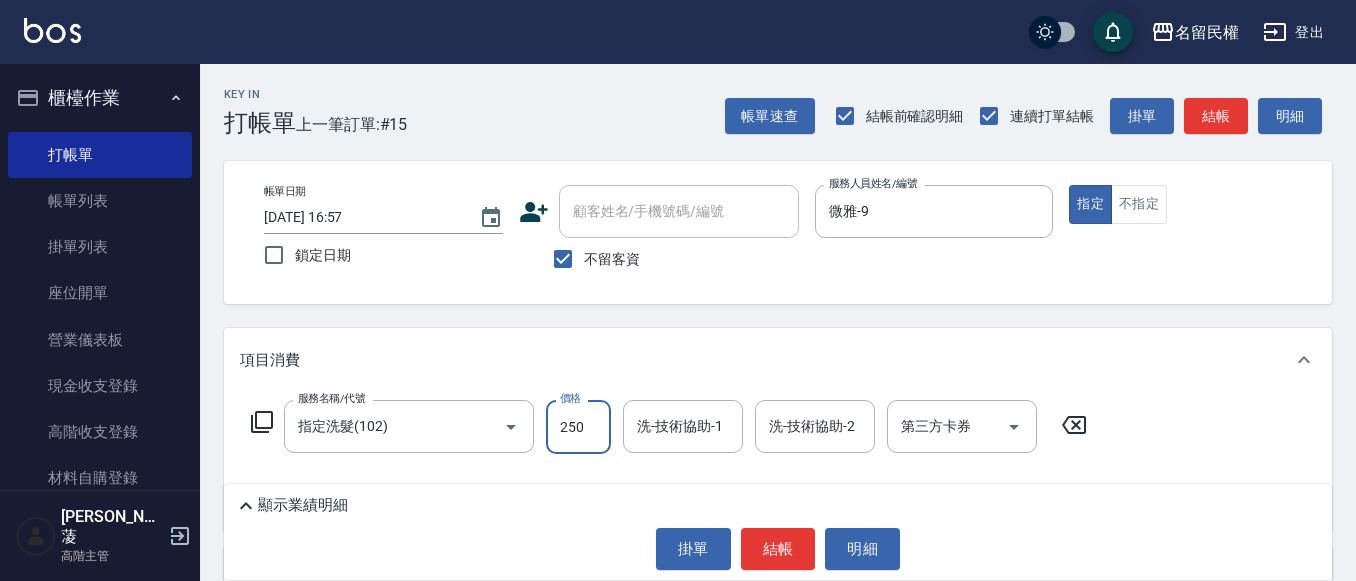click on "250" at bounding box center (578, 427) 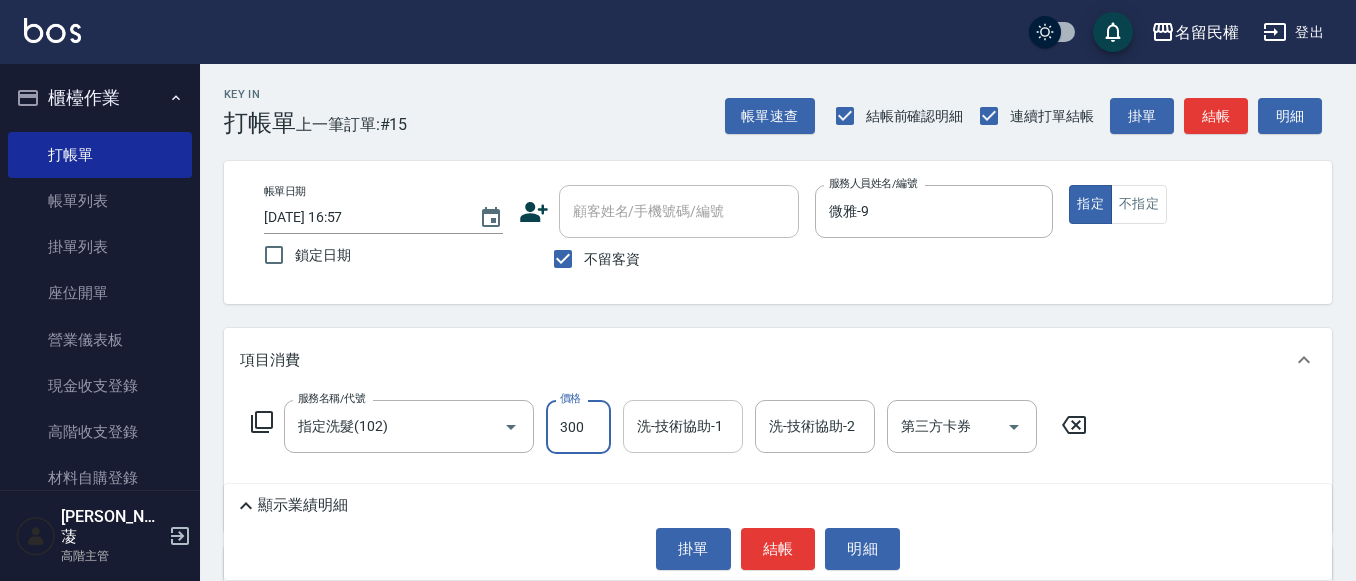 type on "300" 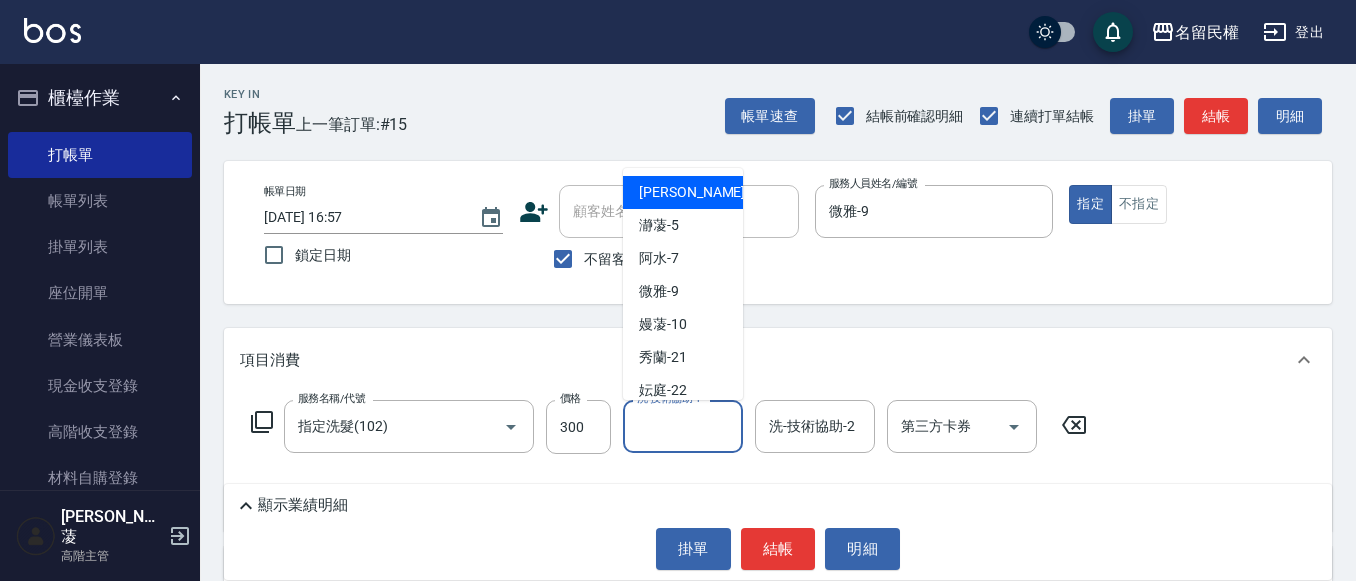 click on "洗-技術協助-1" at bounding box center (683, 426) 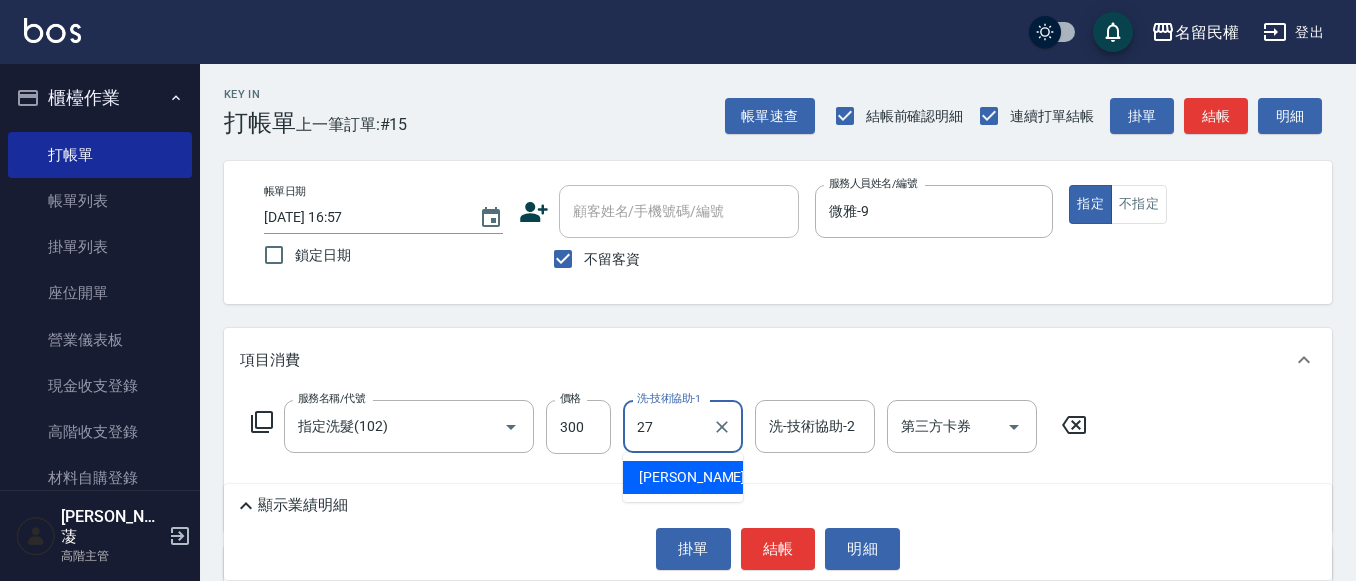 type on "[PERSON_NAME]-27" 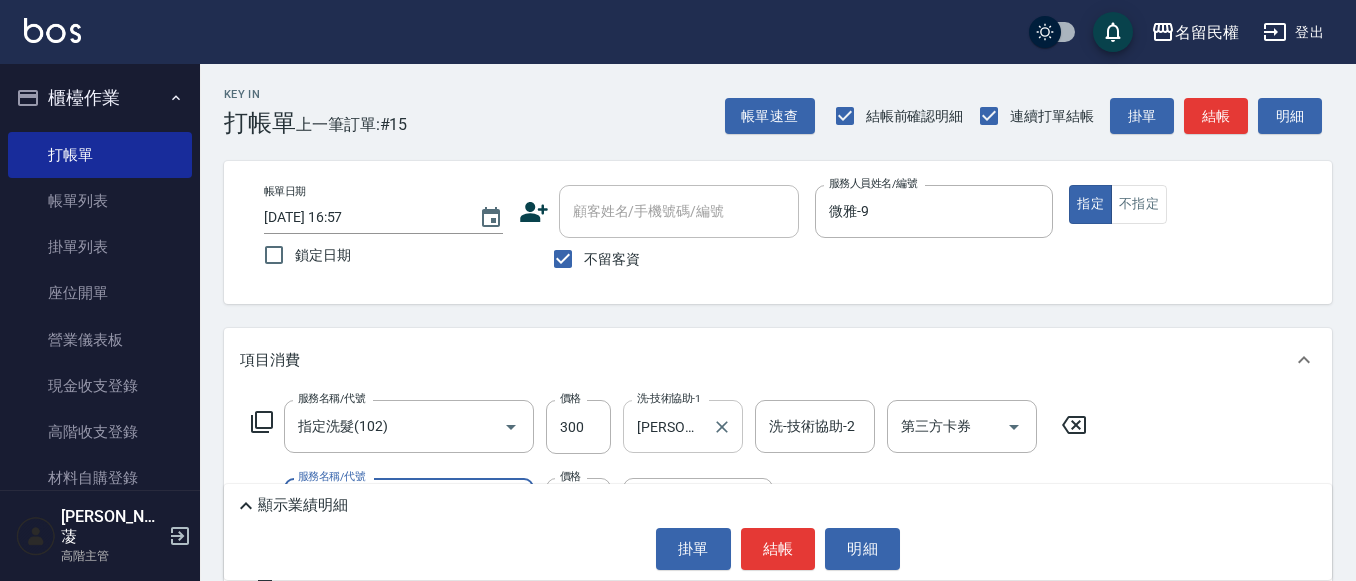 type on "[PERSON_NAME](701)" 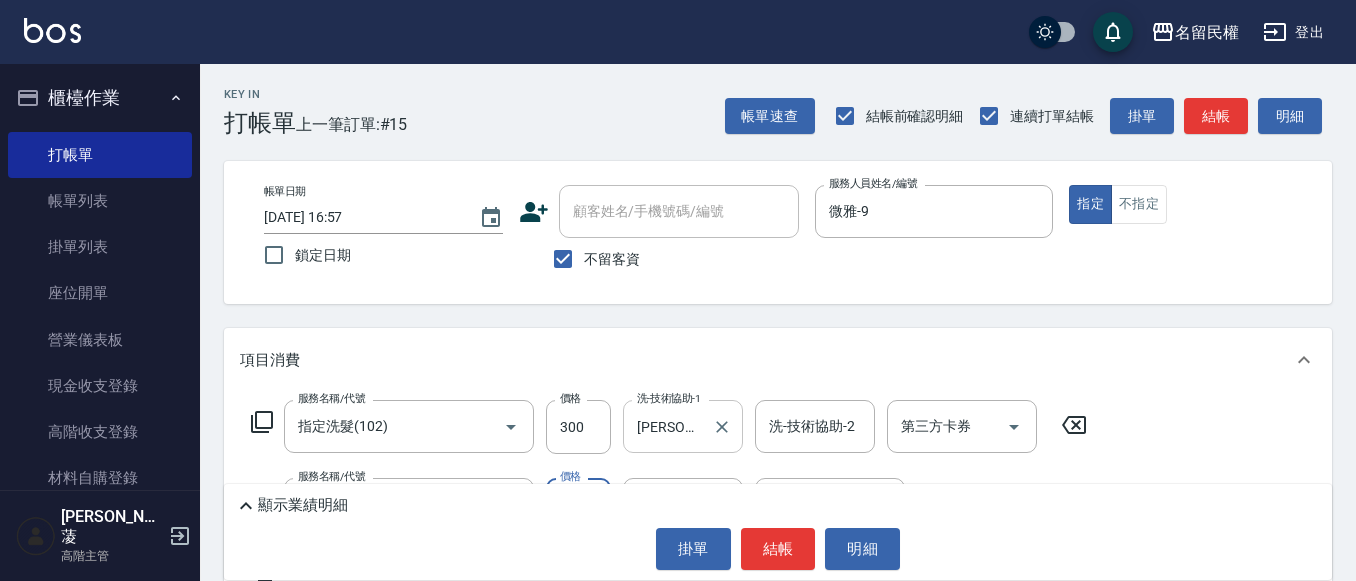 type on "30" 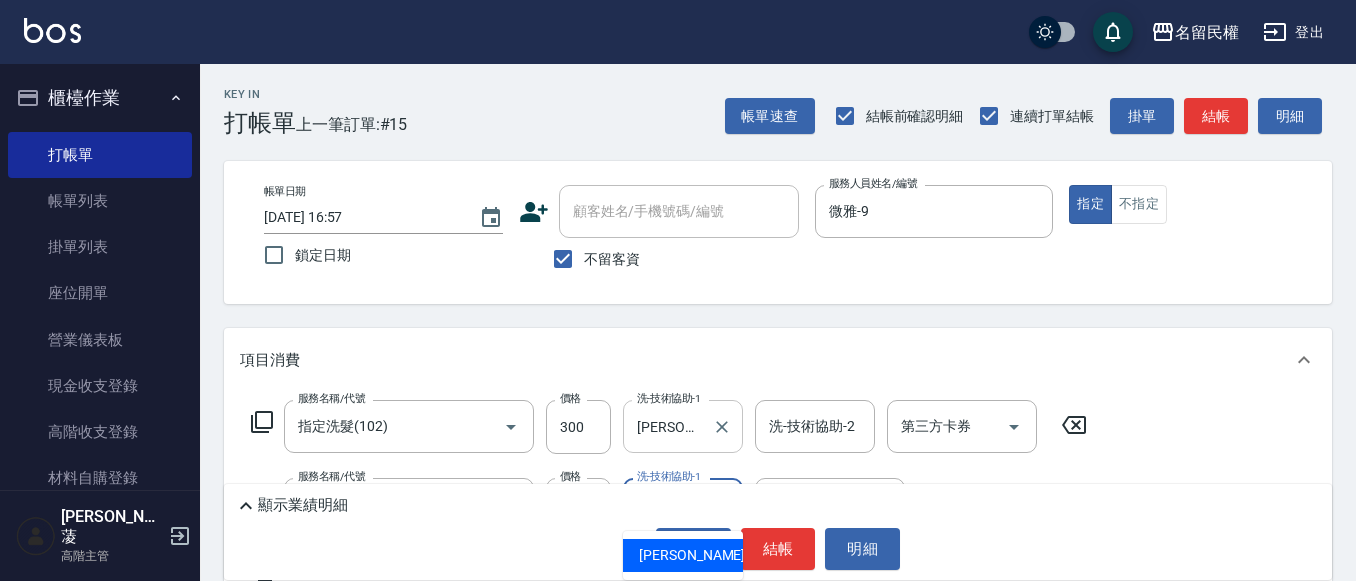 type on "[PERSON_NAME]-27" 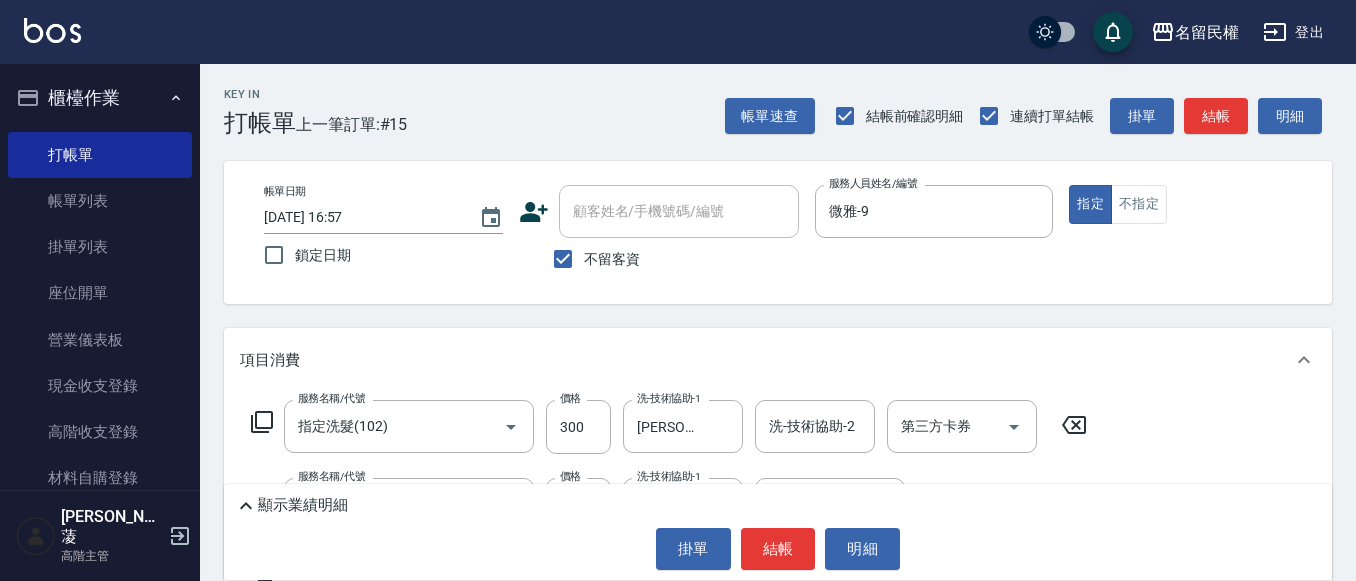 click on "項目消費" at bounding box center [766, 360] 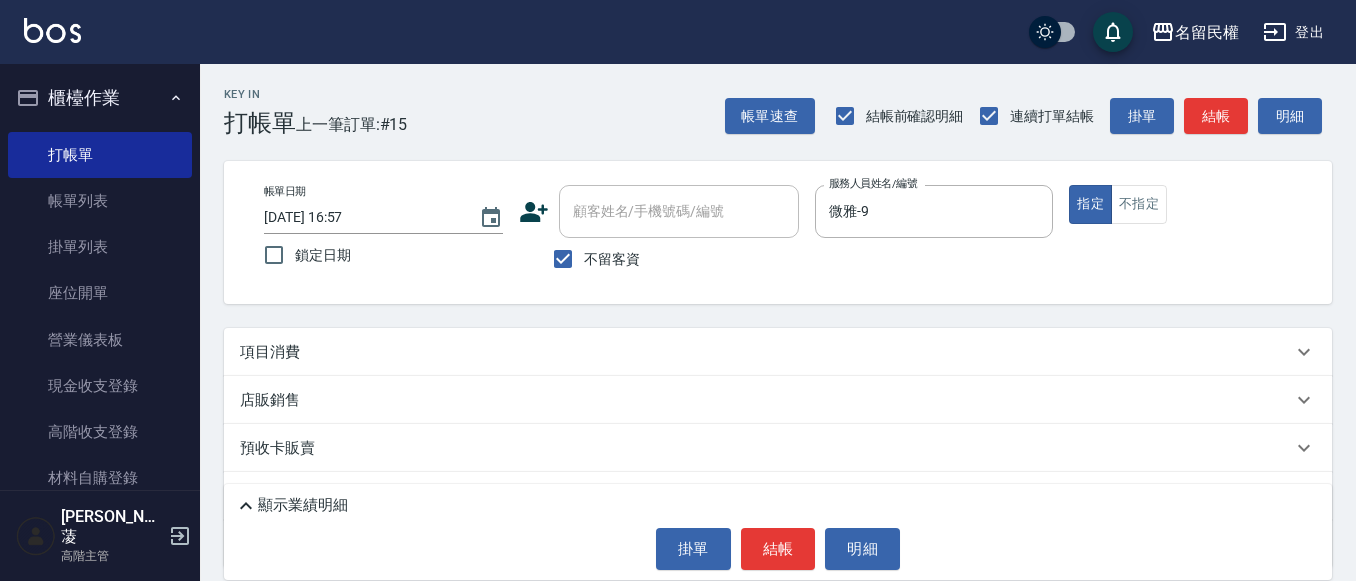 click on "項目消費" at bounding box center [766, 352] 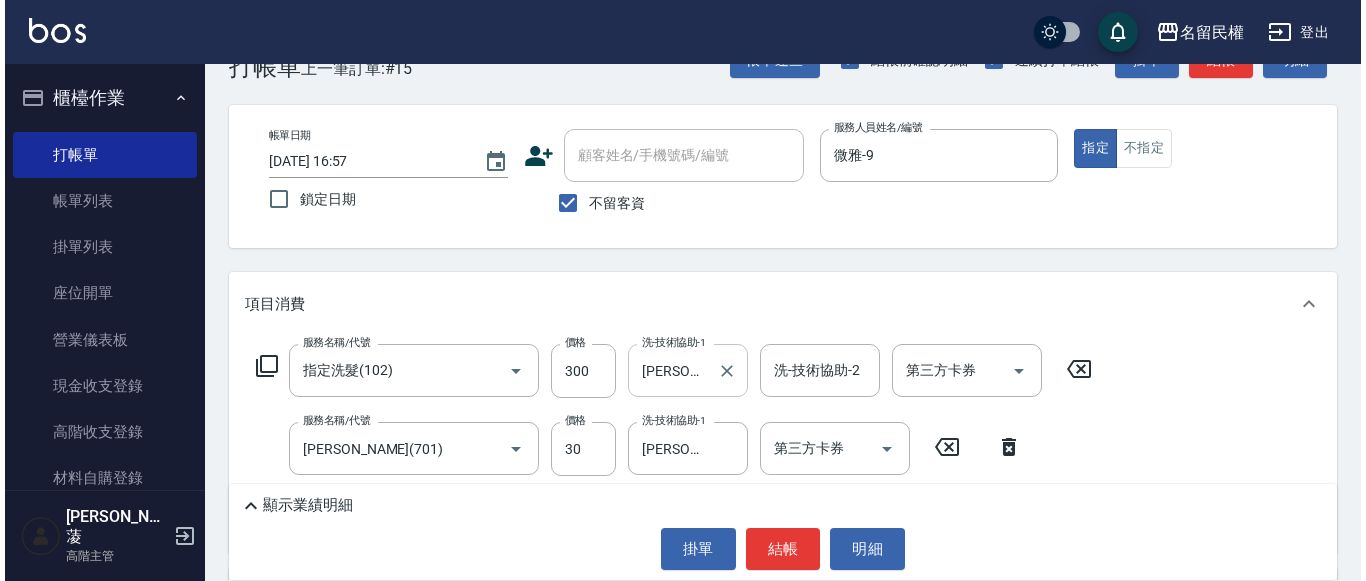 scroll, scrollTop: 100, scrollLeft: 0, axis: vertical 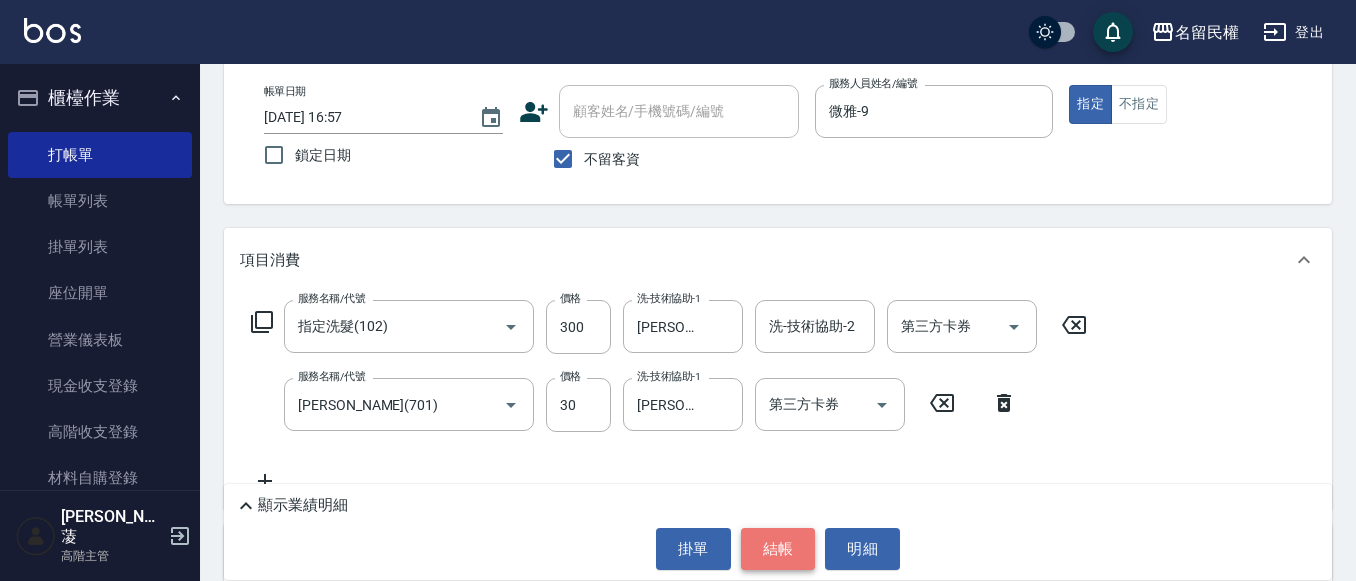 click on "結帳" at bounding box center [778, 549] 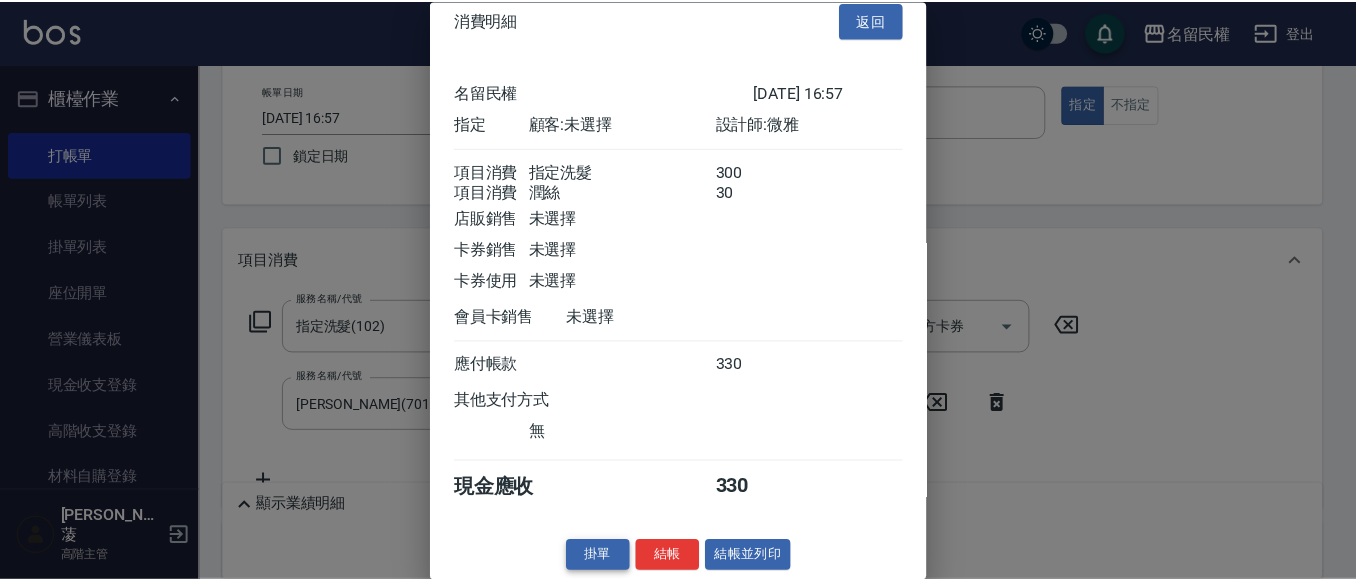 scroll, scrollTop: 50, scrollLeft: 0, axis: vertical 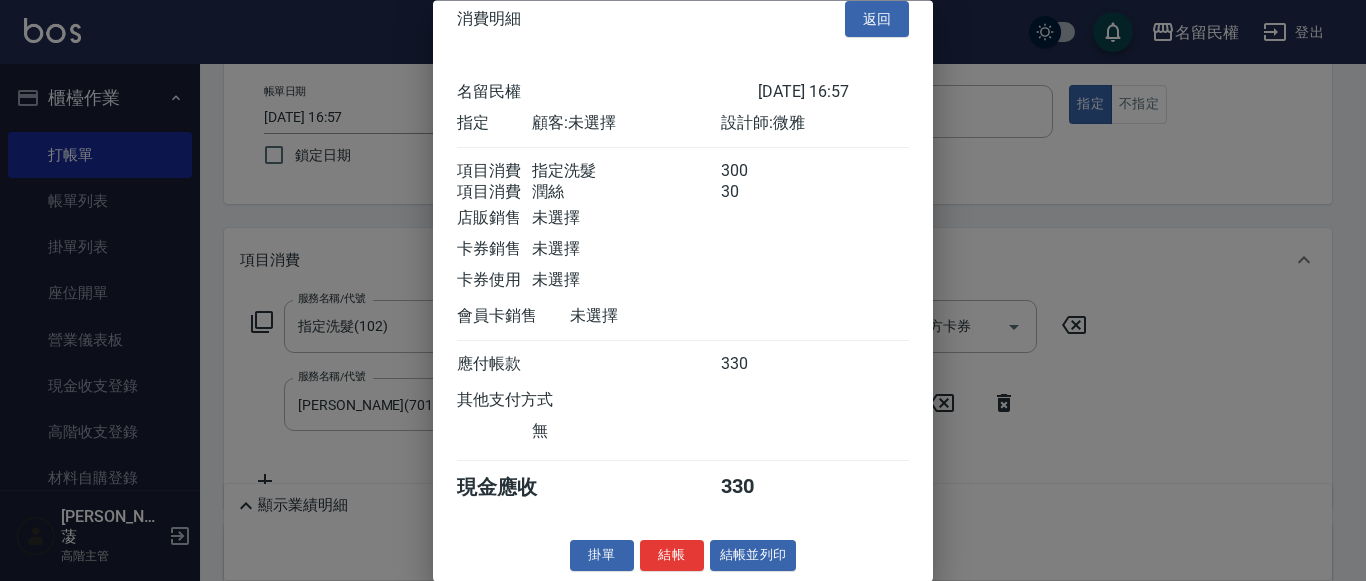 click on "結帳" at bounding box center [672, 556] 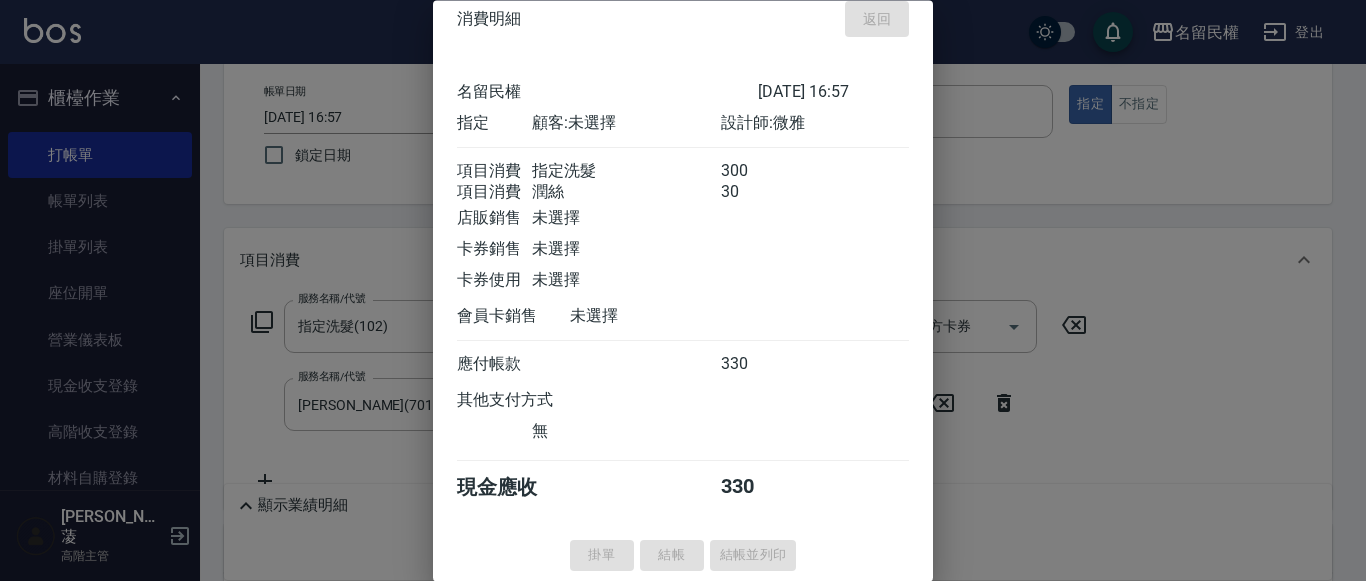type on "[DATE] 17:04" 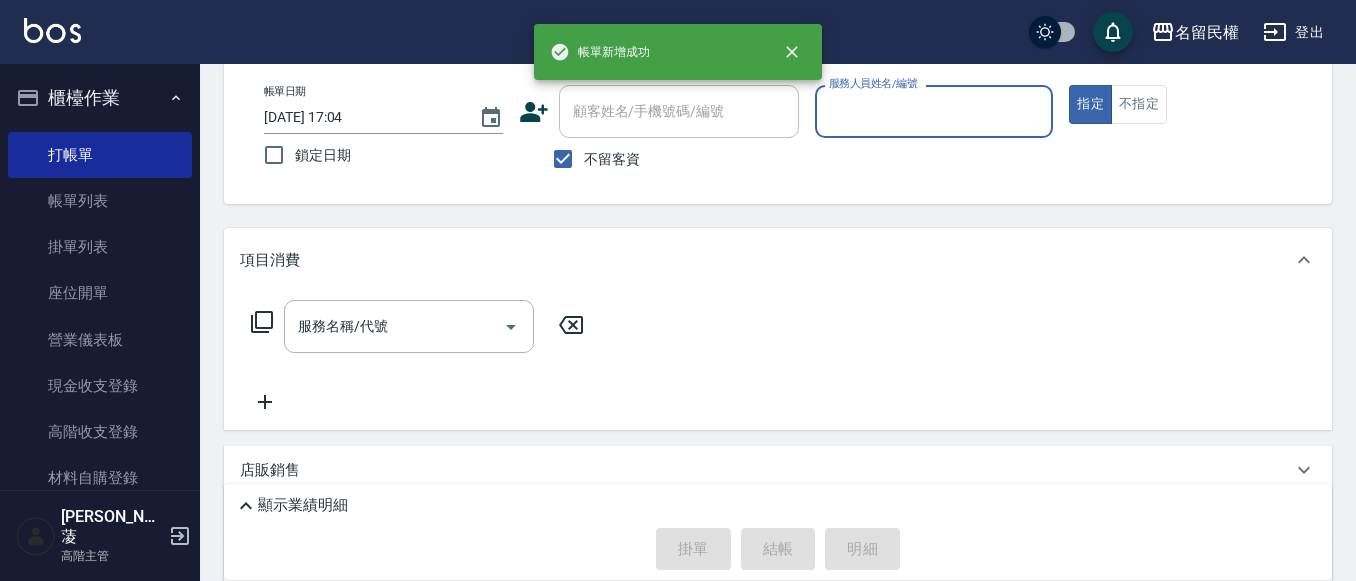 scroll, scrollTop: 0, scrollLeft: 0, axis: both 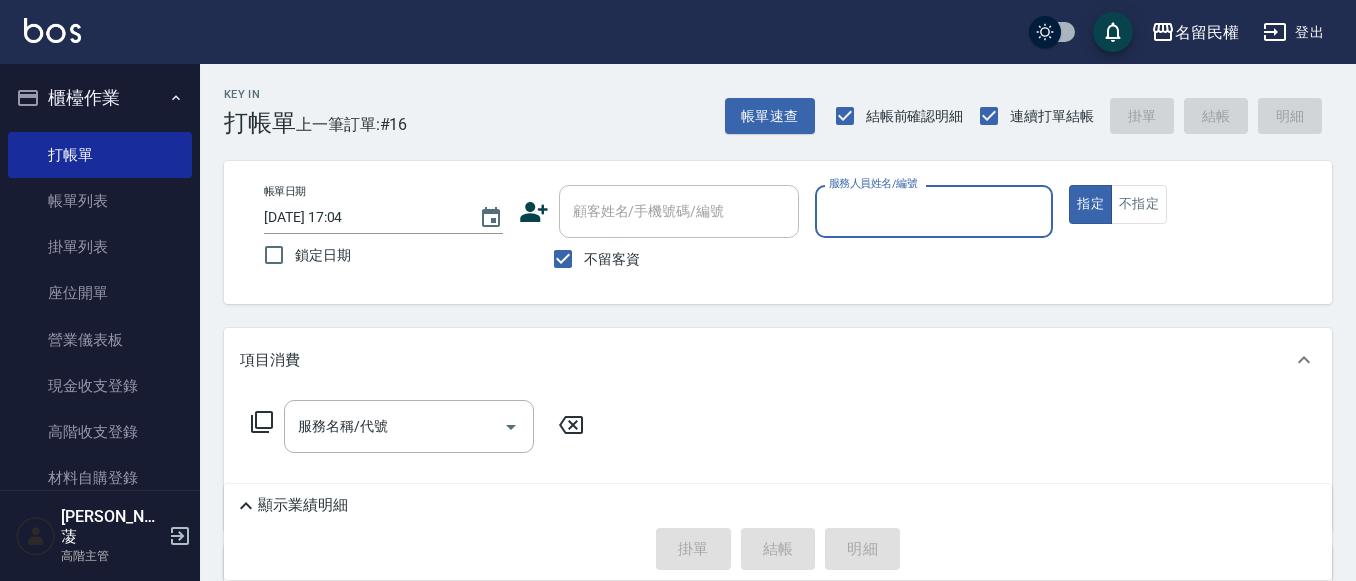 click on "服務人員姓名/編號" at bounding box center [934, 211] 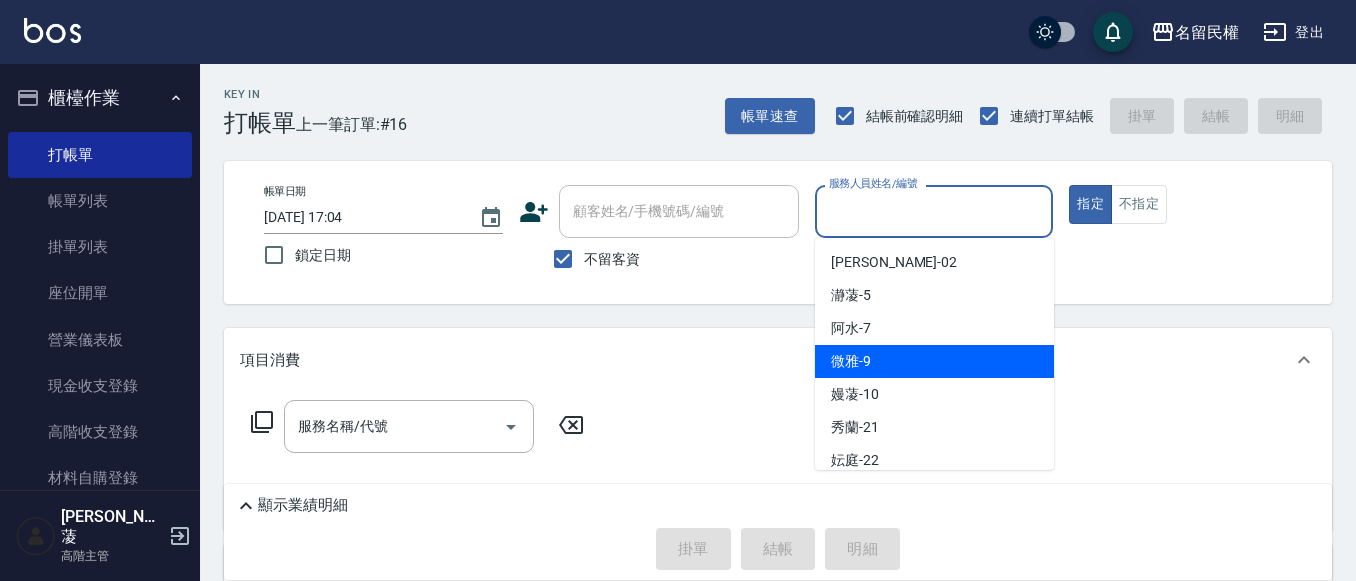 click on "微雅 -9" at bounding box center (934, 361) 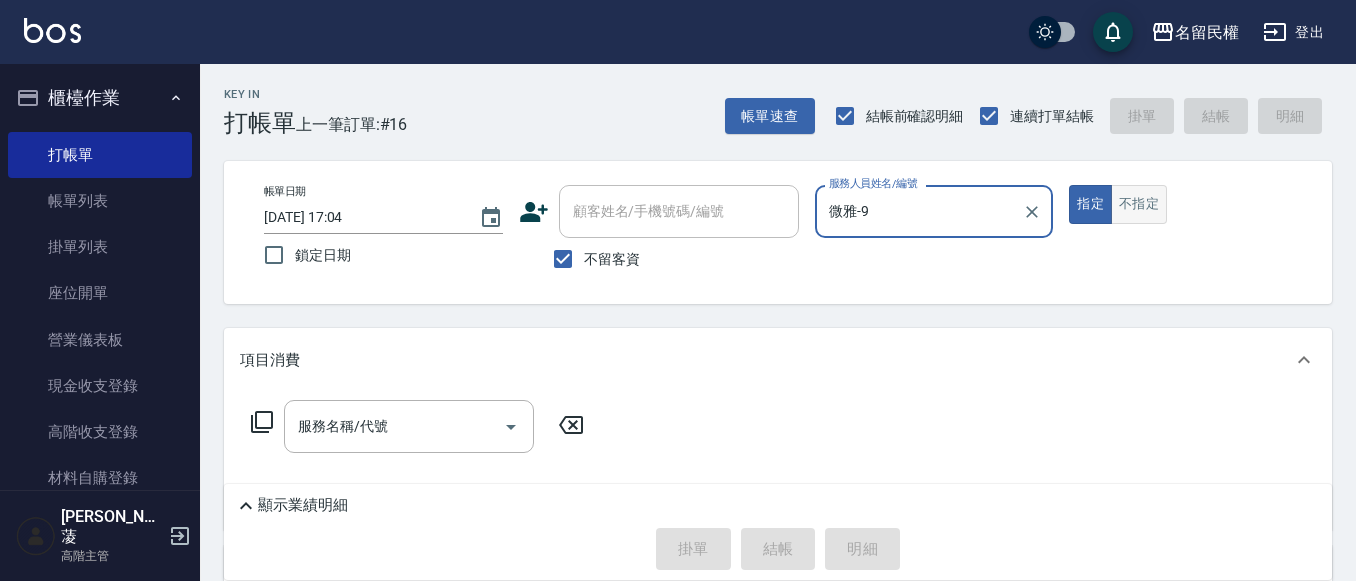 drag, startPoint x: 1132, startPoint y: 213, endPoint x: 1118, endPoint y: 216, distance: 14.3178215 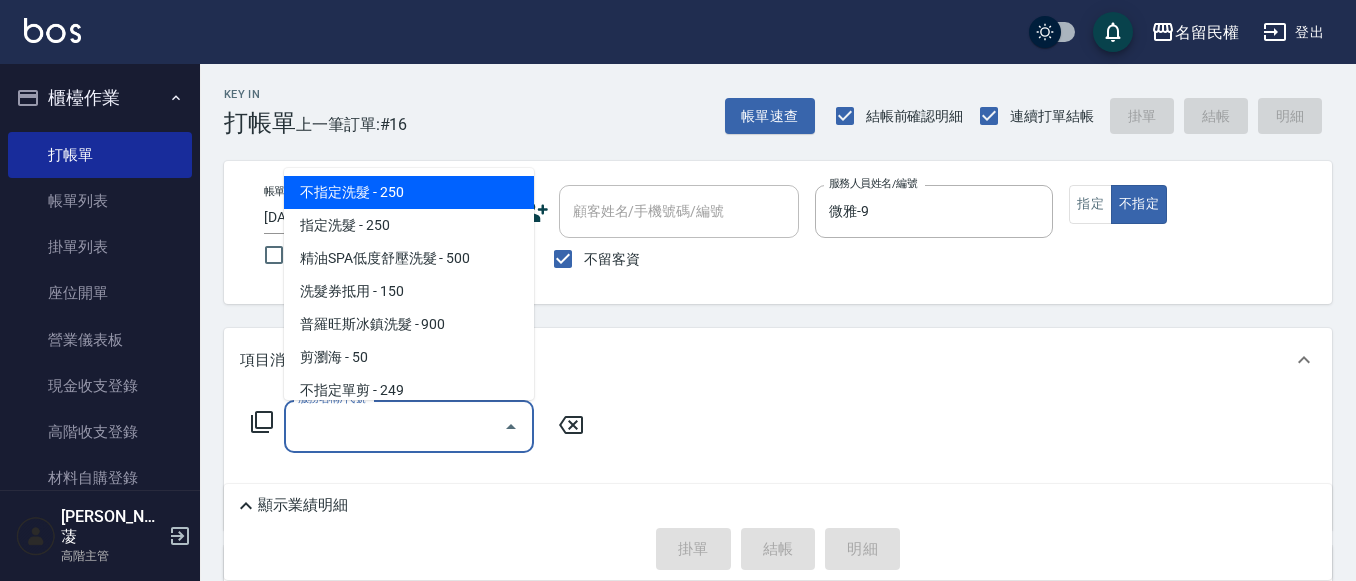 click on "服務名稱/代號" at bounding box center (394, 426) 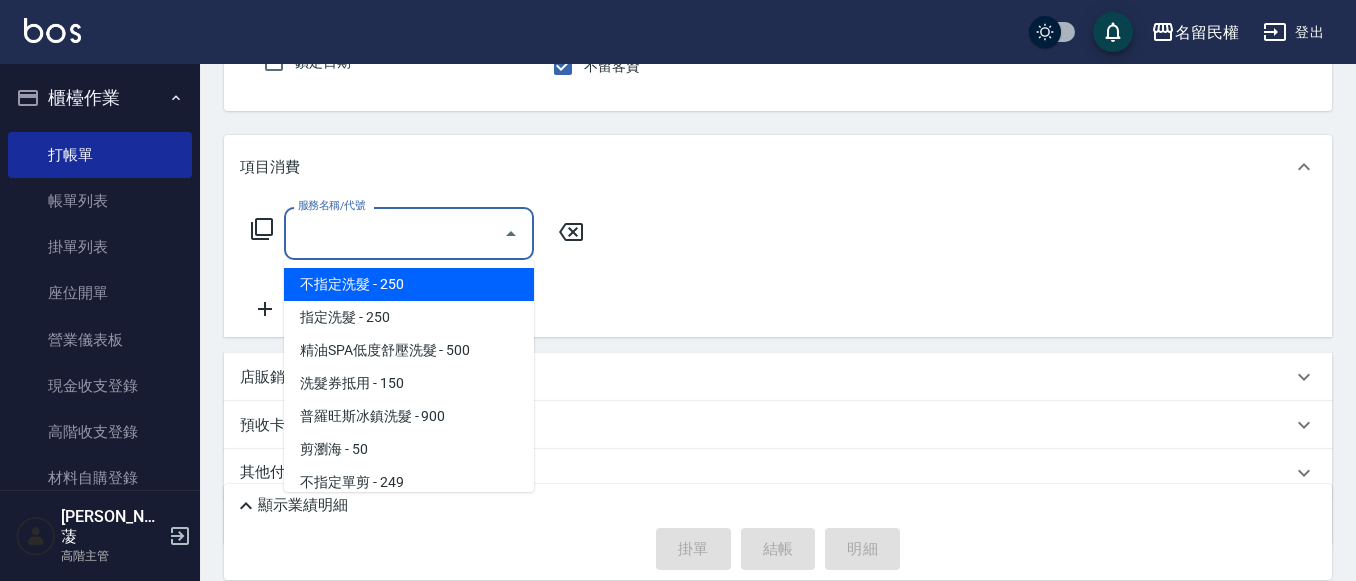 scroll, scrollTop: 200, scrollLeft: 0, axis: vertical 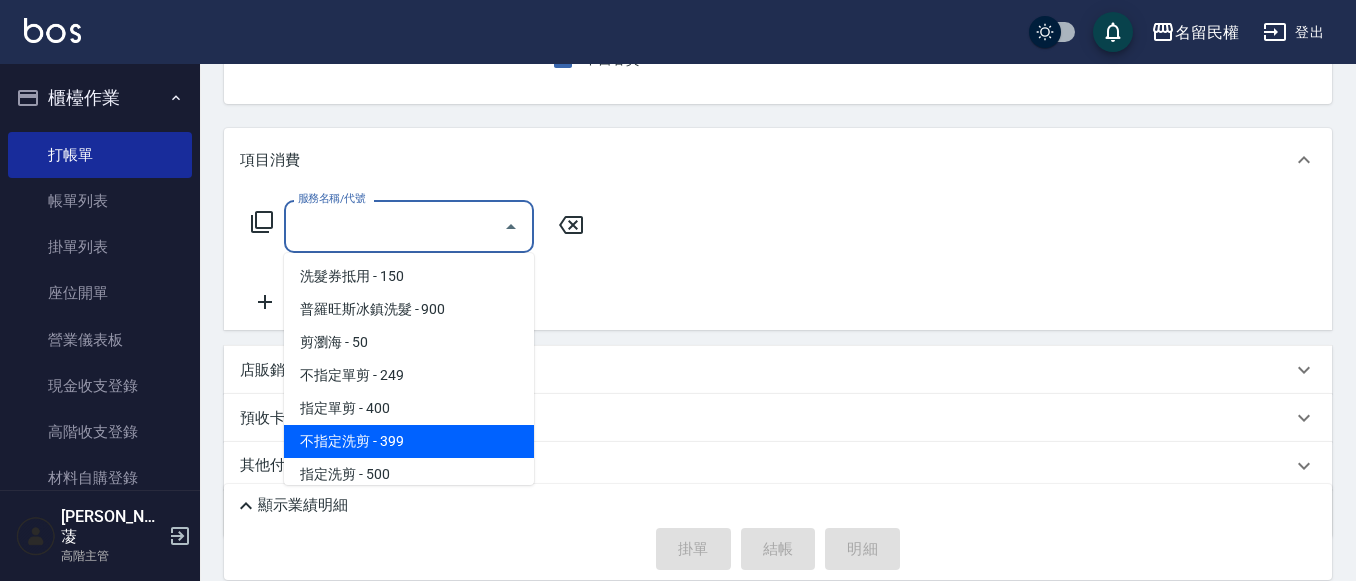 drag, startPoint x: 363, startPoint y: 447, endPoint x: 380, endPoint y: 427, distance: 26.24881 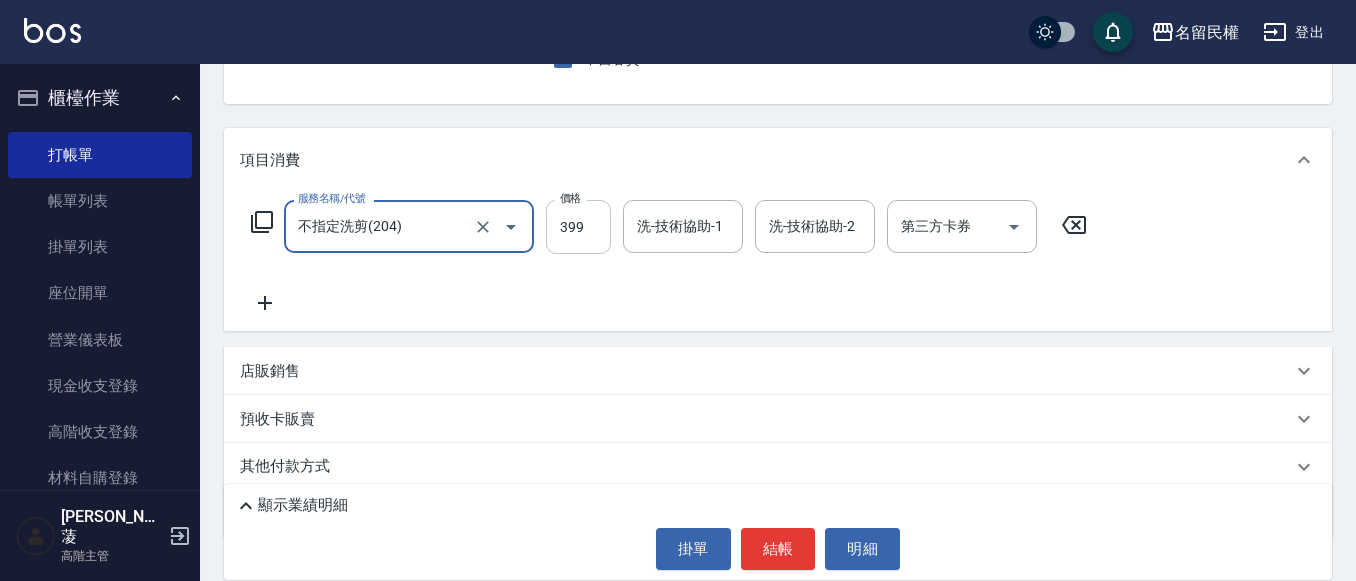 click on "399" at bounding box center (578, 227) 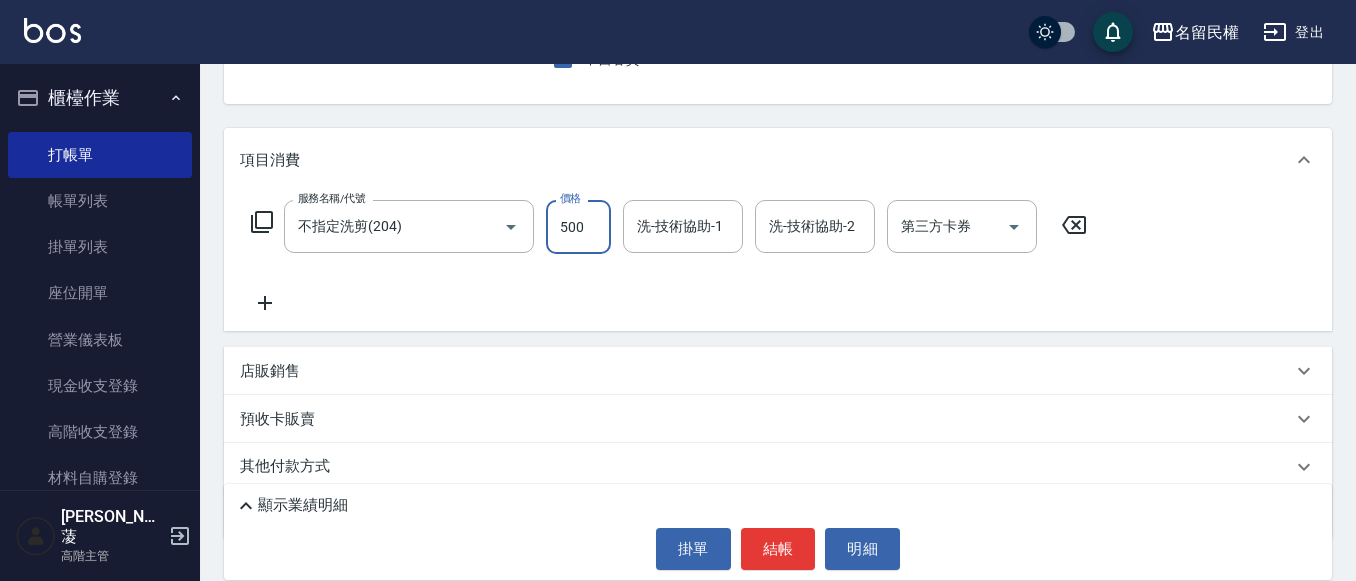 type on "500" 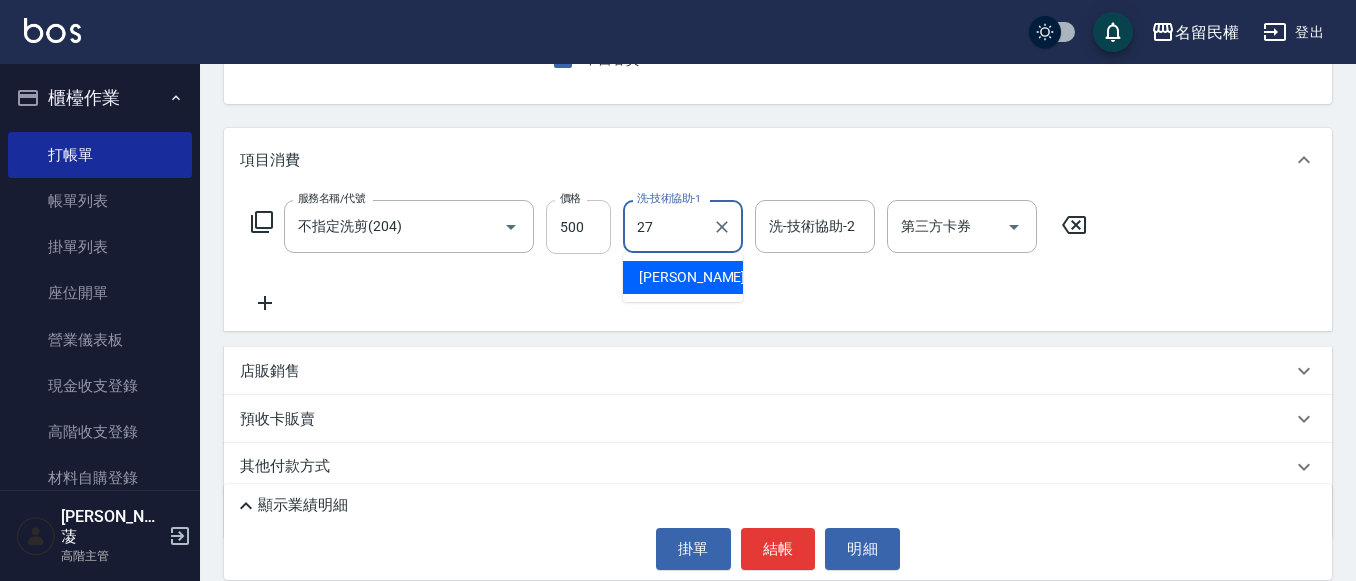 type on "[PERSON_NAME]-27" 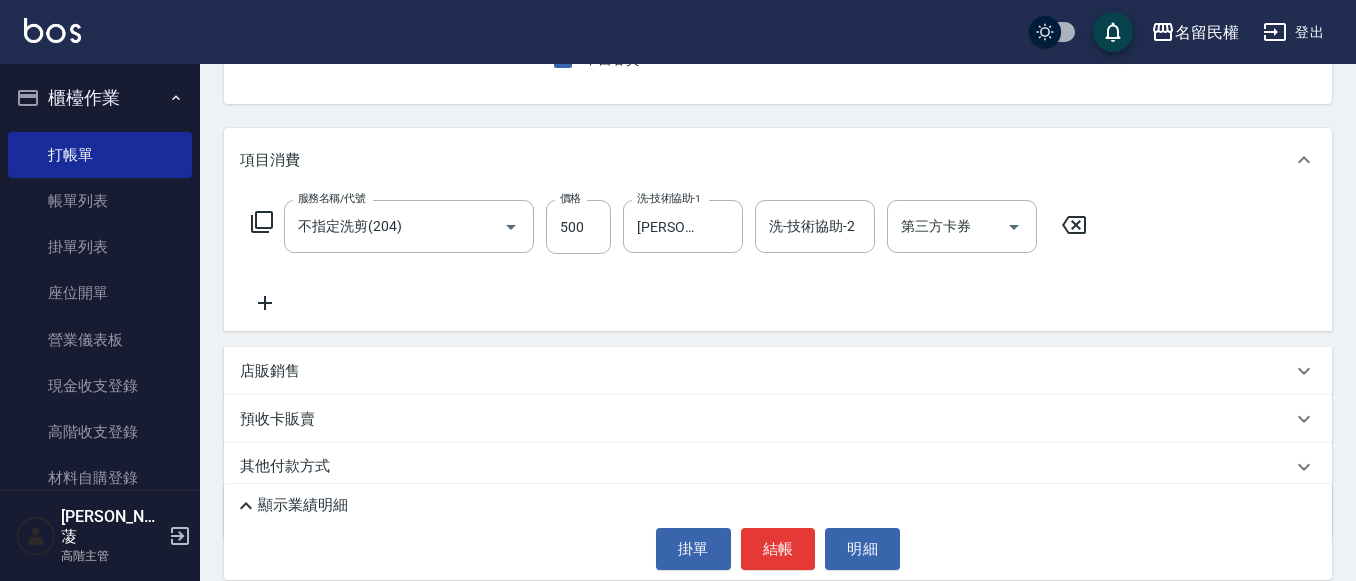 click on "服務名稱/代號 不指定洗剪(204) 服務名稱/代號 價格 500 價格 洗-技術協助-1 [PERSON_NAME]-27 洗-技術協助-1 洗-技術協助-2 洗-技術協助-2 第三方卡券 第三方卡券" at bounding box center [669, 257] 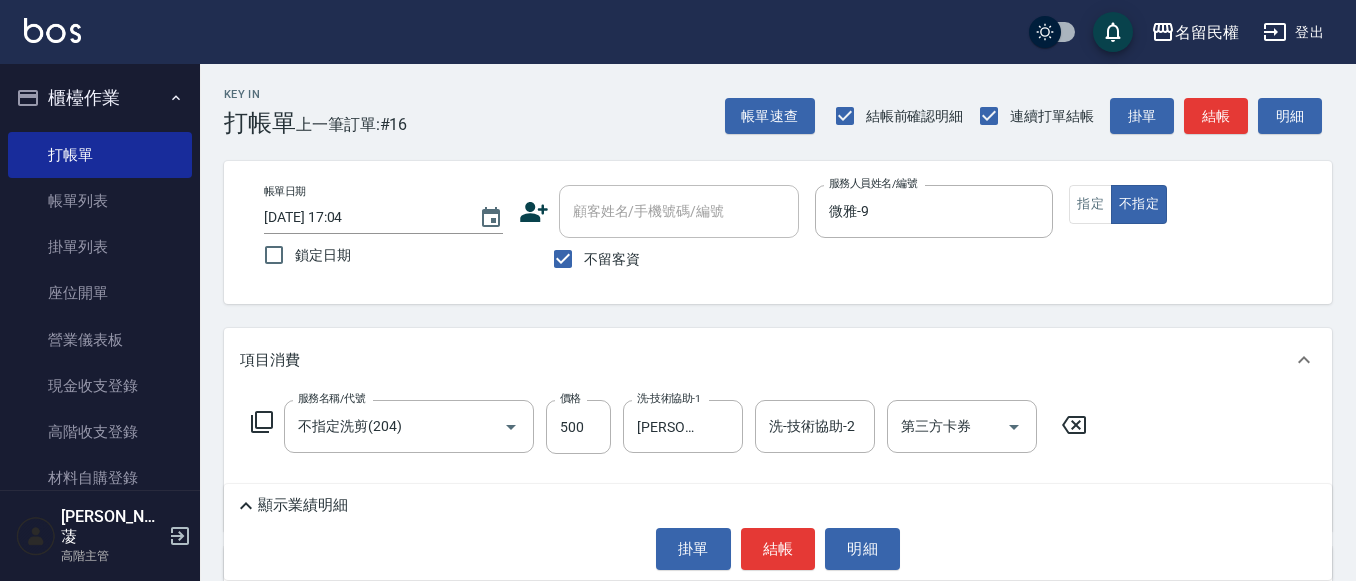 scroll, scrollTop: 100, scrollLeft: 0, axis: vertical 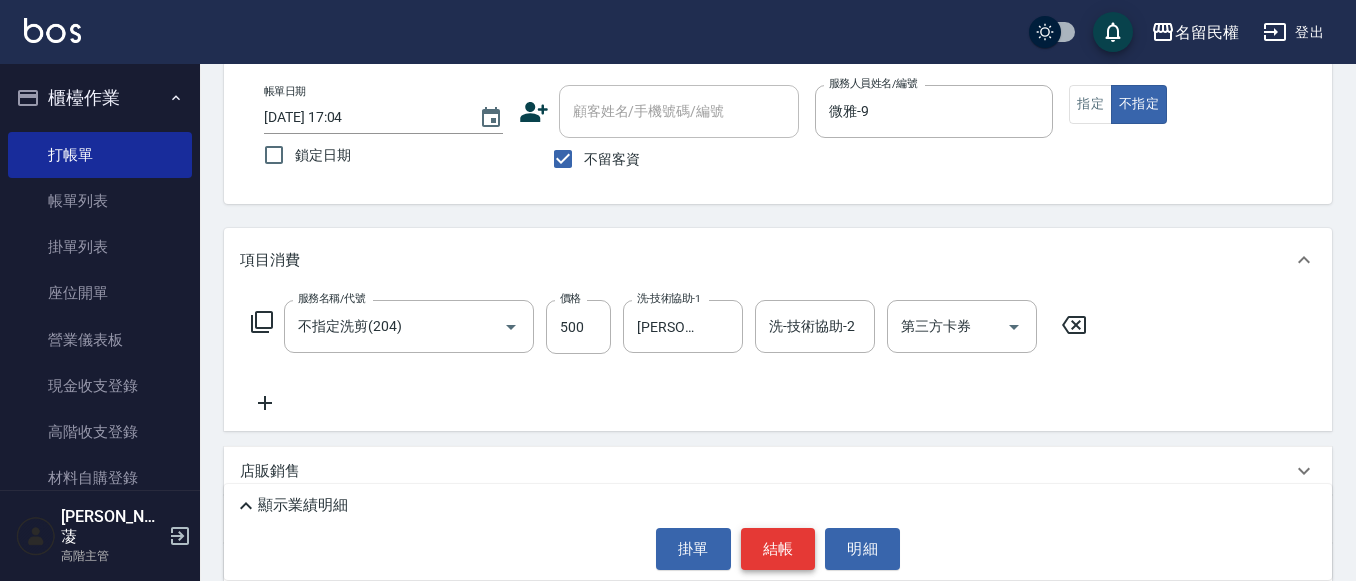 click on "結帳" at bounding box center (778, 549) 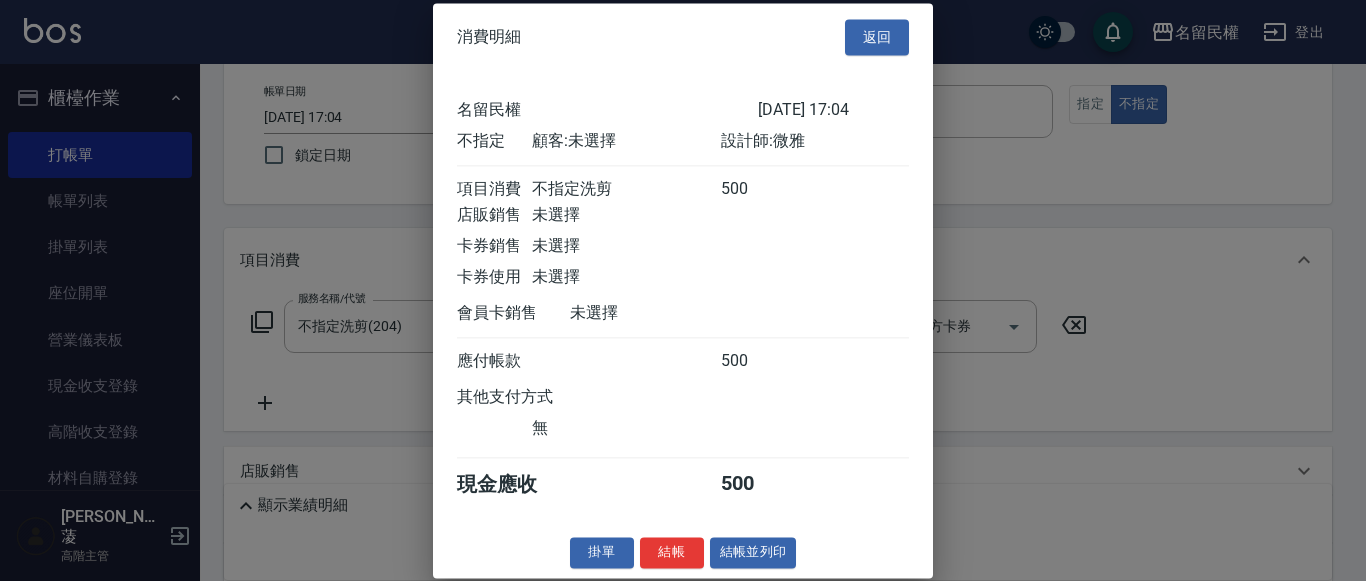 click on "結帳" at bounding box center (672, 552) 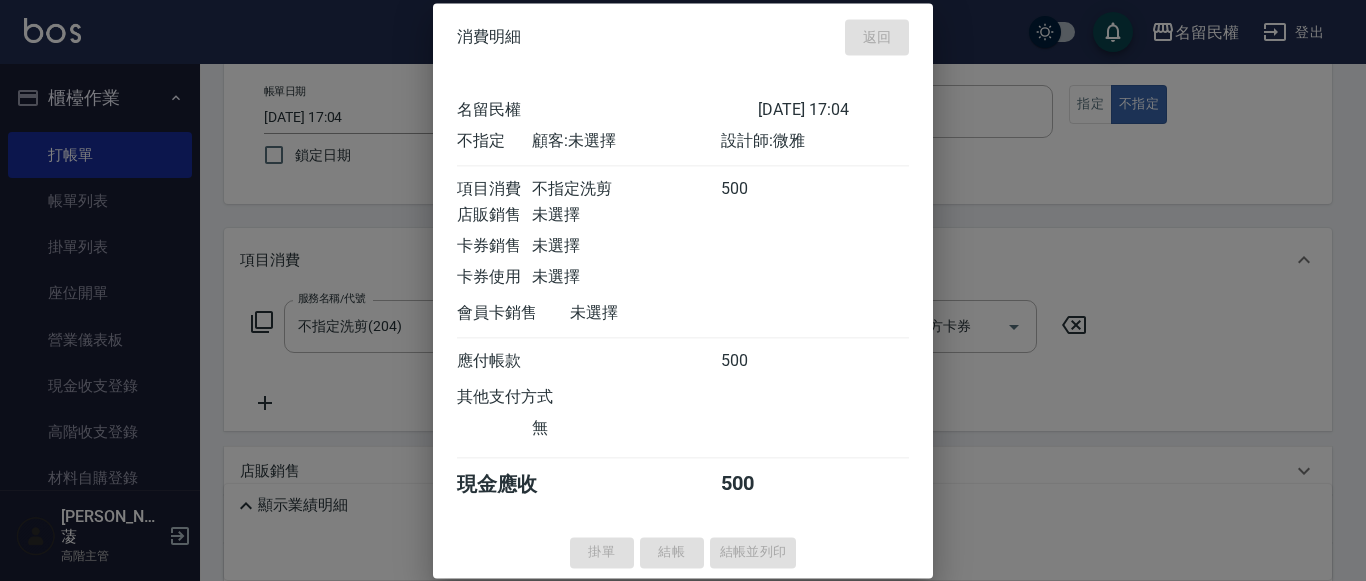 type on "[DATE] 17:29" 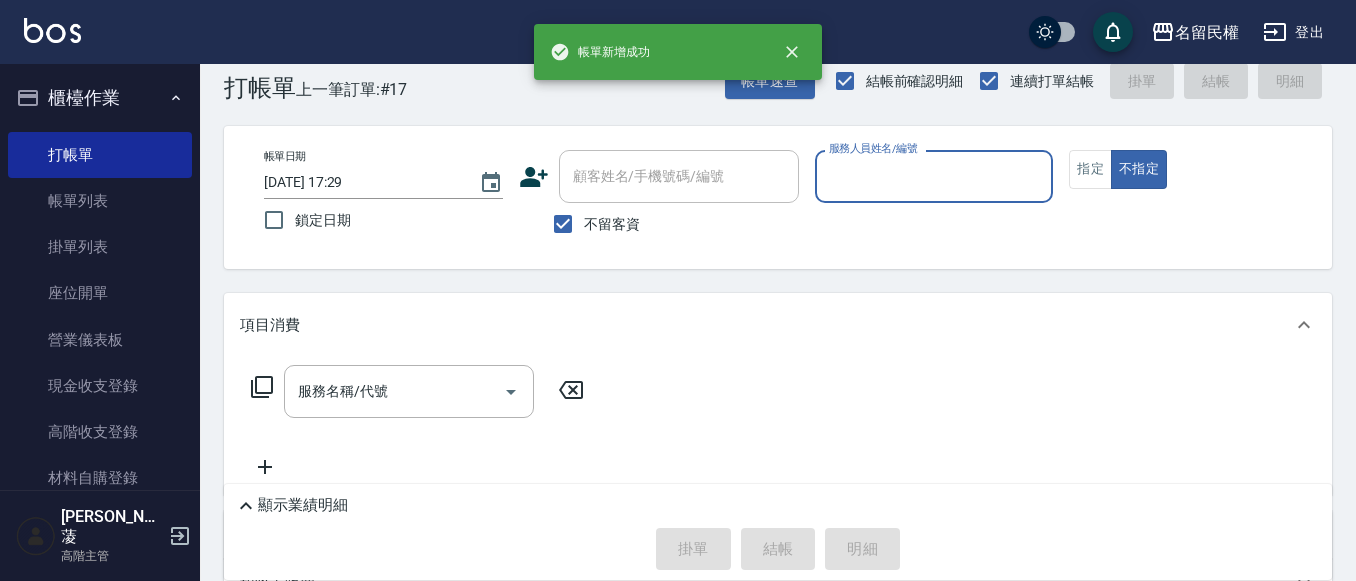 scroll, scrollTop: 0, scrollLeft: 0, axis: both 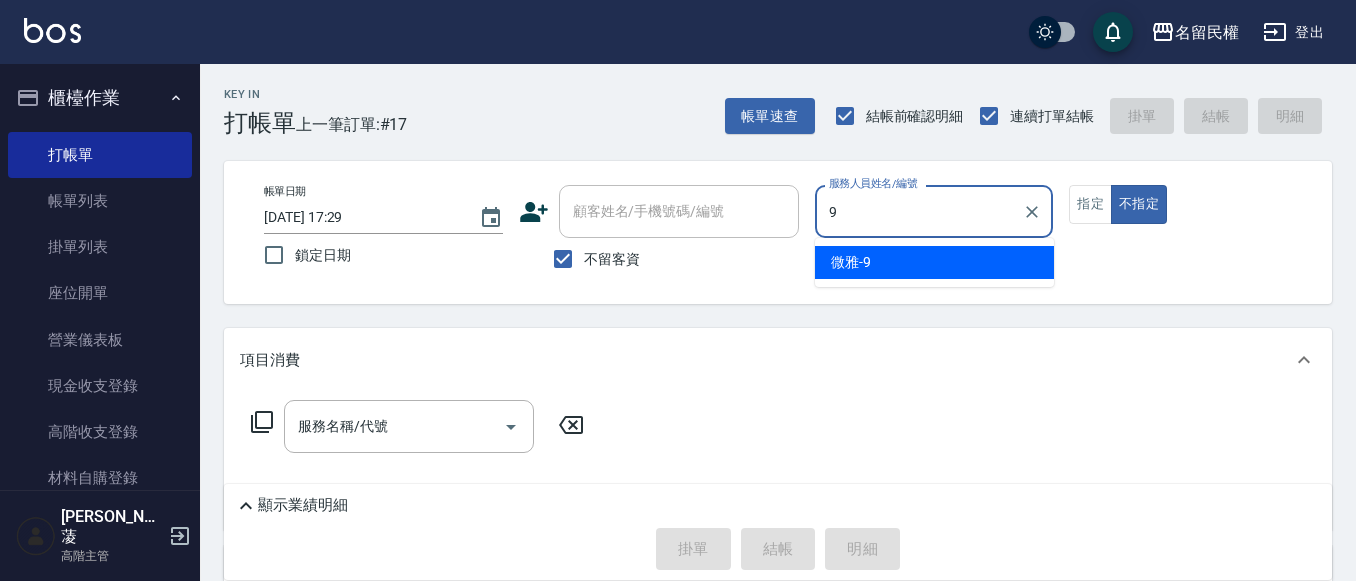 type on "微雅-9" 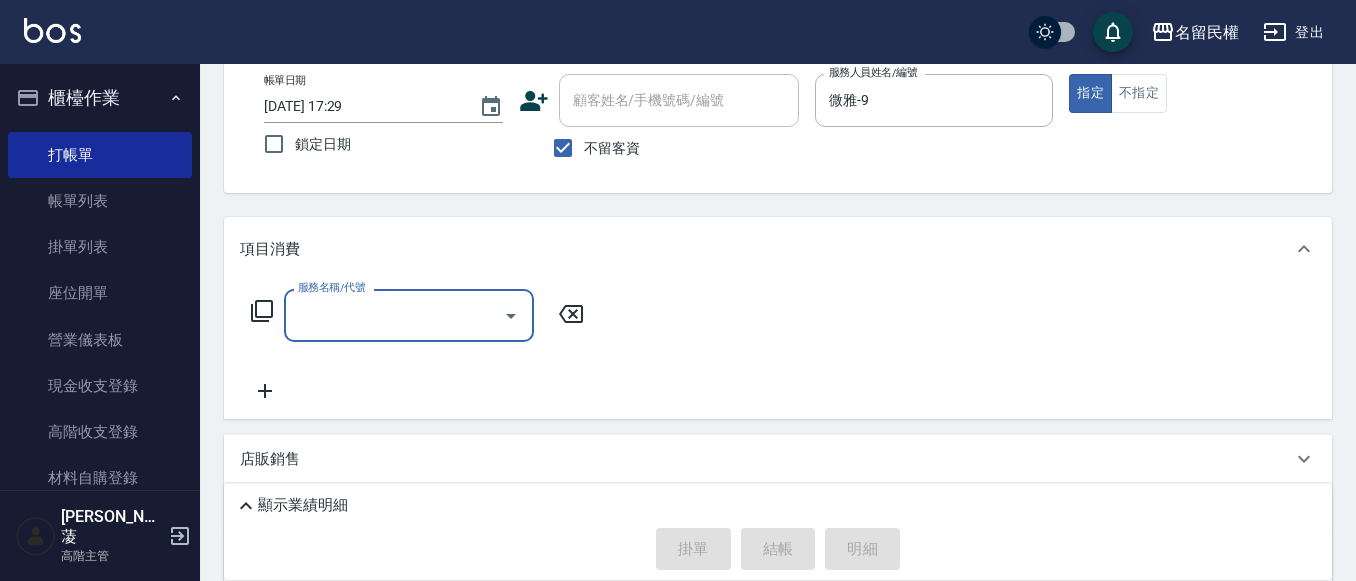 scroll, scrollTop: 267, scrollLeft: 0, axis: vertical 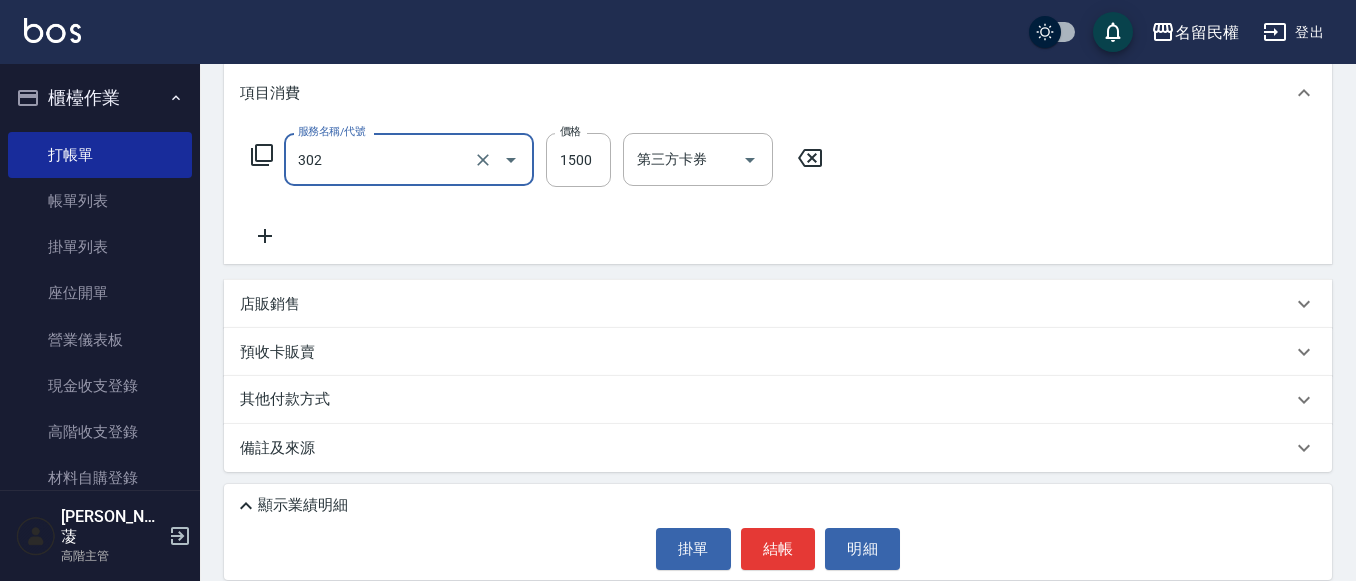 type on "燙髮(302)" 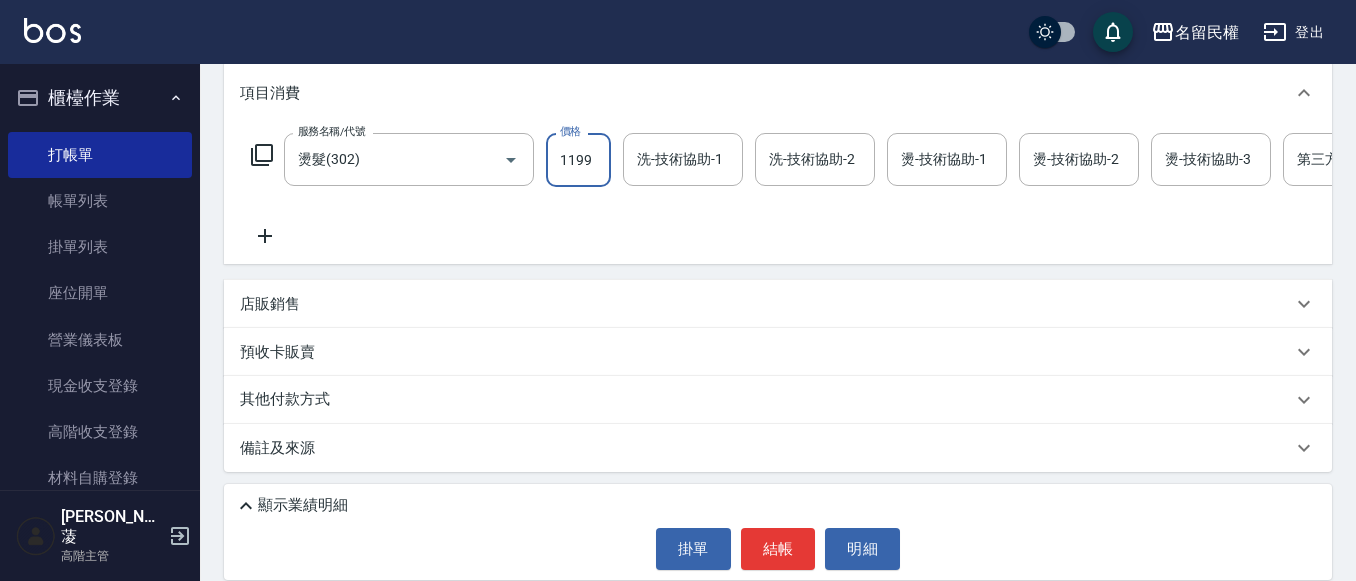 type on "1199" 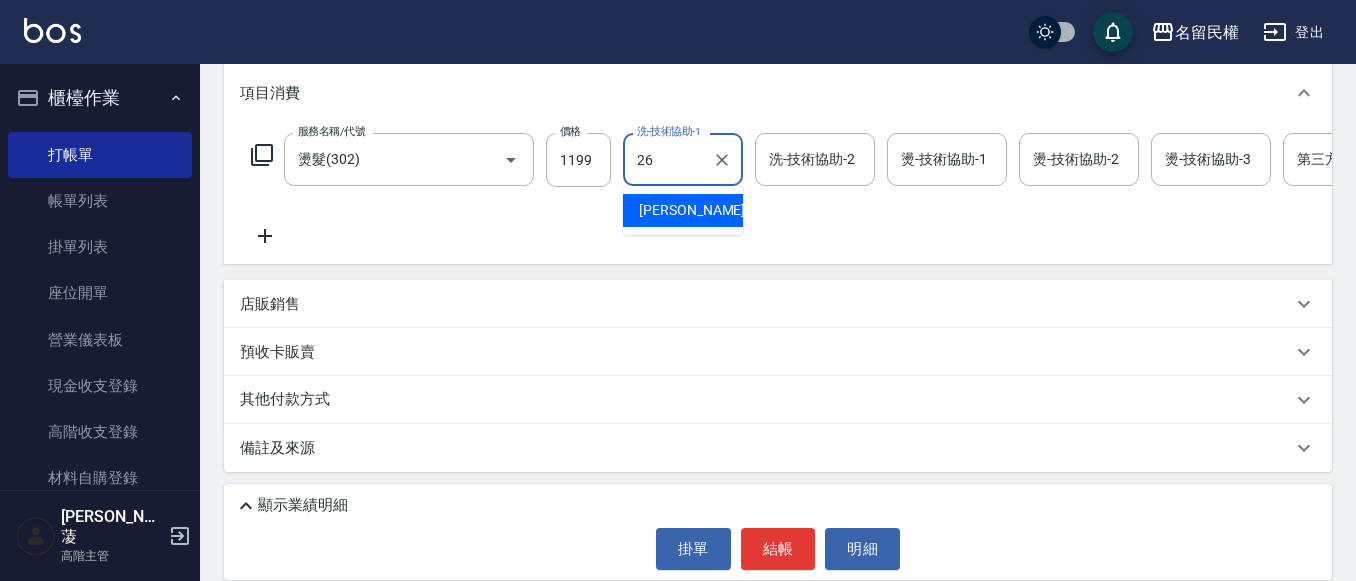 type on "沅莘-26" 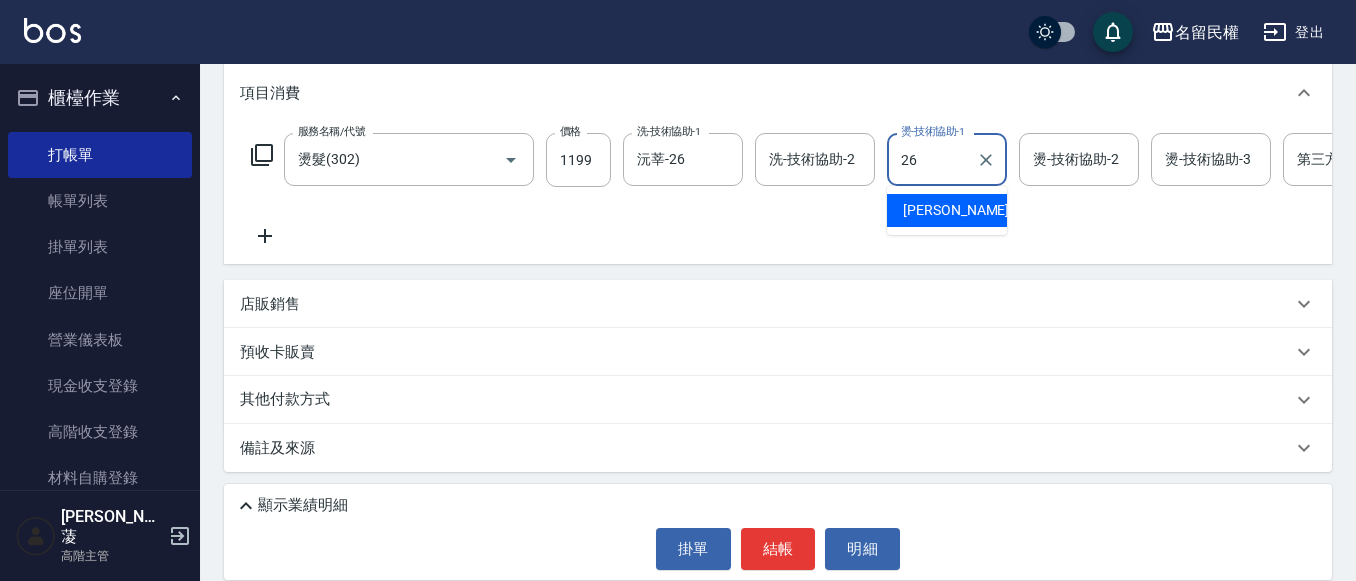 type on "沅莘-26" 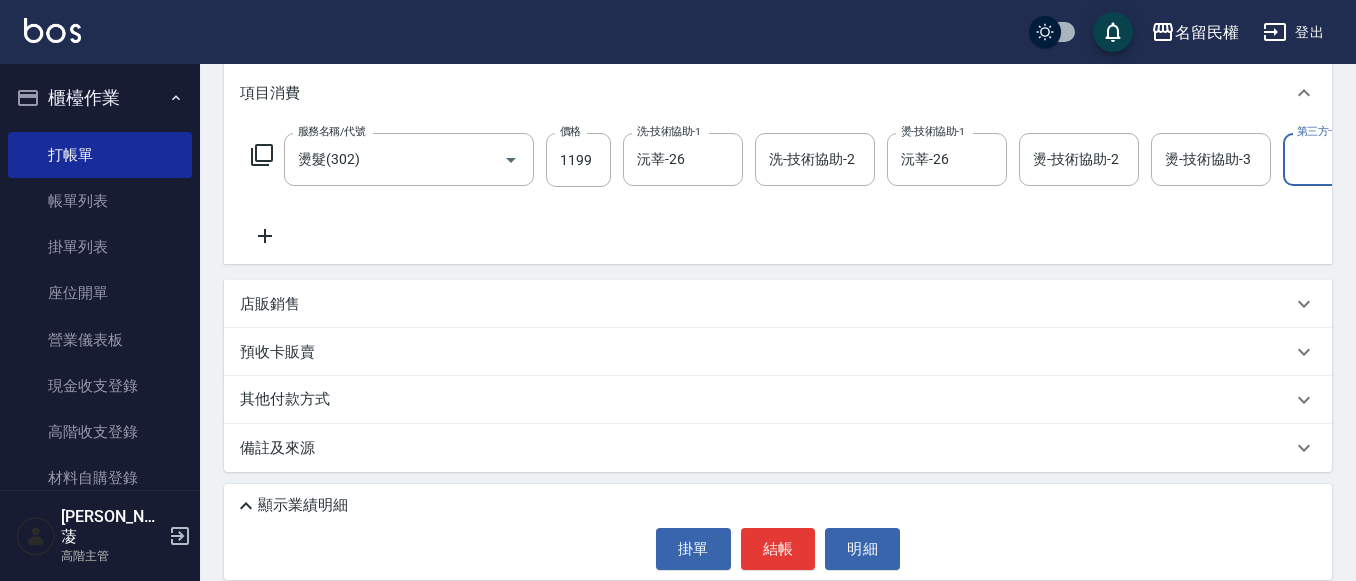 scroll, scrollTop: 0, scrollLeft: 62, axis: horizontal 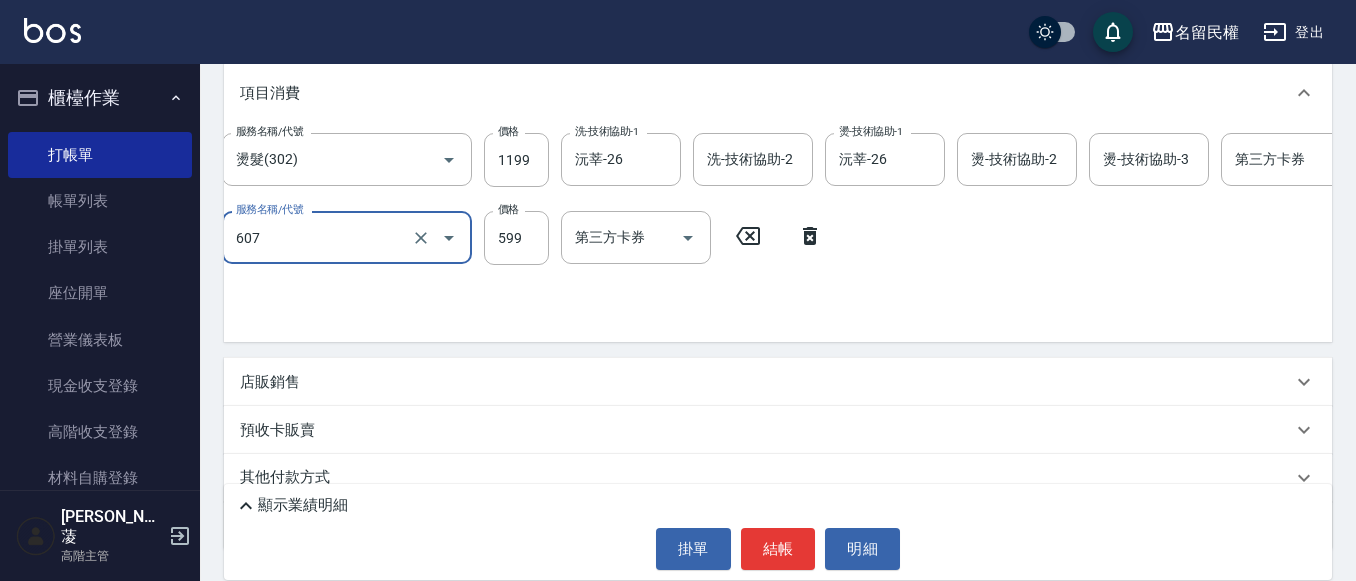 type on "[PERSON_NAME]頭皮冰鎮舒活洗髮(607)" 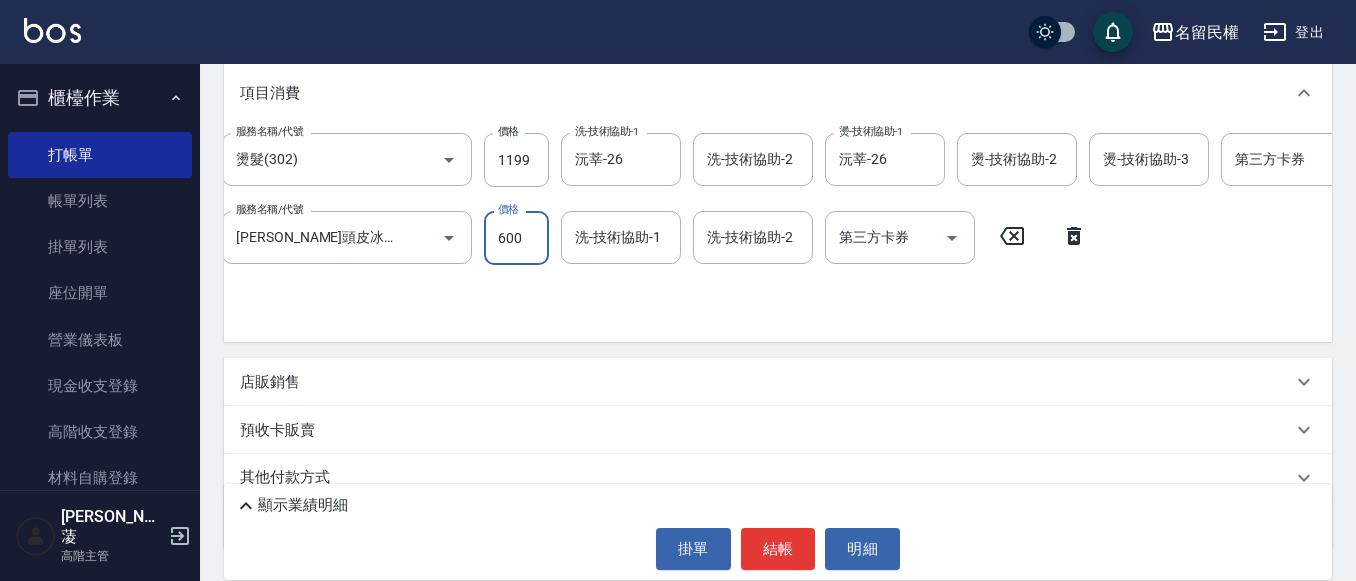 type on "600" 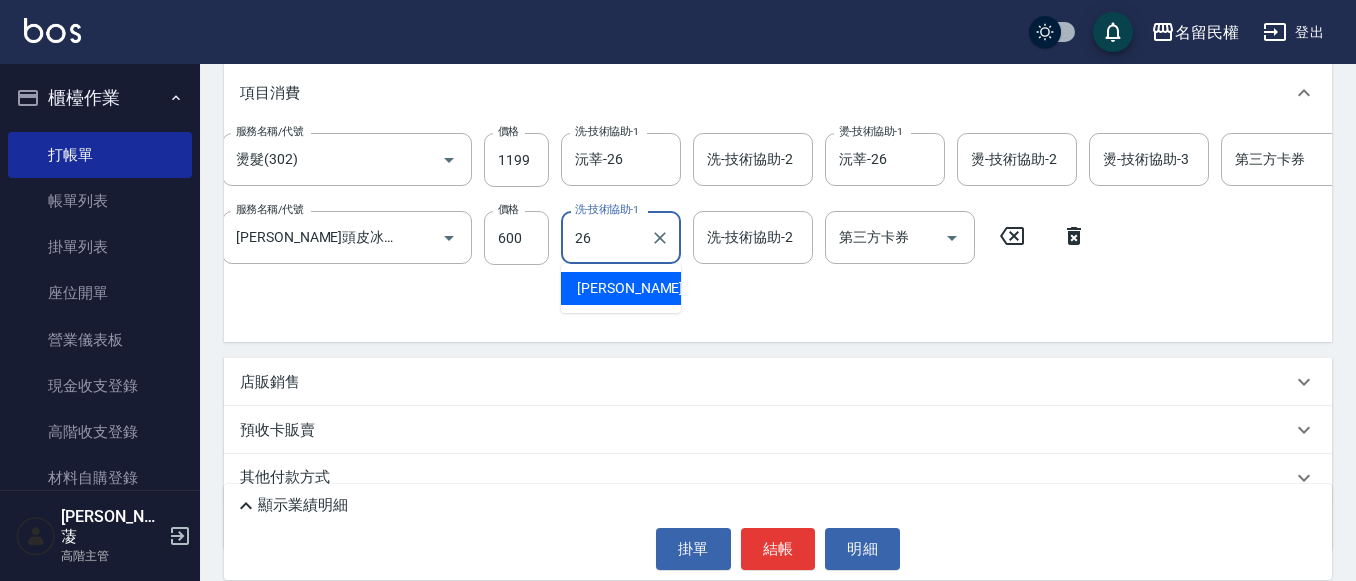 type on "沅莘-26" 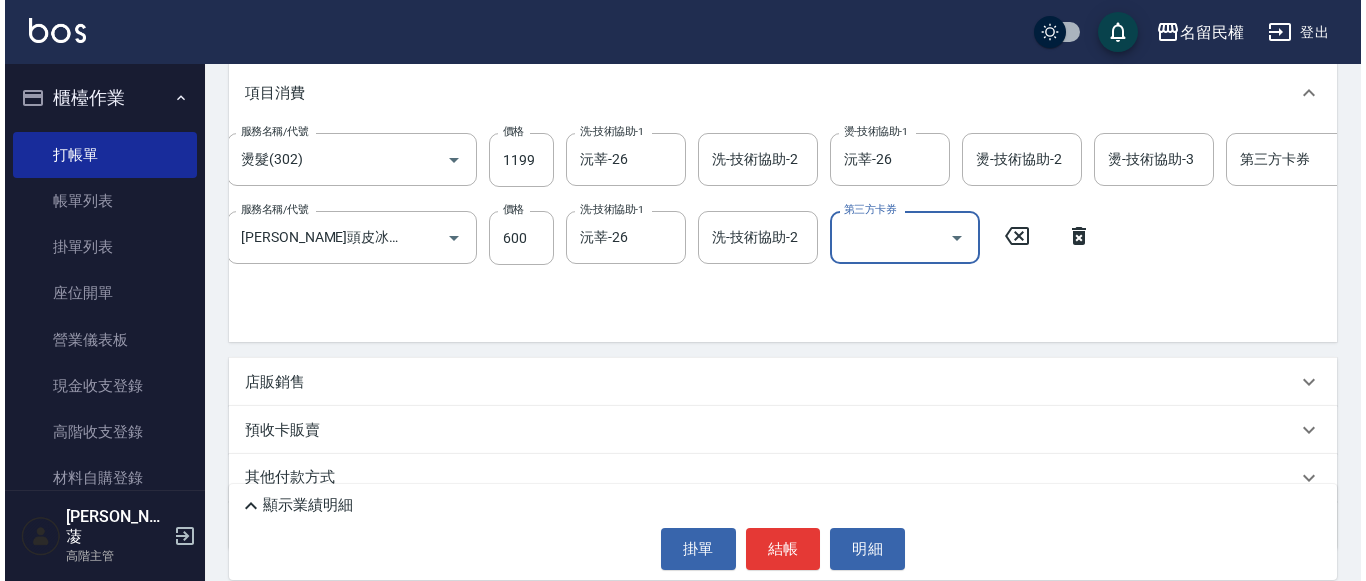 scroll, scrollTop: 0, scrollLeft: 0, axis: both 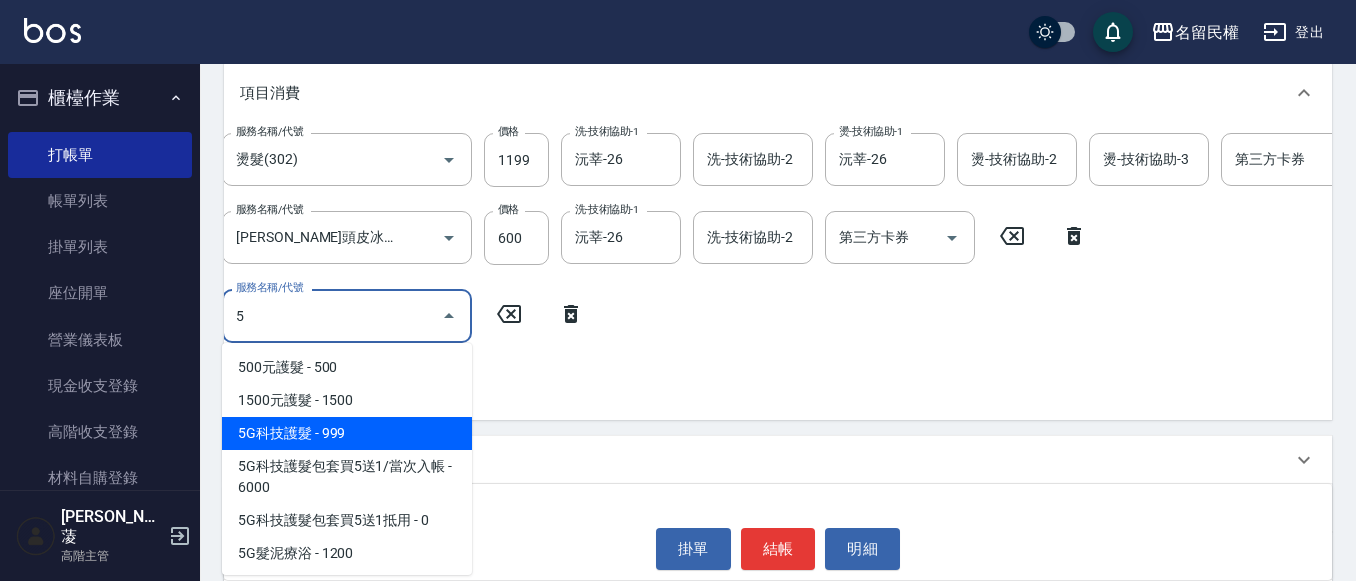 click on "5G科技護髮 - 999" at bounding box center [347, 433] 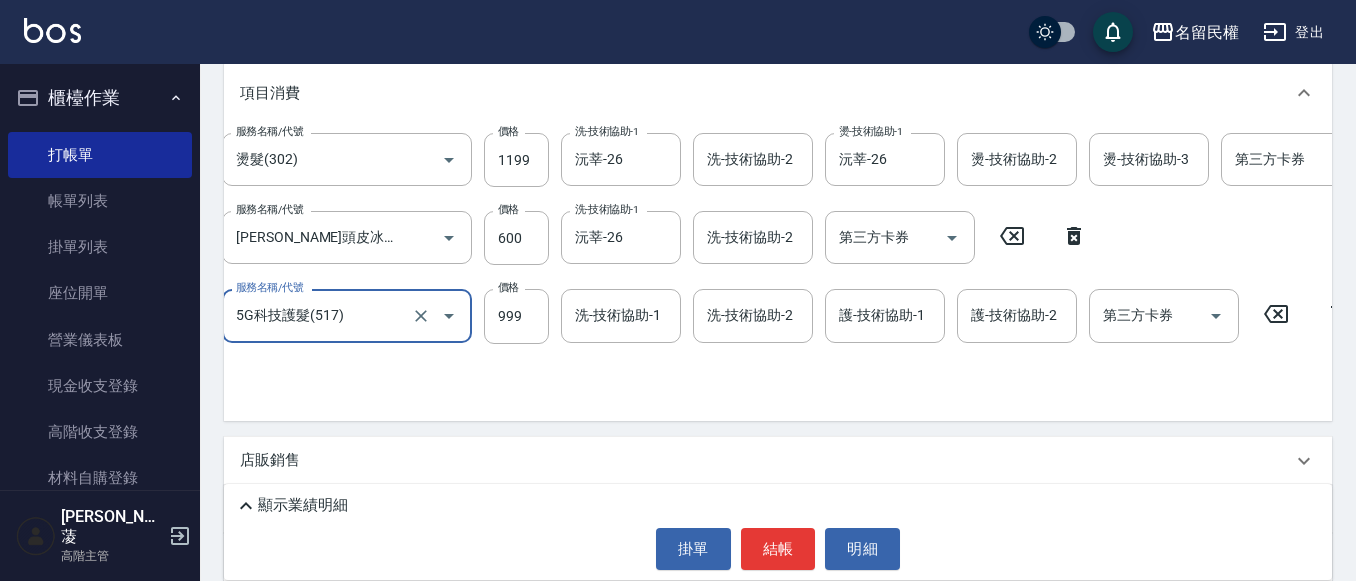 type on "5G科技護髮(517)" 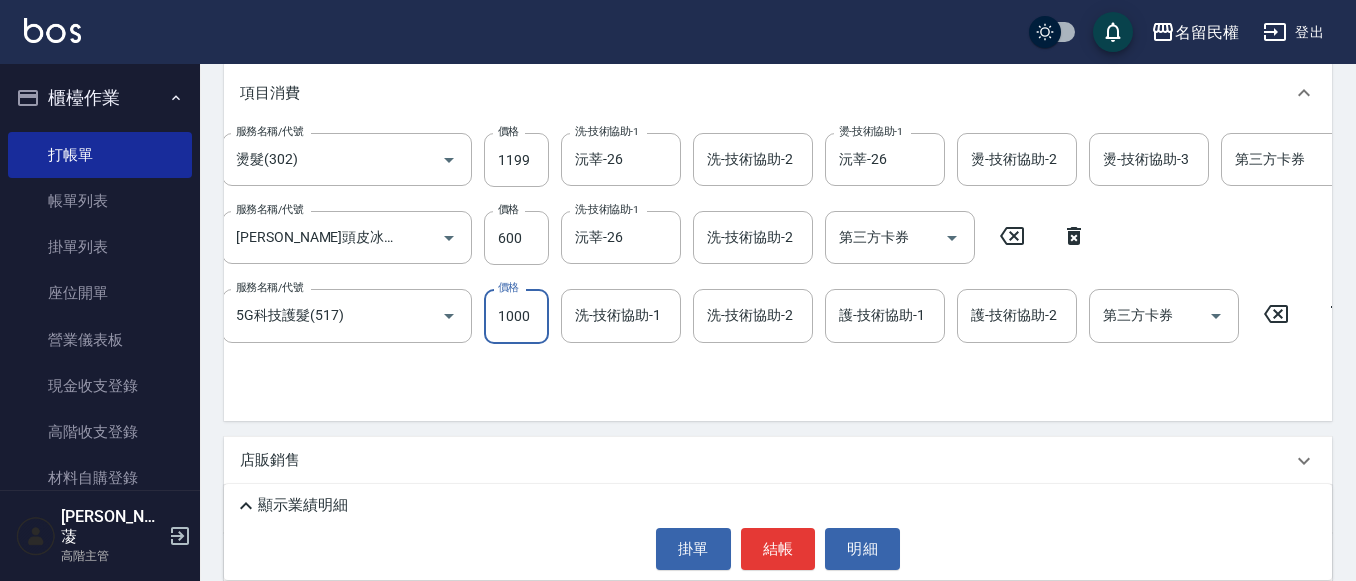 type on "1000" 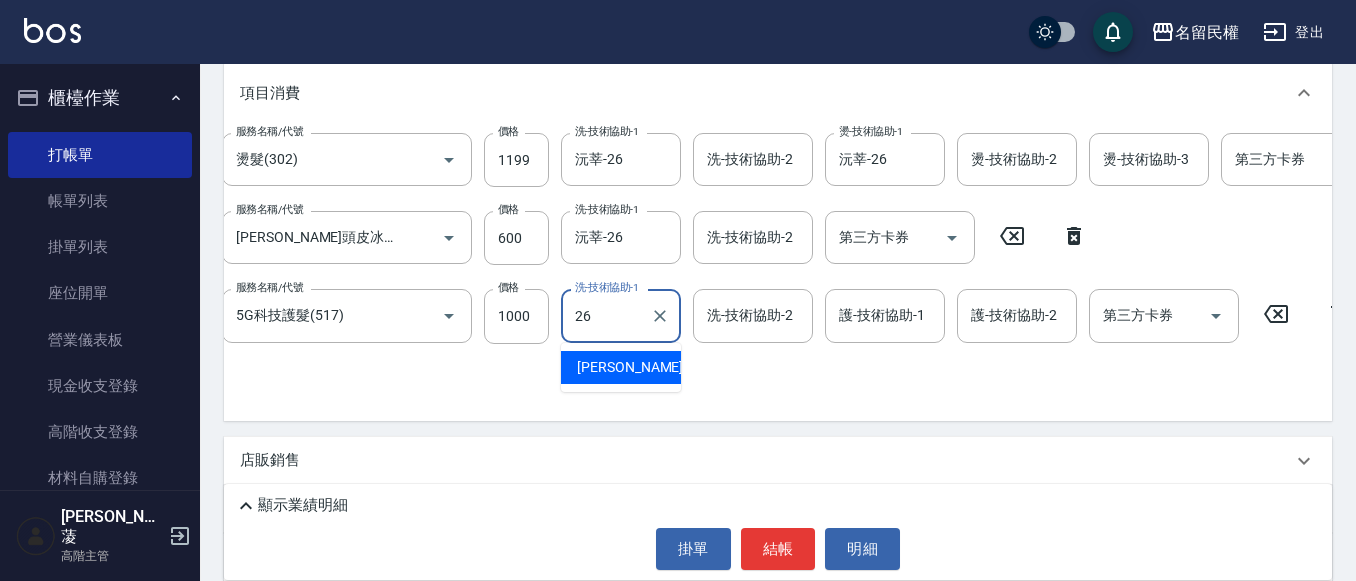 type on "沅莘-26" 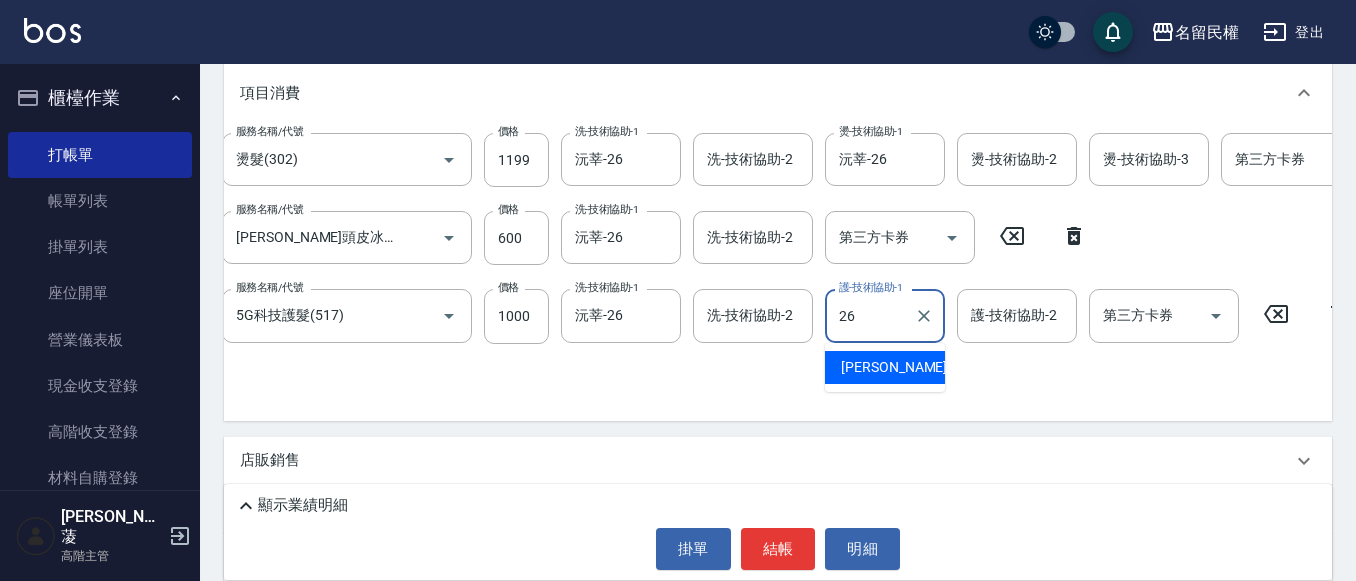 type on "沅莘-26" 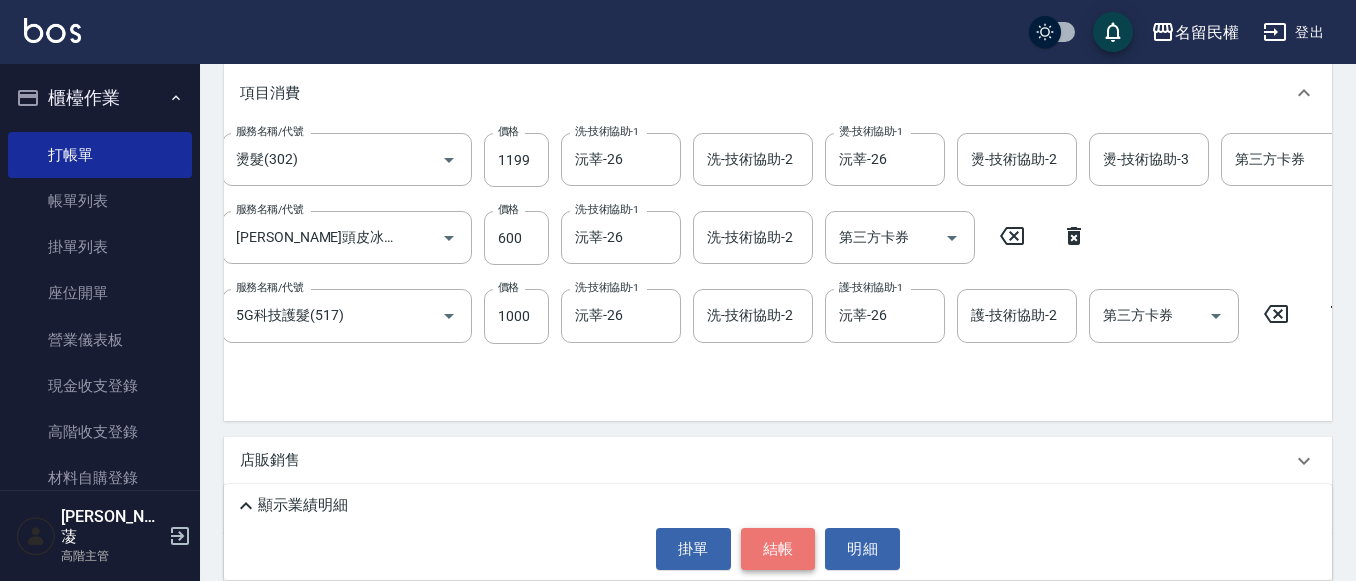 click on "結帳" at bounding box center [778, 549] 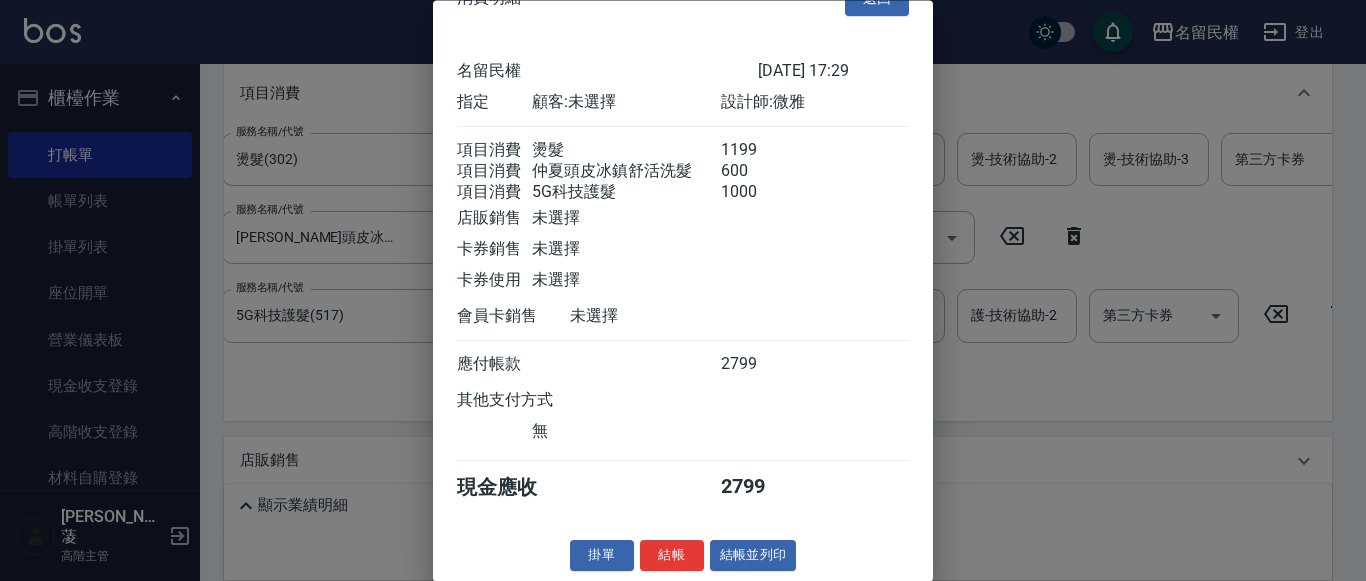 scroll, scrollTop: 74, scrollLeft: 0, axis: vertical 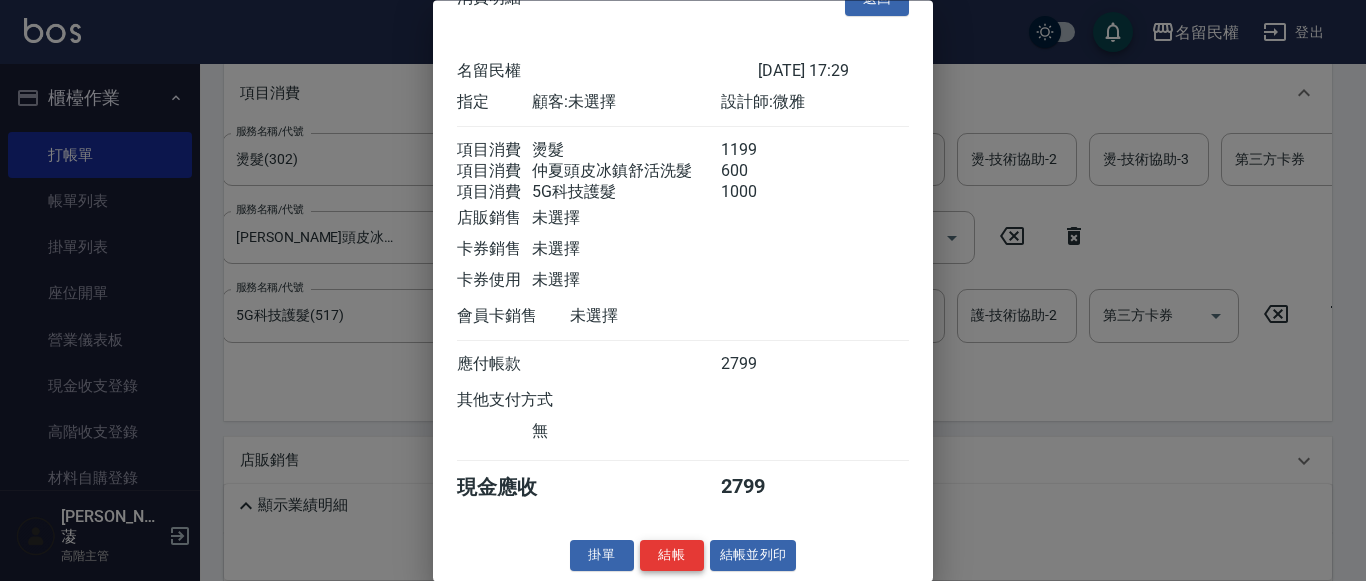 click on "結帳" at bounding box center (672, 556) 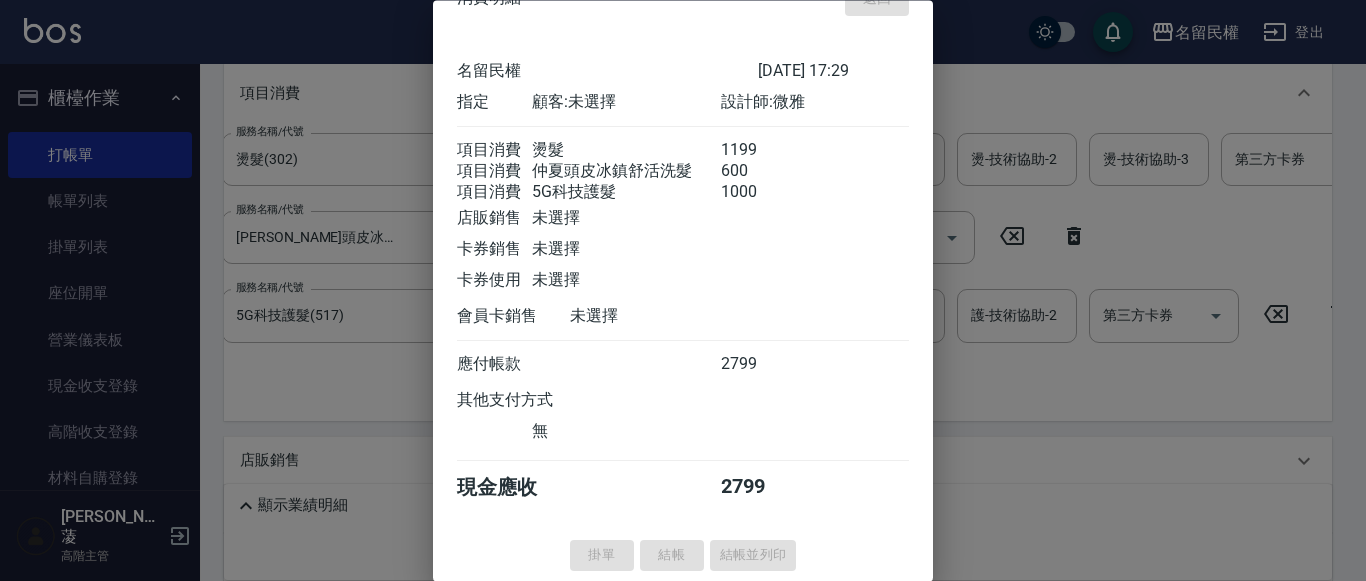 type on "[DATE] 17:48" 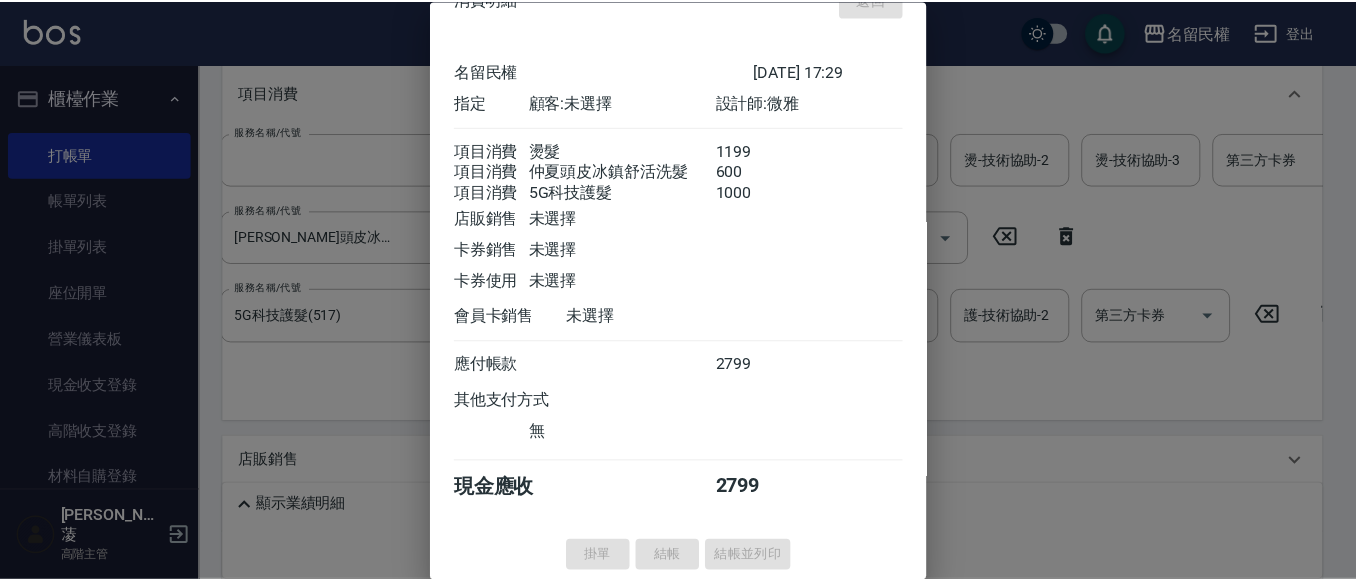 scroll, scrollTop: 0, scrollLeft: 0, axis: both 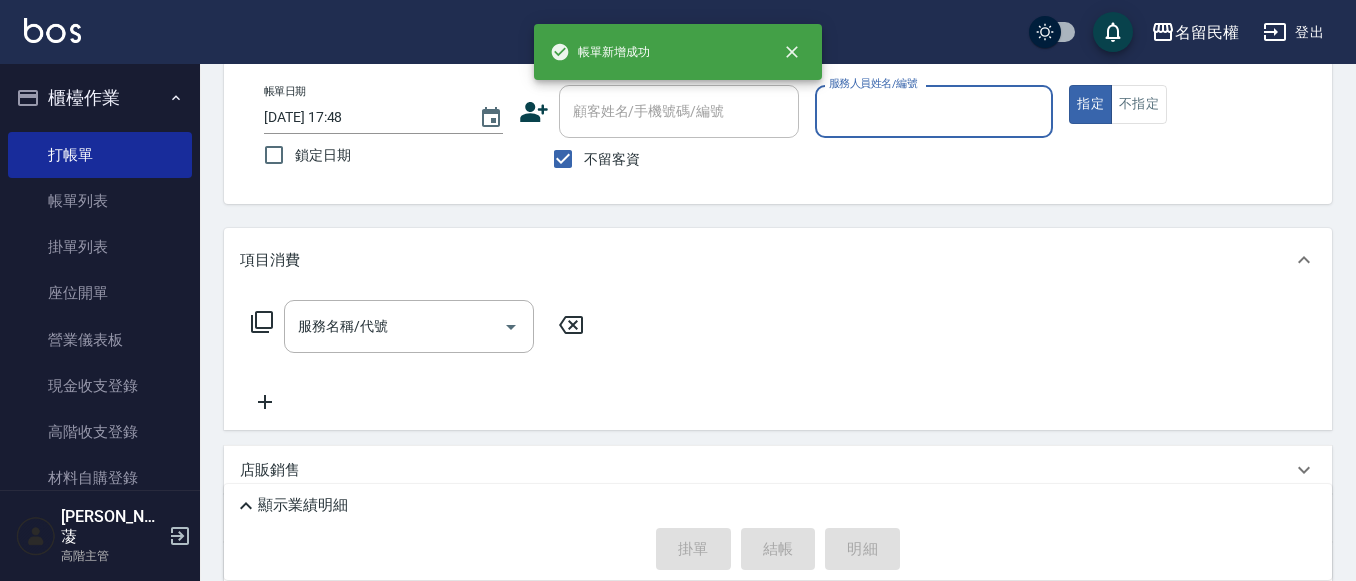 drag, startPoint x: 87, startPoint y: 186, endPoint x: 444, endPoint y: 300, distance: 374.75992 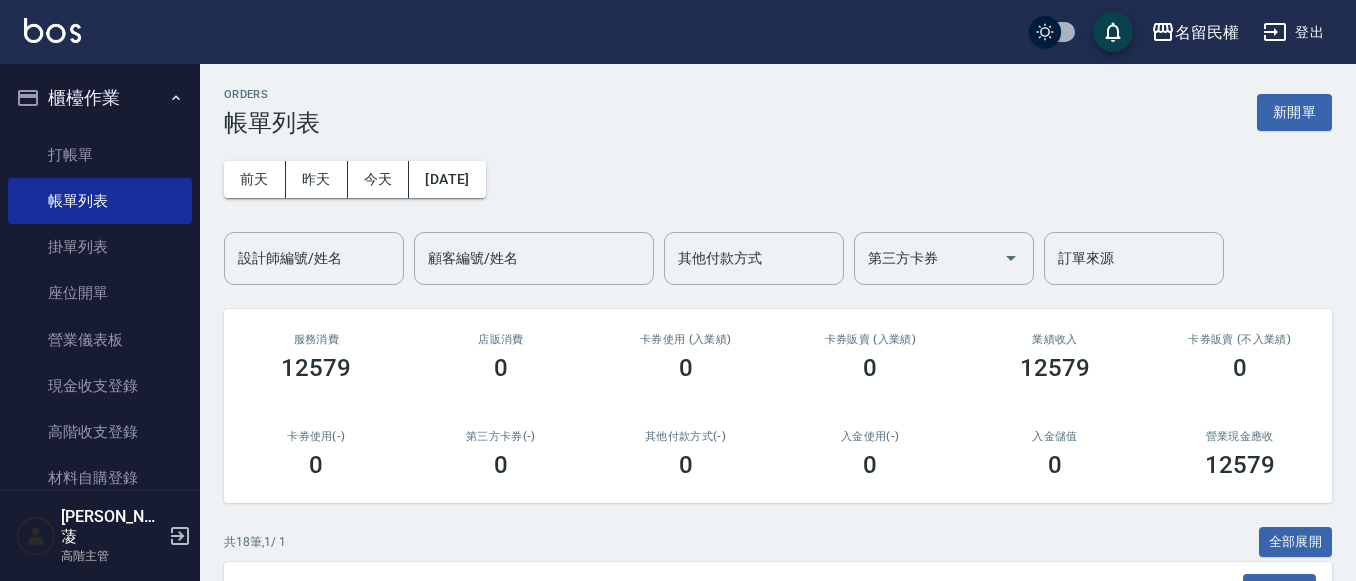 scroll, scrollTop: 200, scrollLeft: 0, axis: vertical 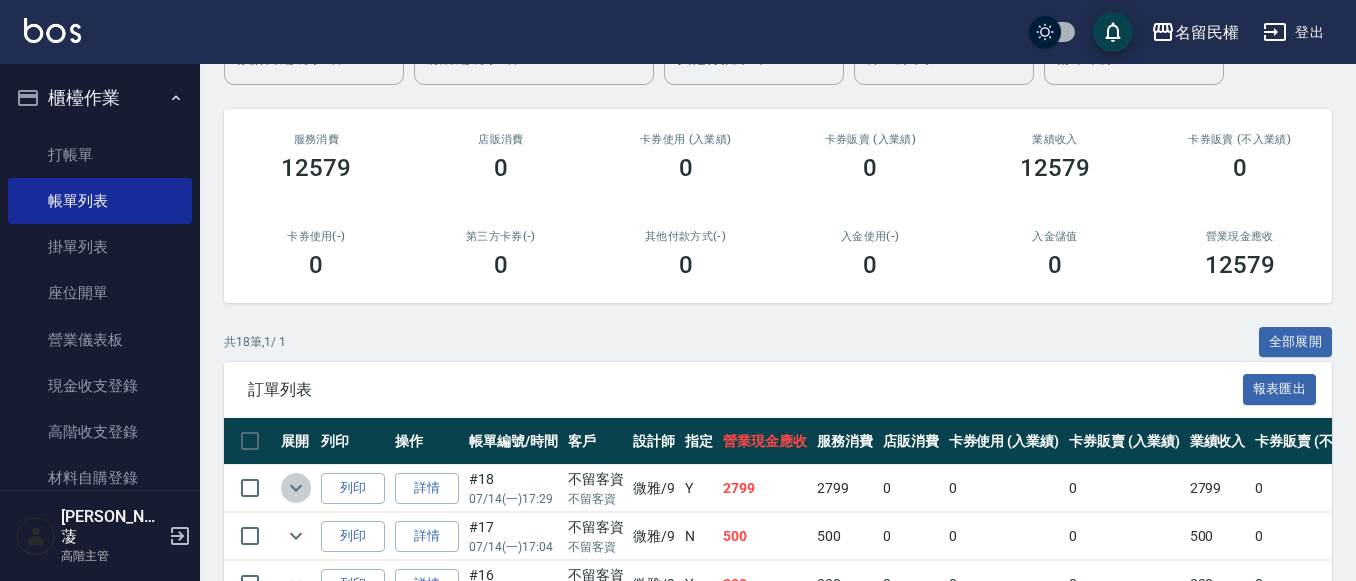 click 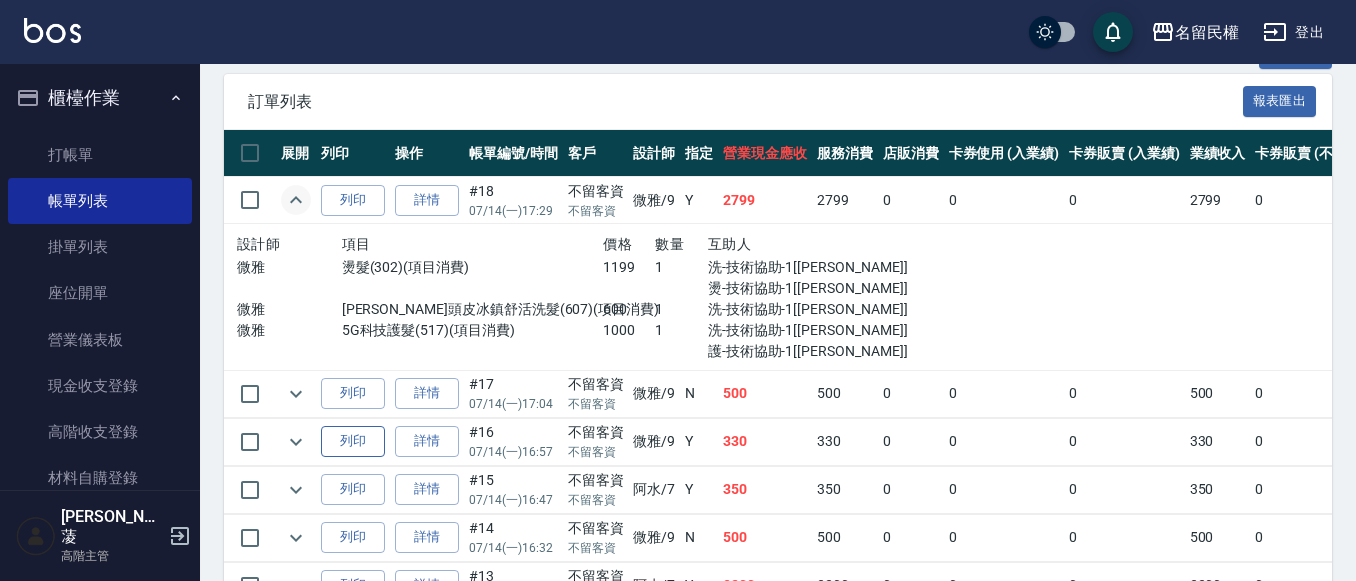 scroll, scrollTop: 500, scrollLeft: 0, axis: vertical 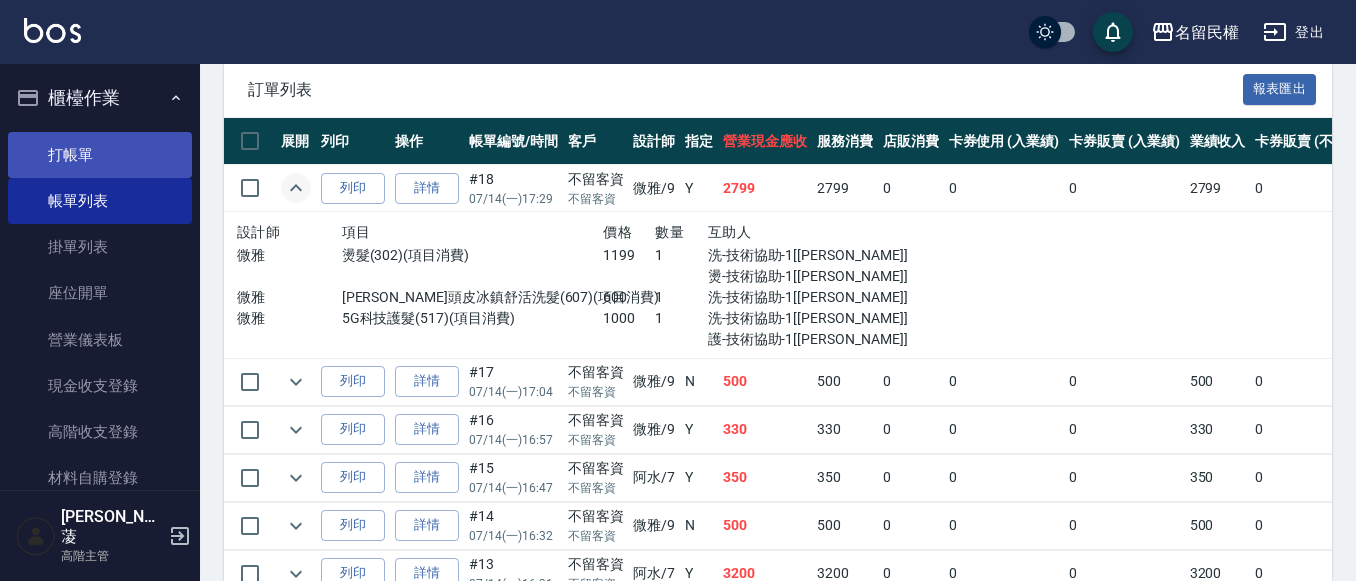 click on "打帳單" at bounding box center (100, 155) 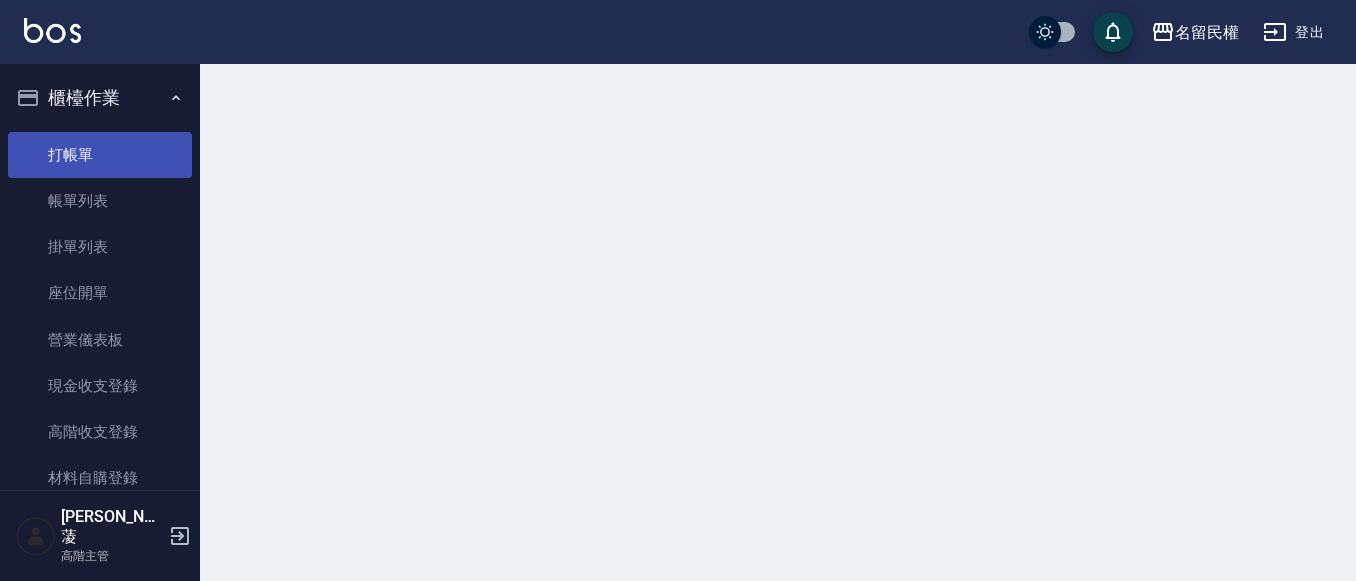 scroll, scrollTop: 0, scrollLeft: 0, axis: both 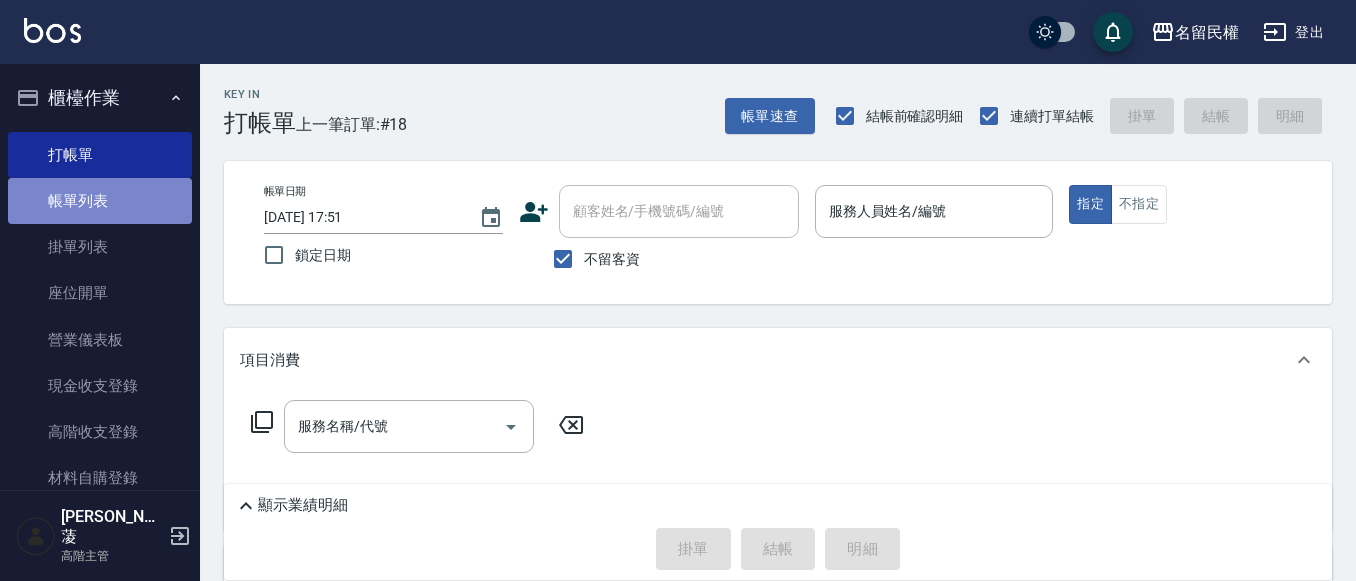 click on "帳單列表" at bounding box center (100, 201) 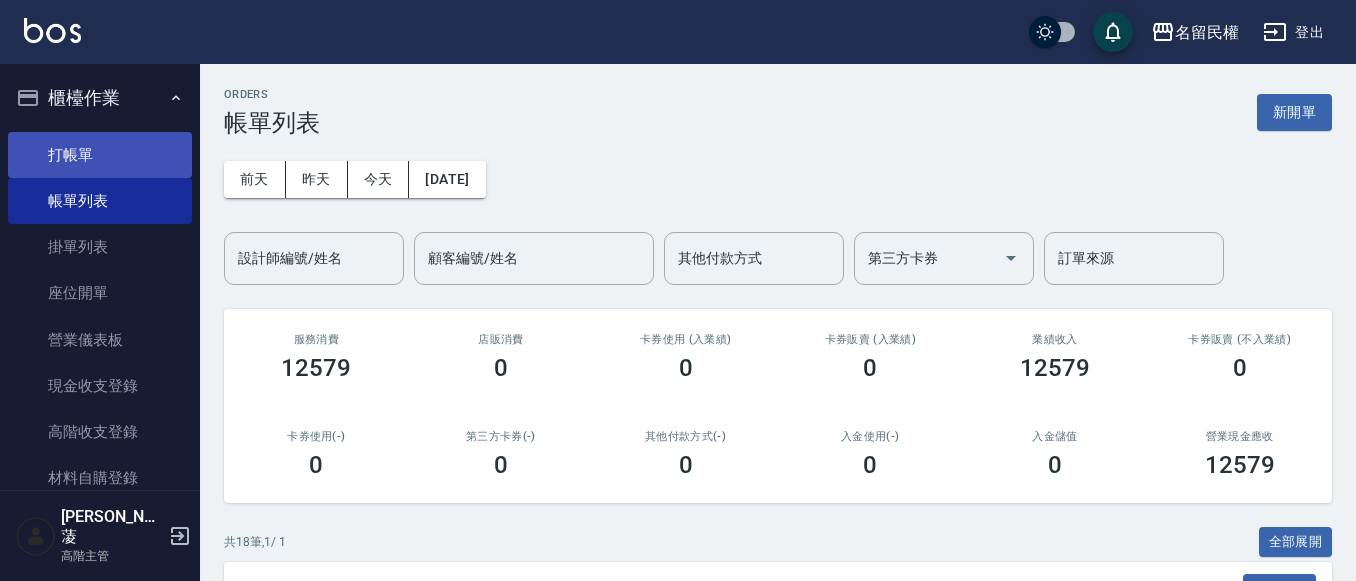 click on "打帳單" at bounding box center (100, 155) 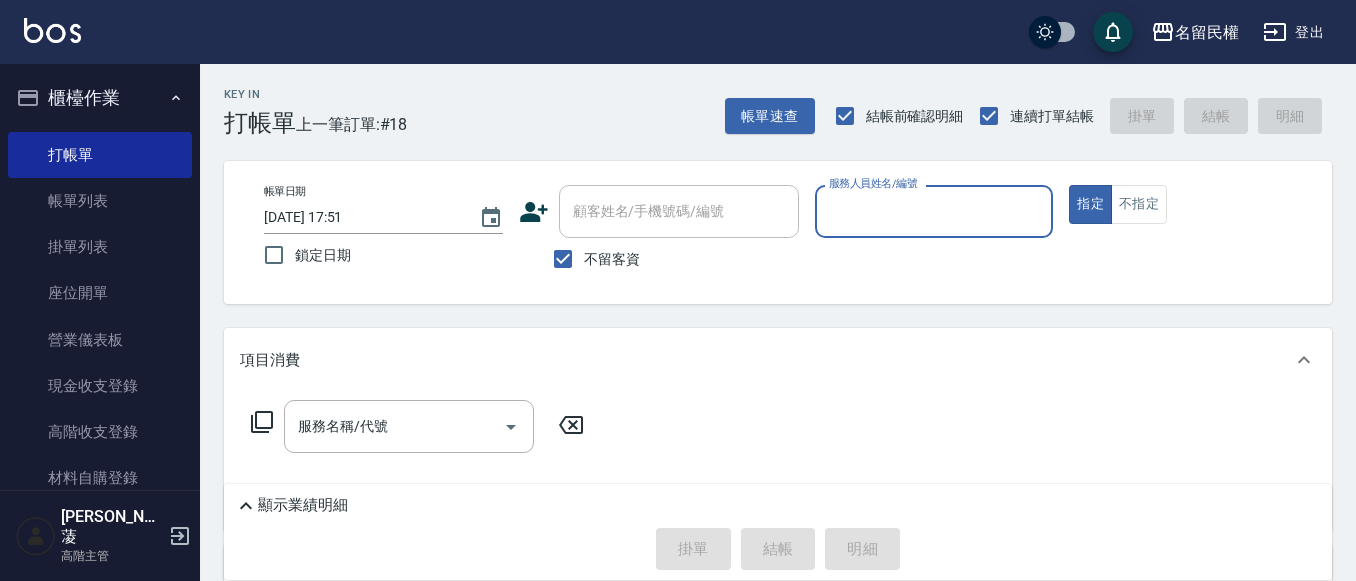 click on "服務人員姓名/編號" at bounding box center (934, 211) 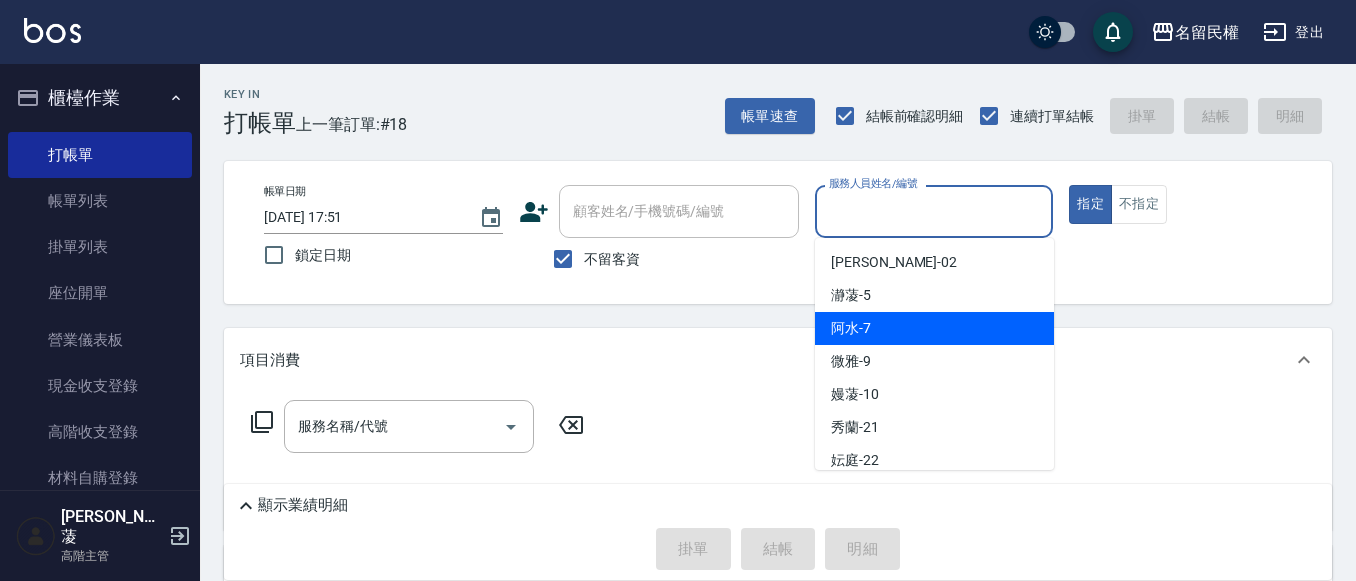 click on "阿水 -7" at bounding box center [851, 328] 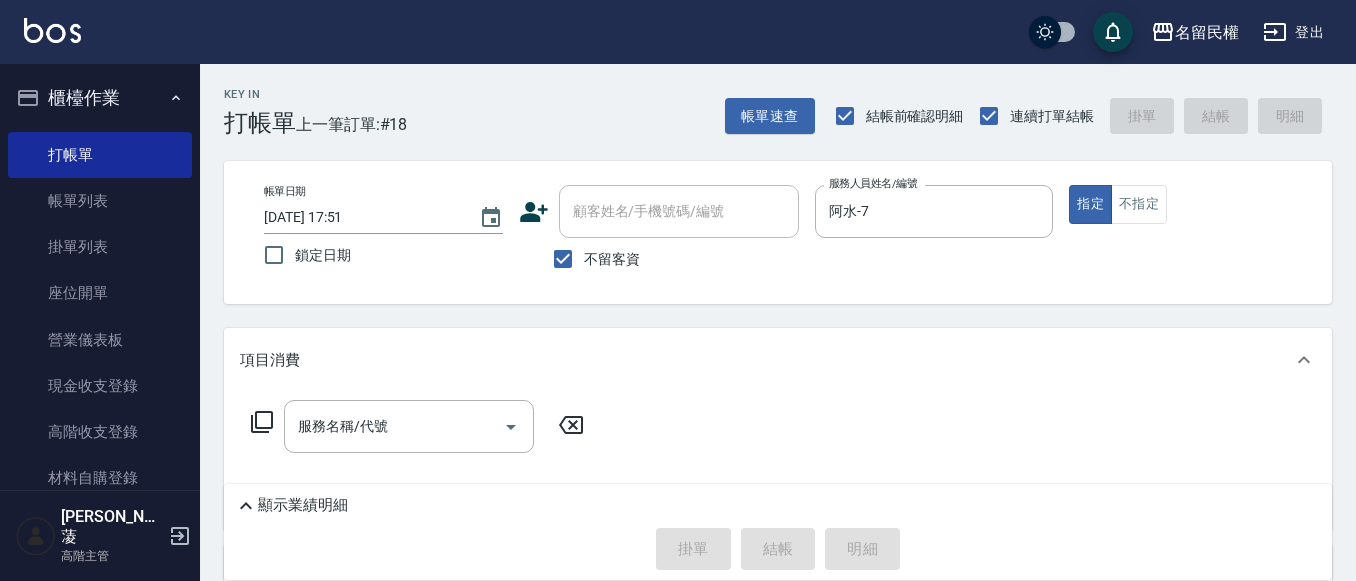 click on "指定 不指定" at bounding box center [1188, 204] 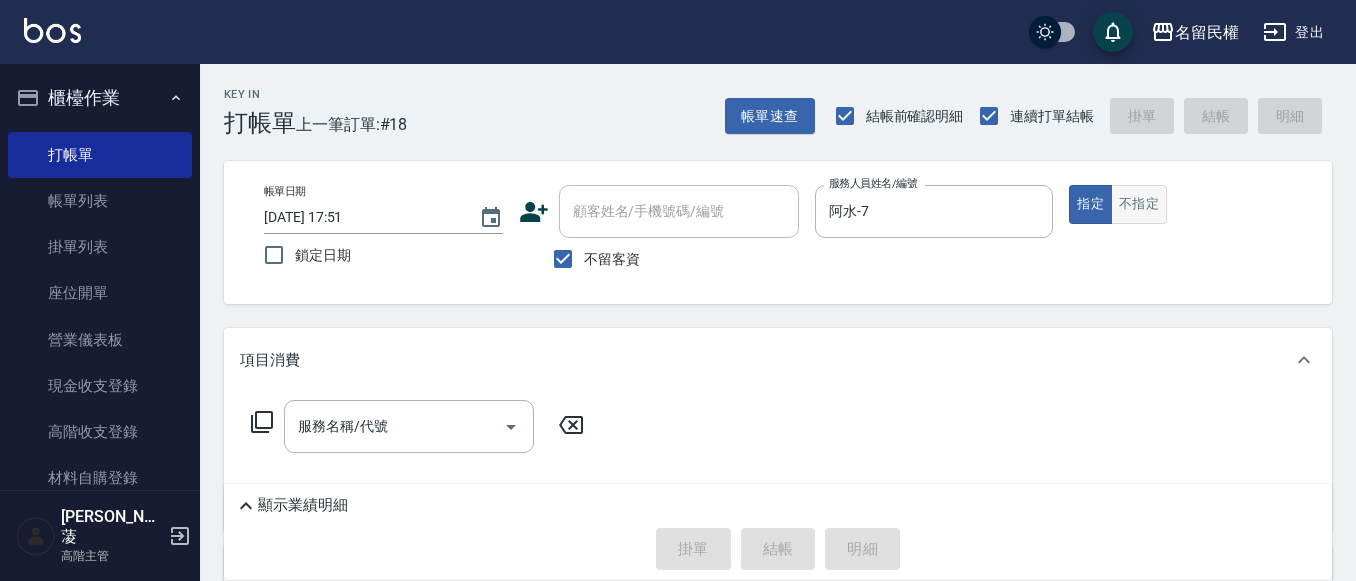 click on "不指定" at bounding box center [1139, 204] 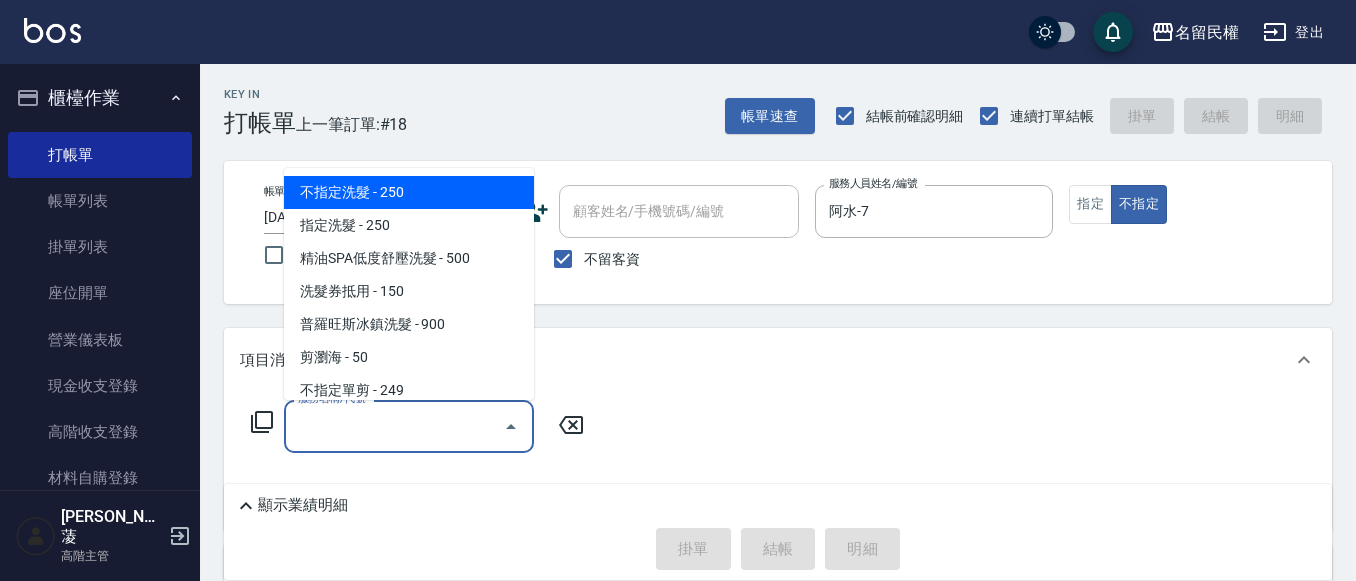 drag, startPoint x: 439, startPoint y: 421, endPoint x: 451, endPoint y: 399, distance: 25.059929 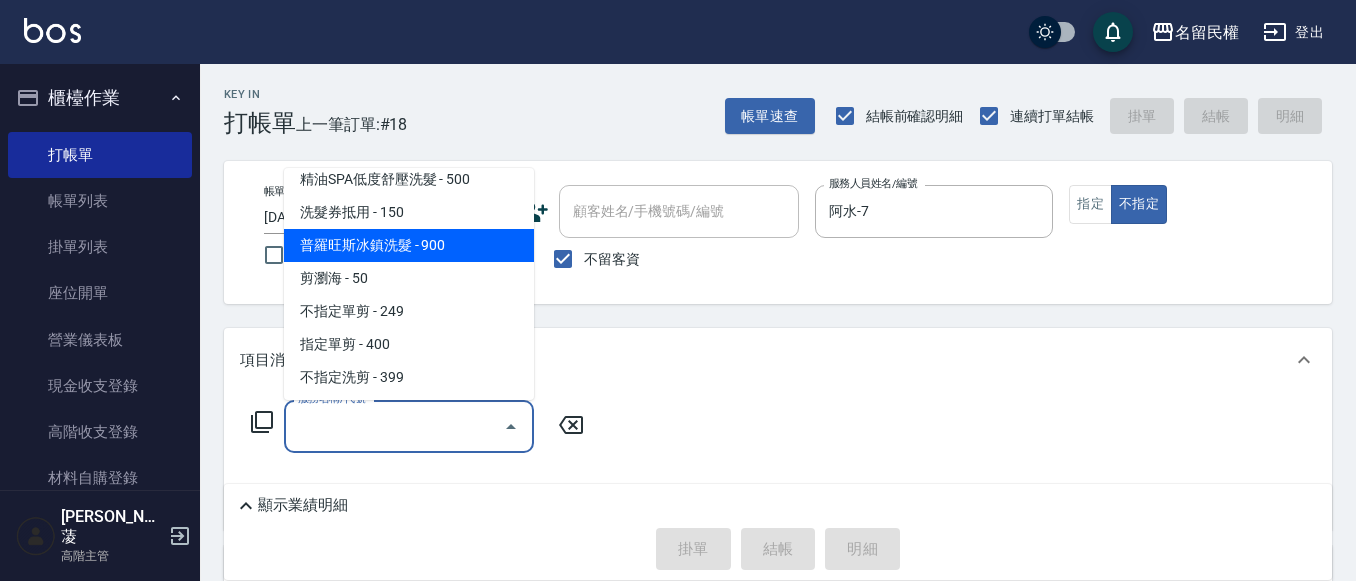 scroll, scrollTop: 200, scrollLeft: 0, axis: vertical 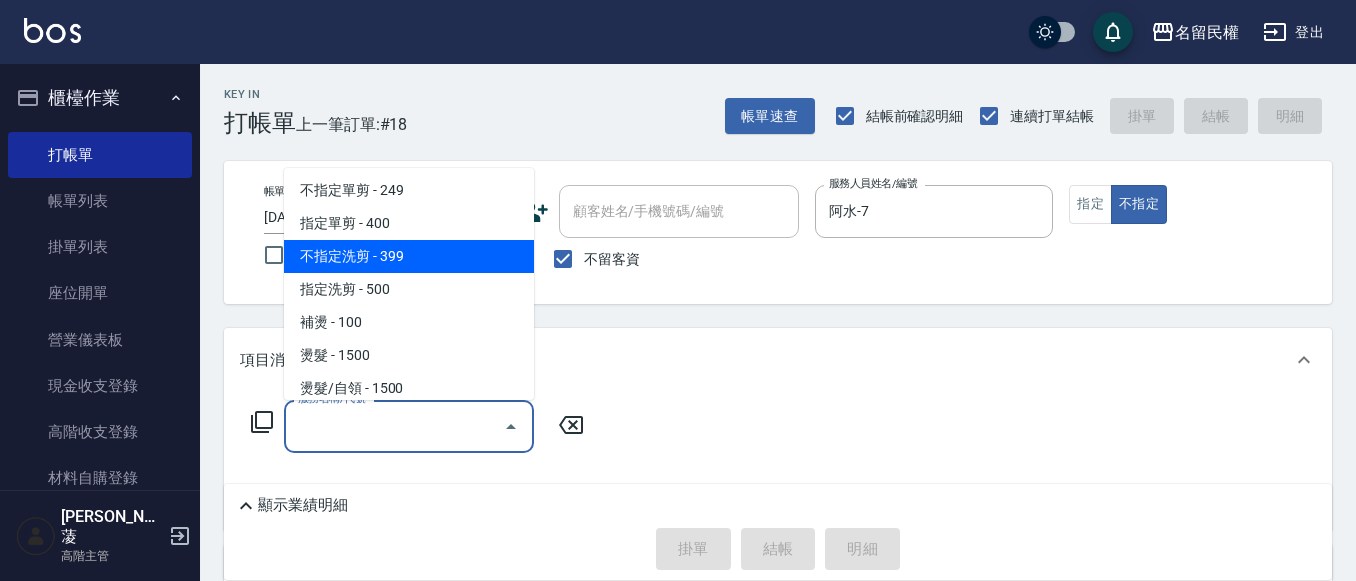 drag, startPoint x: 342, startPoint y: 259, endPoint x: 387, endPoint y: 313, distance: 70.292244 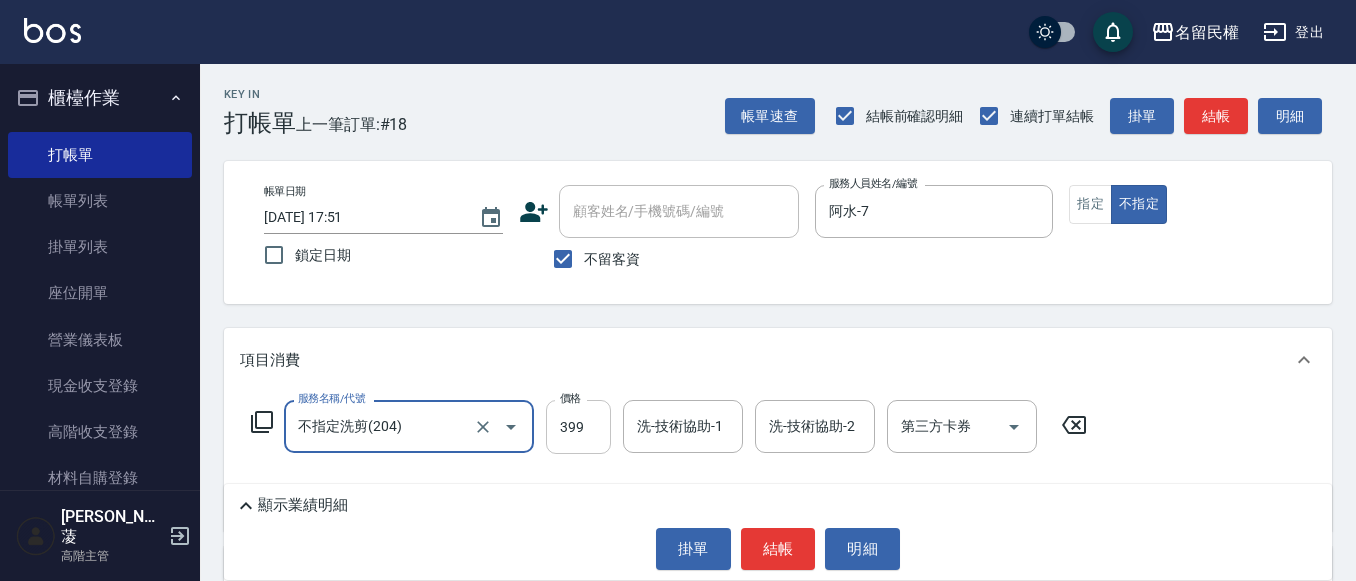 click on "399" at bounding box center (578, 427) 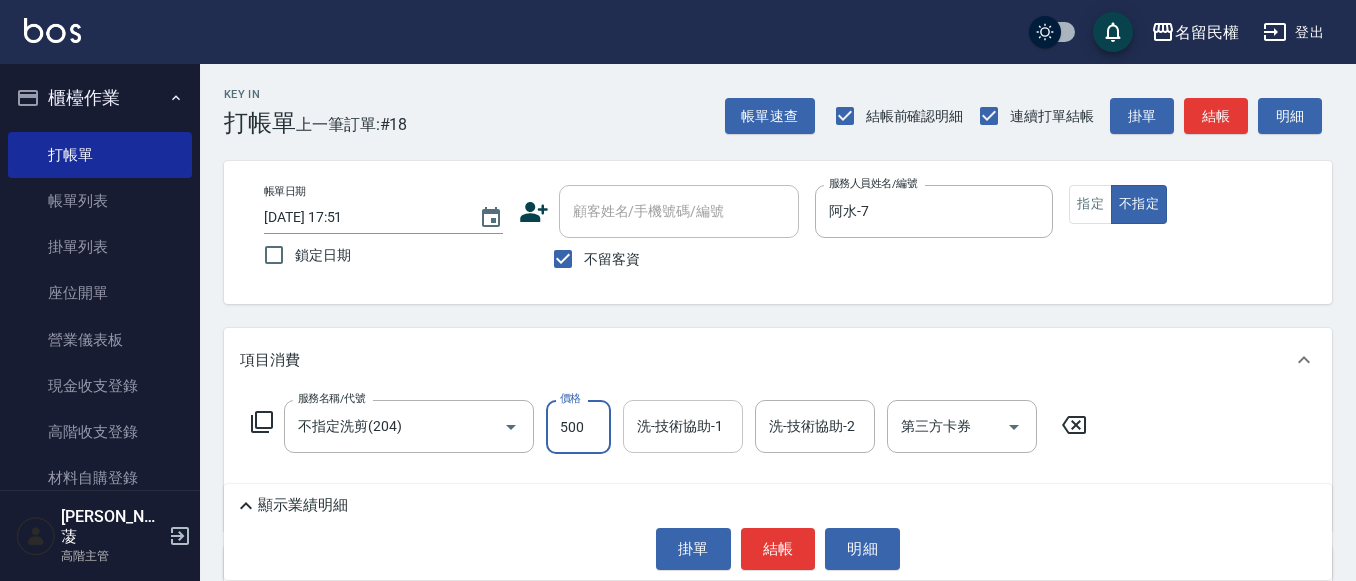 type on "500" 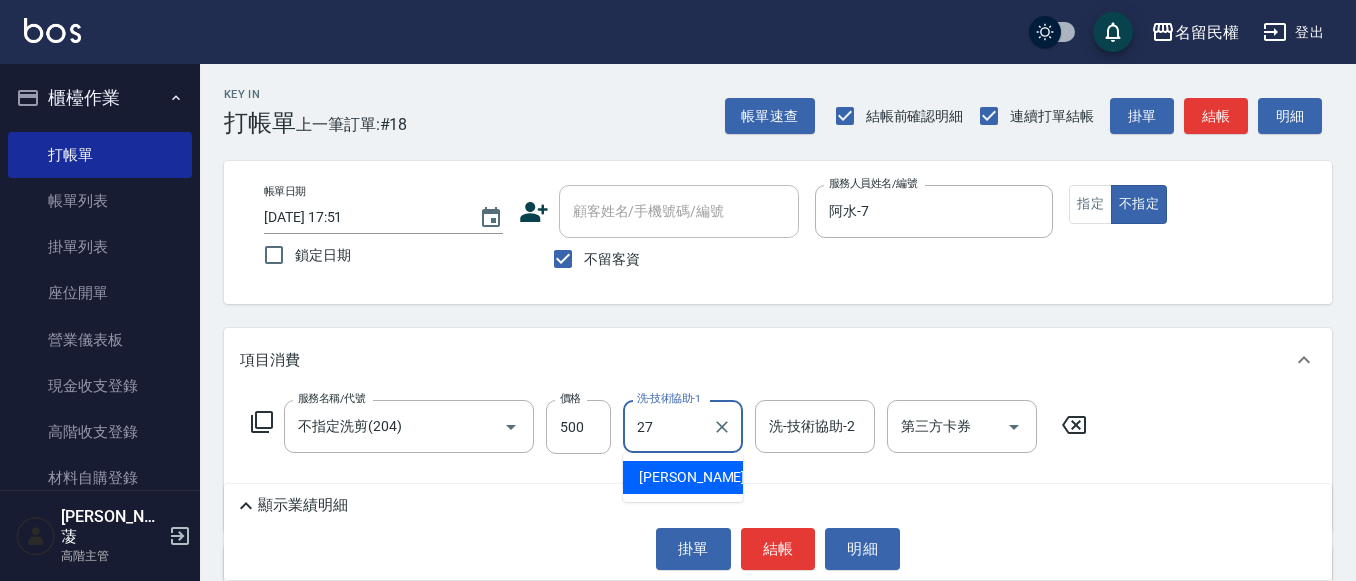type on "[PERSON_NAME]-27" 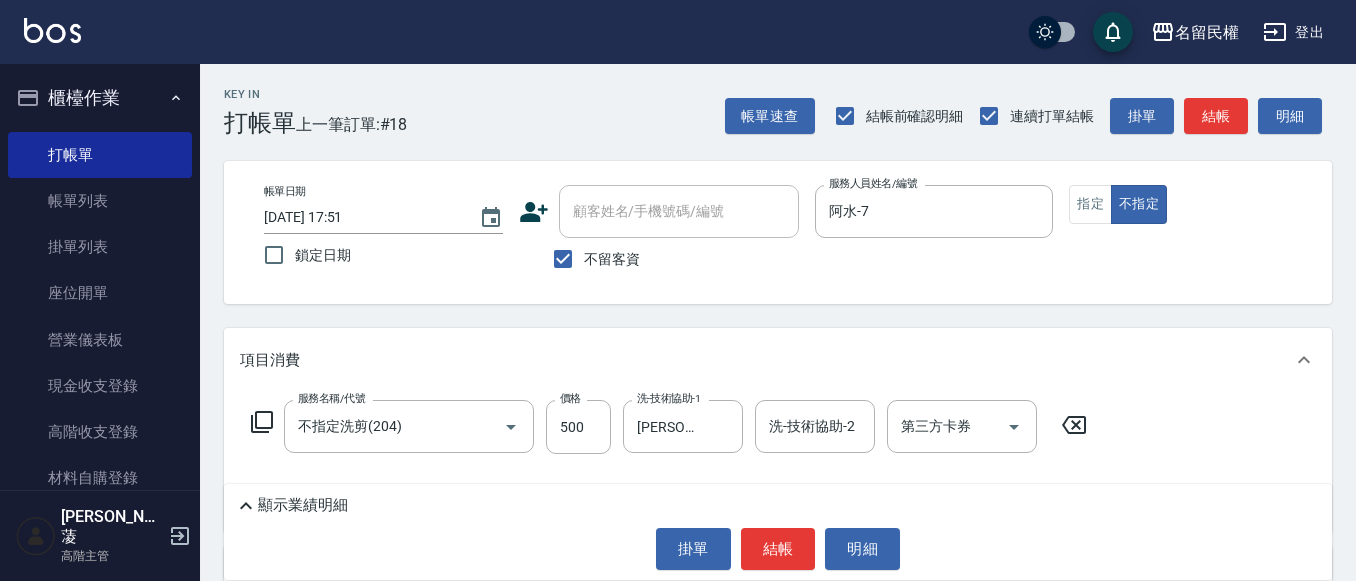 click on "項目消費" at bounding box center [778, 360] 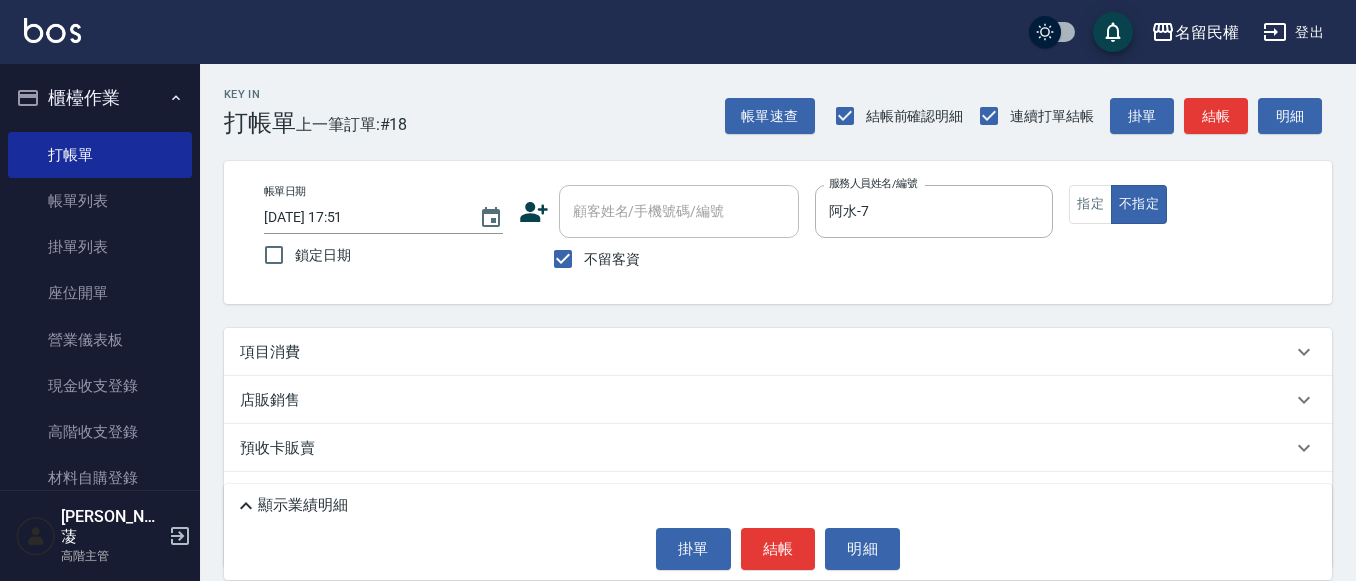 click on "項目消費" at bounding box center [778, 352] 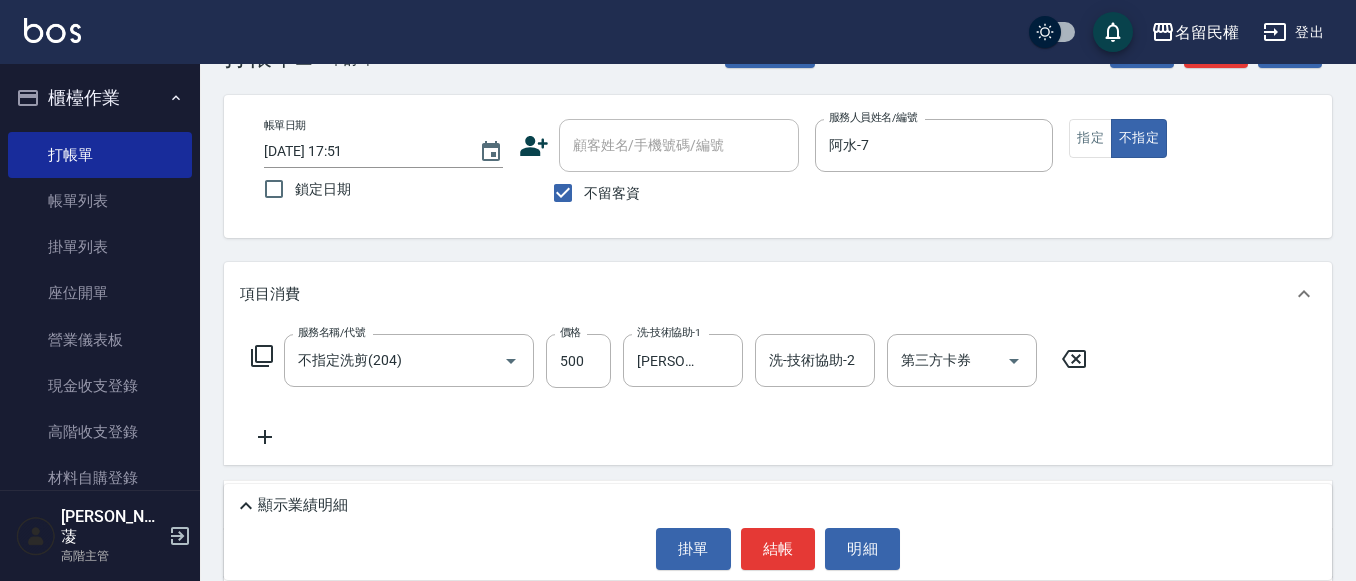 scroll, scrollTop: 100, scrollLeft: 0, axis: vertical 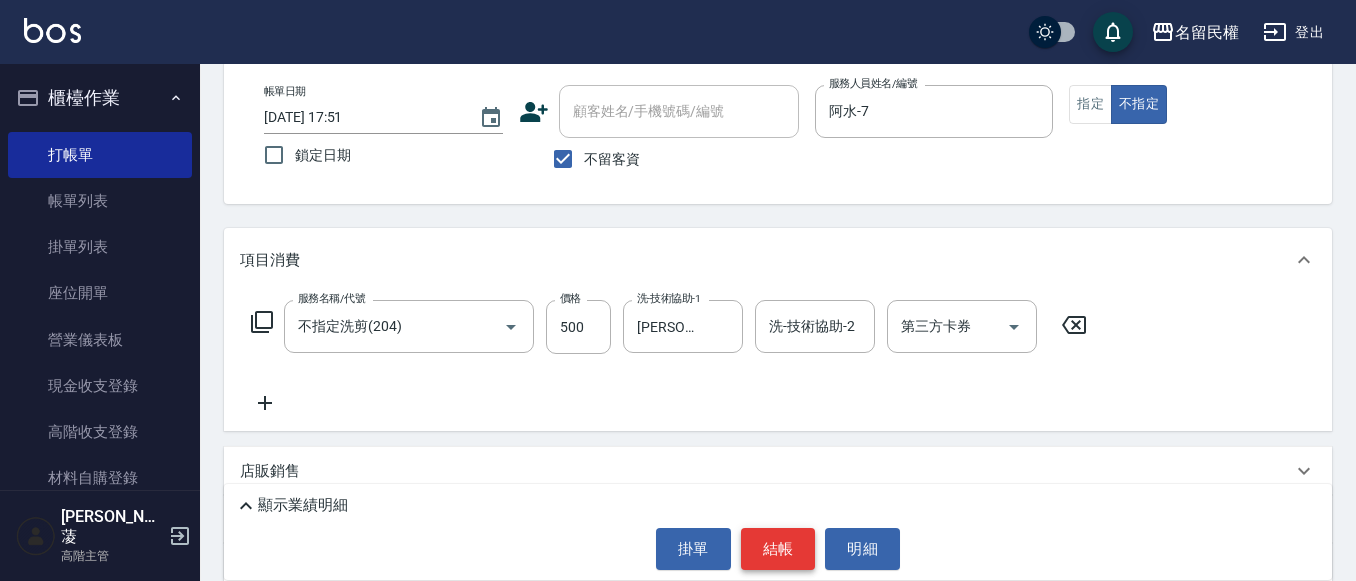 click on "結帳" at bounding box center (778, 549) 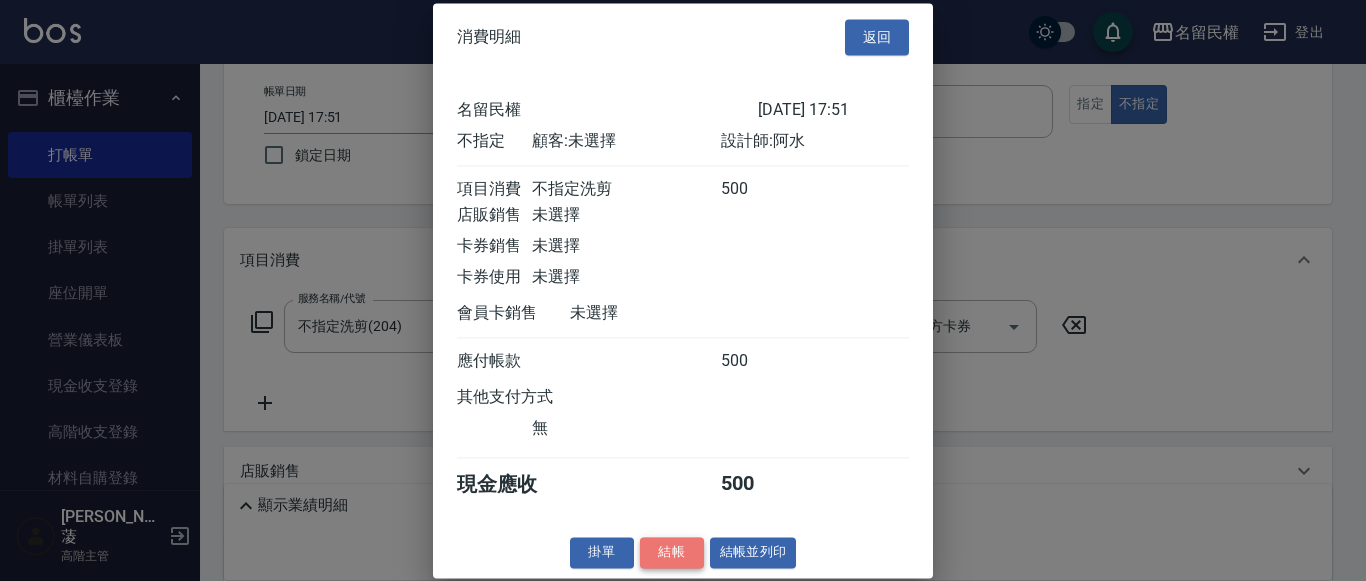 click on "結帳" at bounding box center [672, 552] 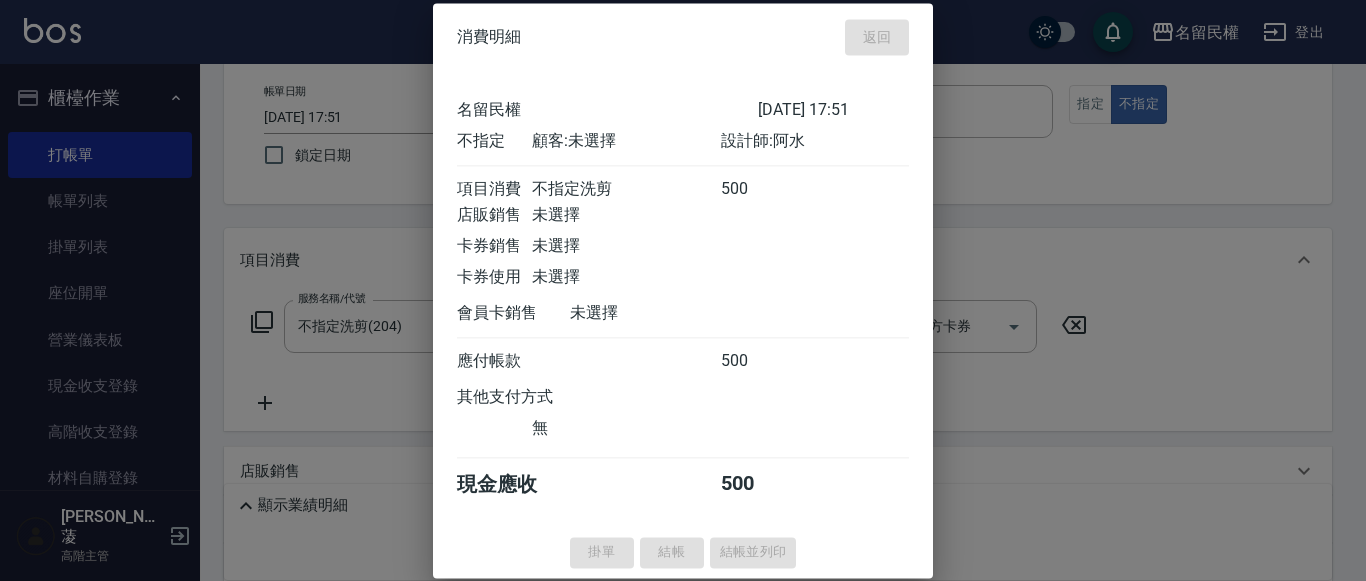 type on "[DATE] 18:02" 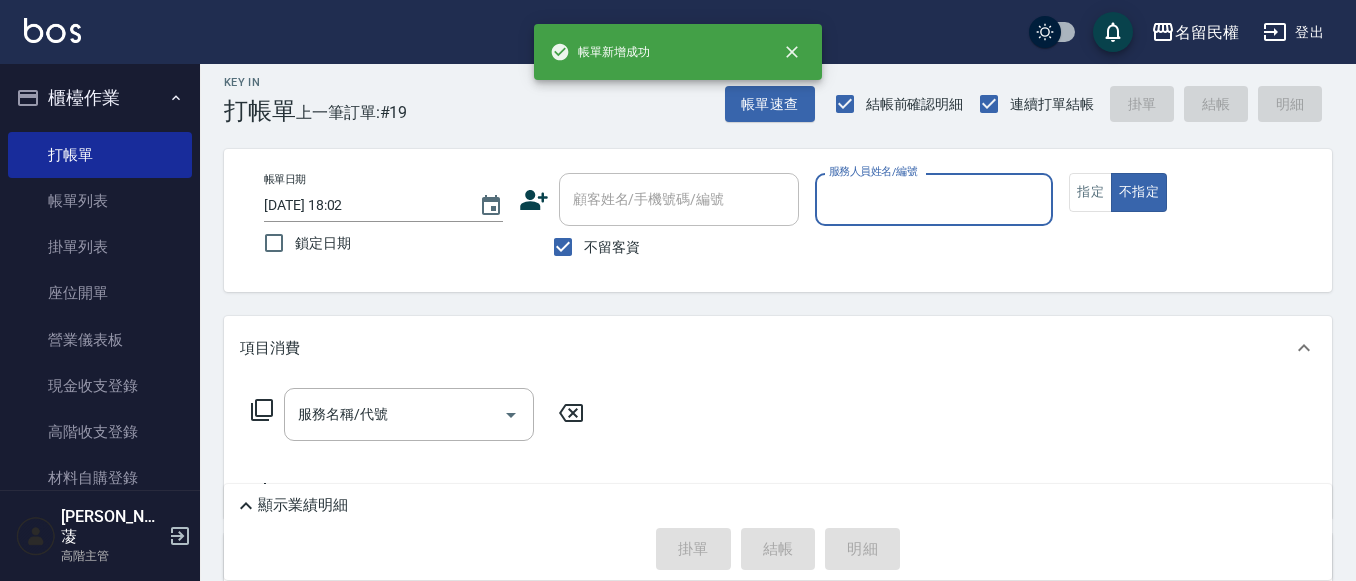 scroll, scrollTop: 0, scrollLeft: 0, axis: both 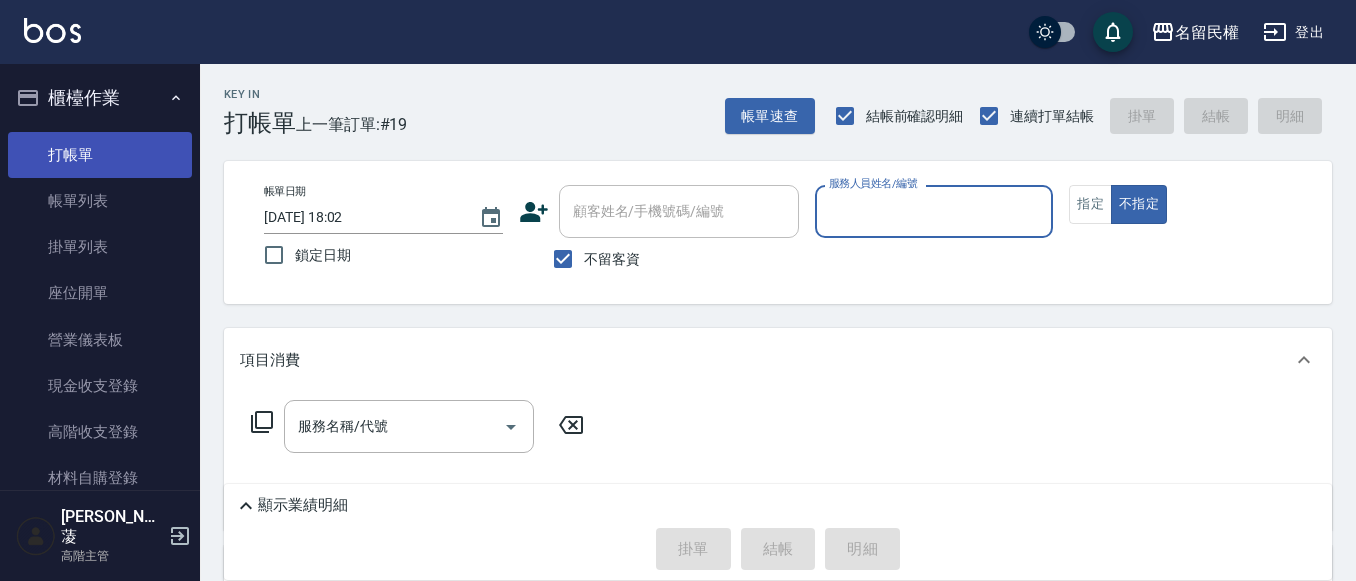 click on "打帳單" at bounding box center [100, 155] 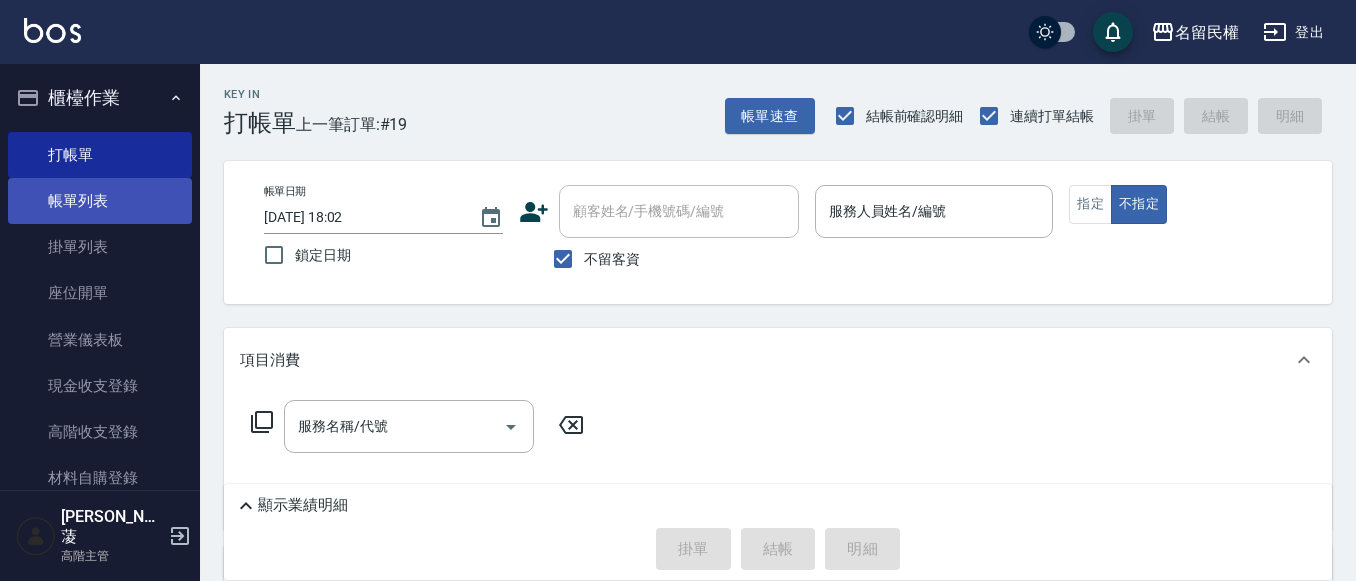 click on "打帳單" at bounding box center [100, 155] 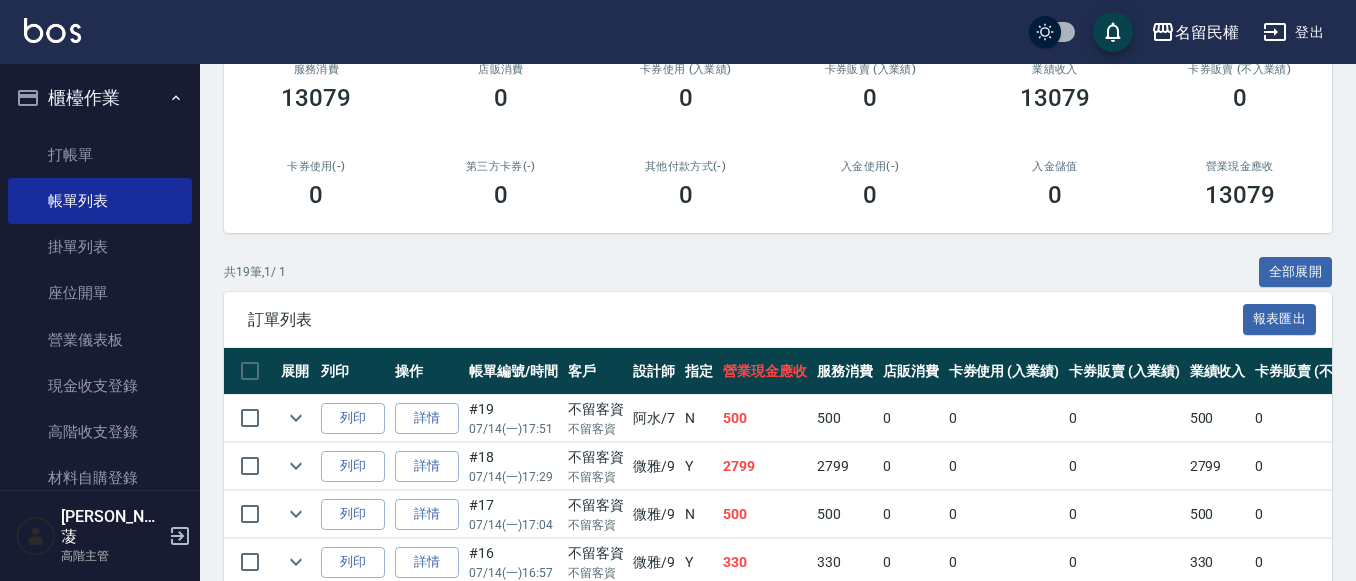 scroll, scrollTop: 300, scrollLeft: 0, axis: vertical 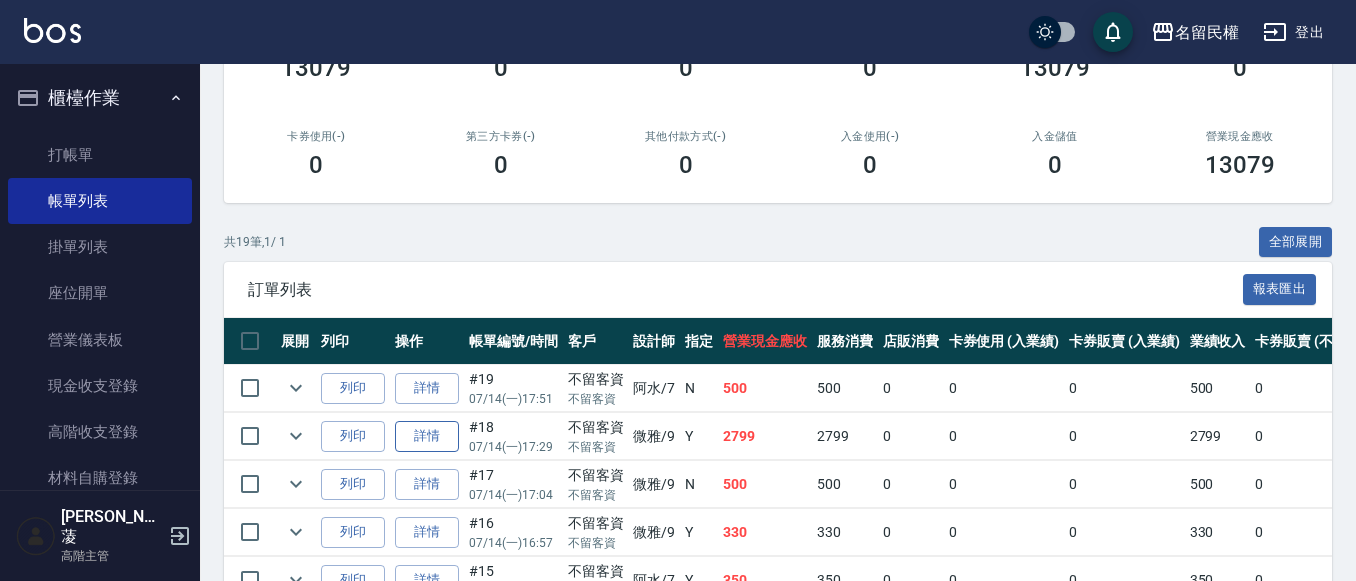 click on "詳情" at bounding box center [427, 436] 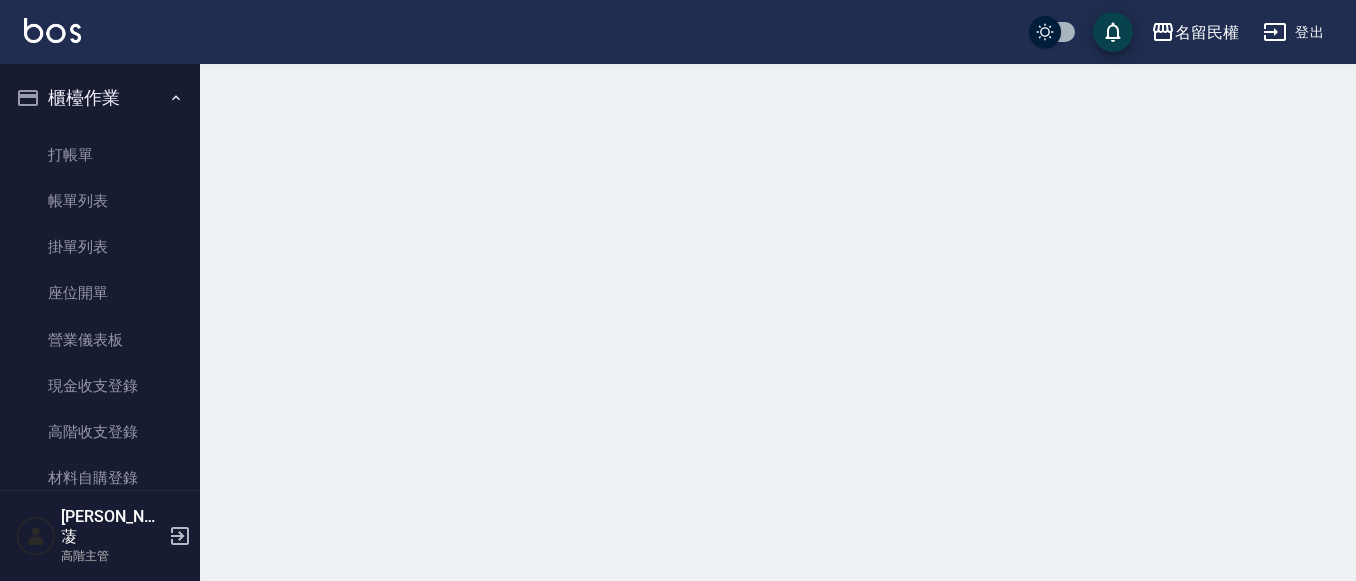 scroll, scrollTop: 0, scrollLeft: 0, axis: both 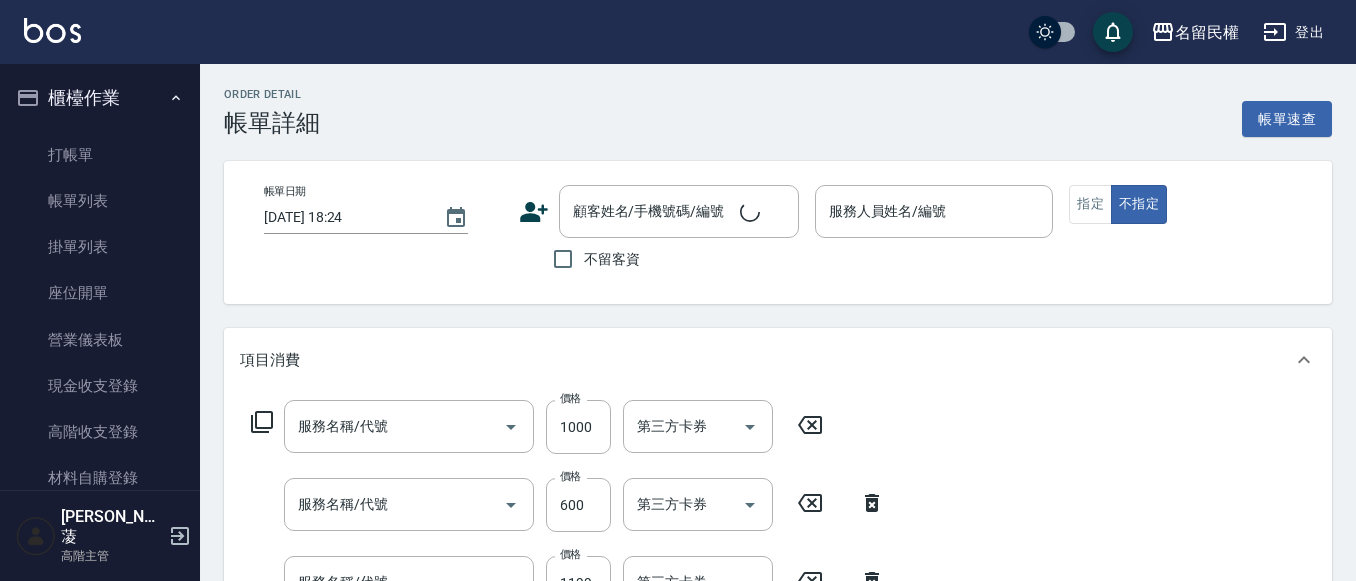 type on "[DATE] 17:29" 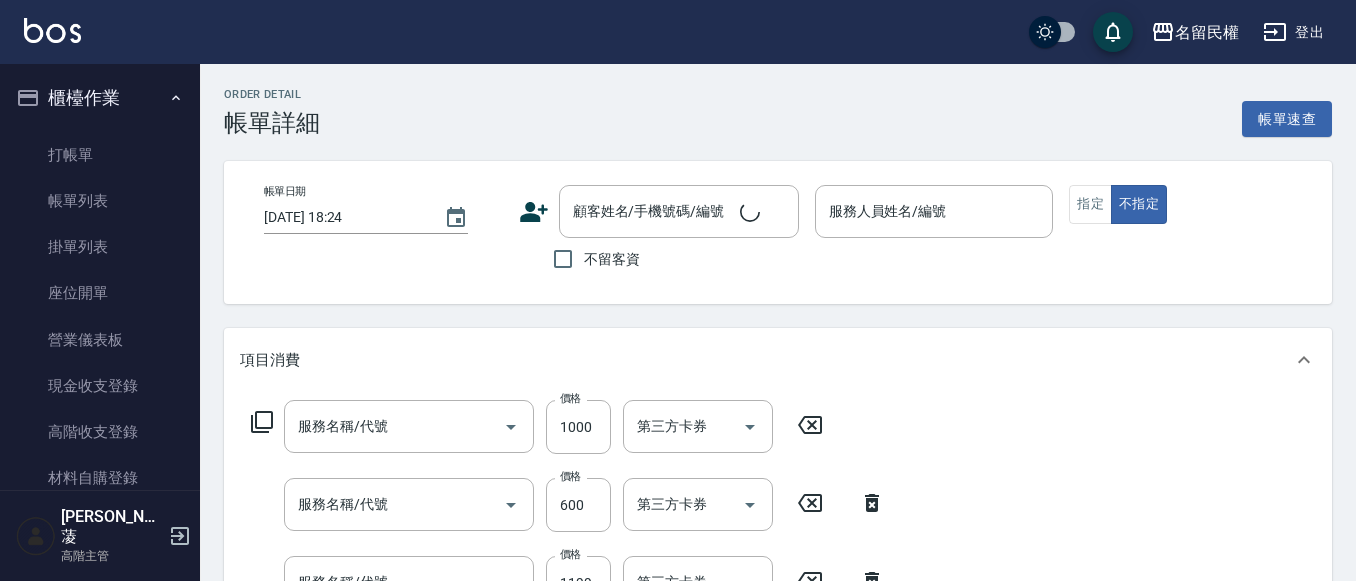 checkbox on "true" 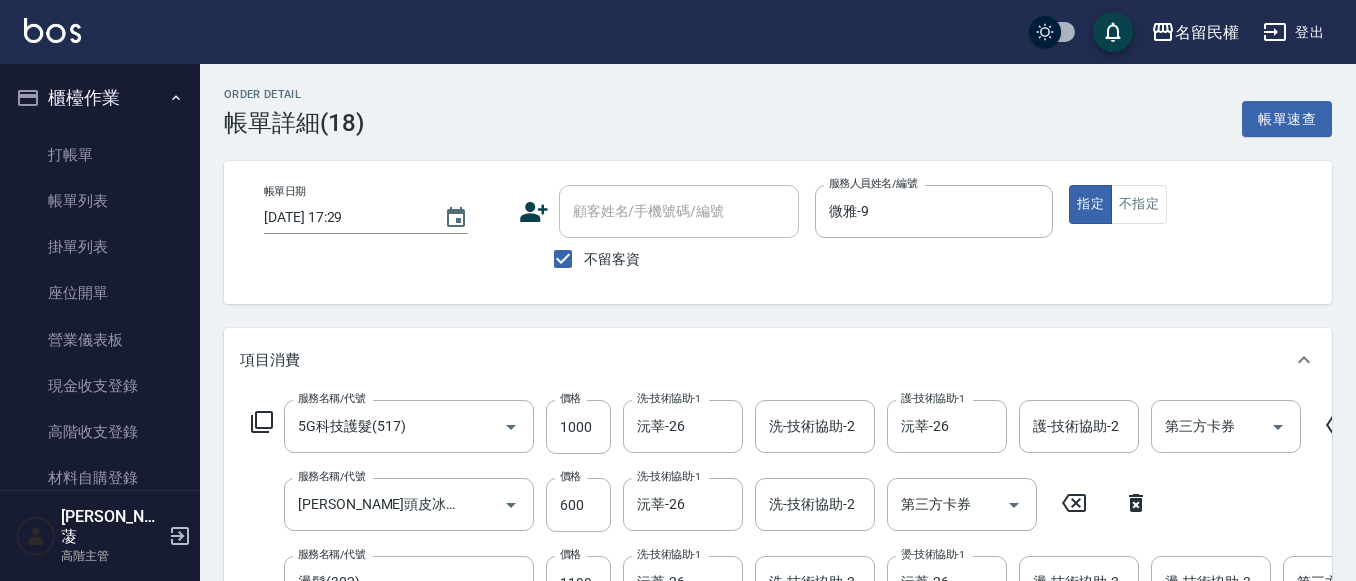 type on "5G科技護髮(517)" 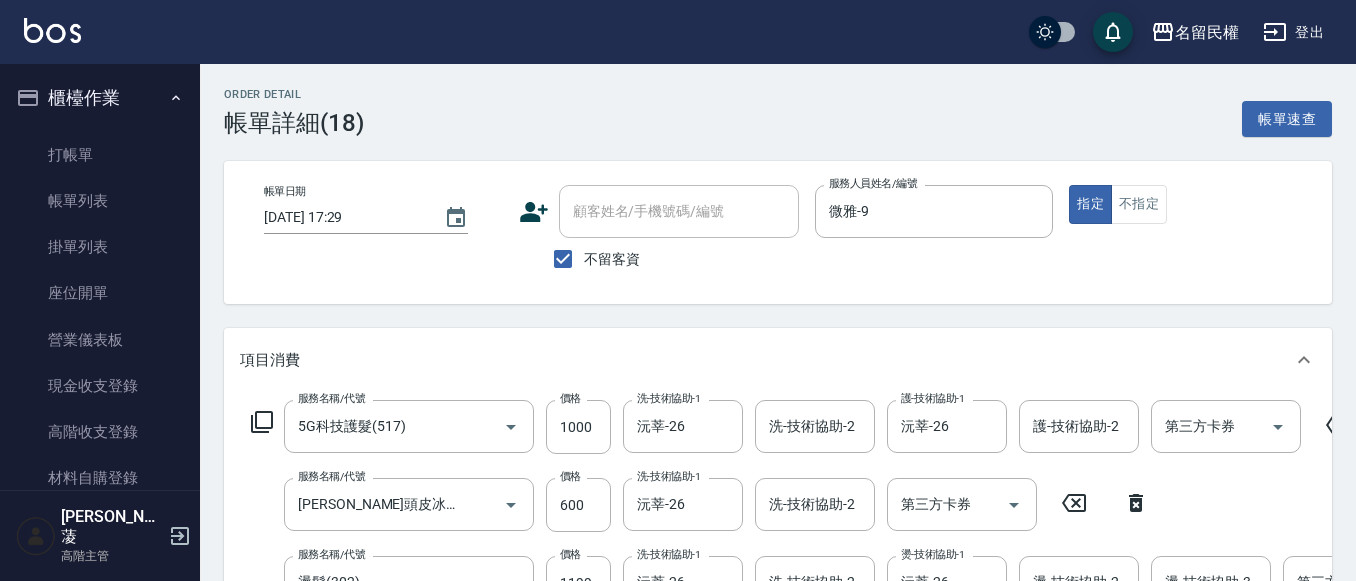 type on "[PERSON_NAME]頭皮冰鎮舒活洗髮(607)" 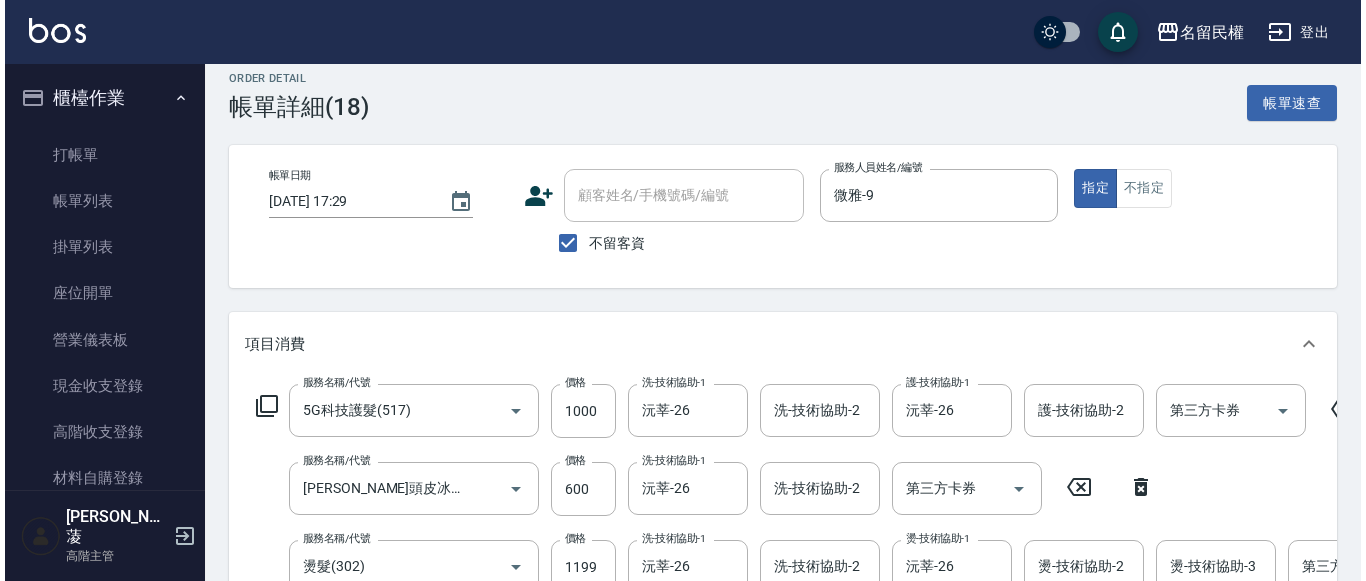 scroll, scrollTop: 0, scrollLeft: 0, axis: both 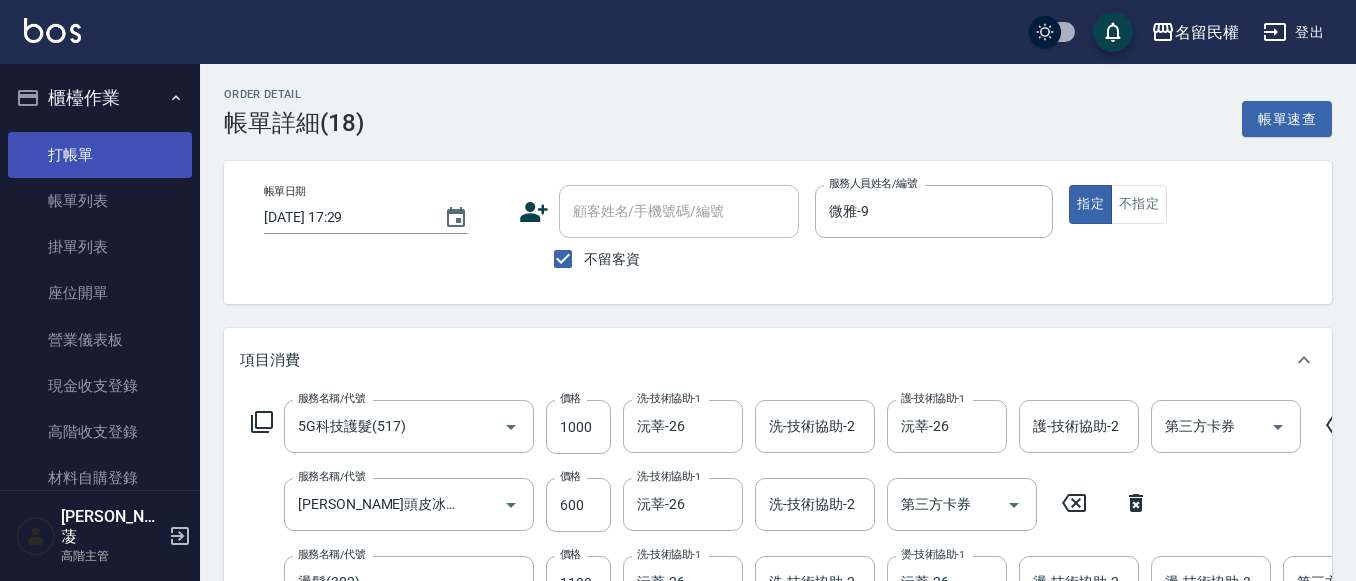 click on "打帳單" at bounding box center (100, 155) 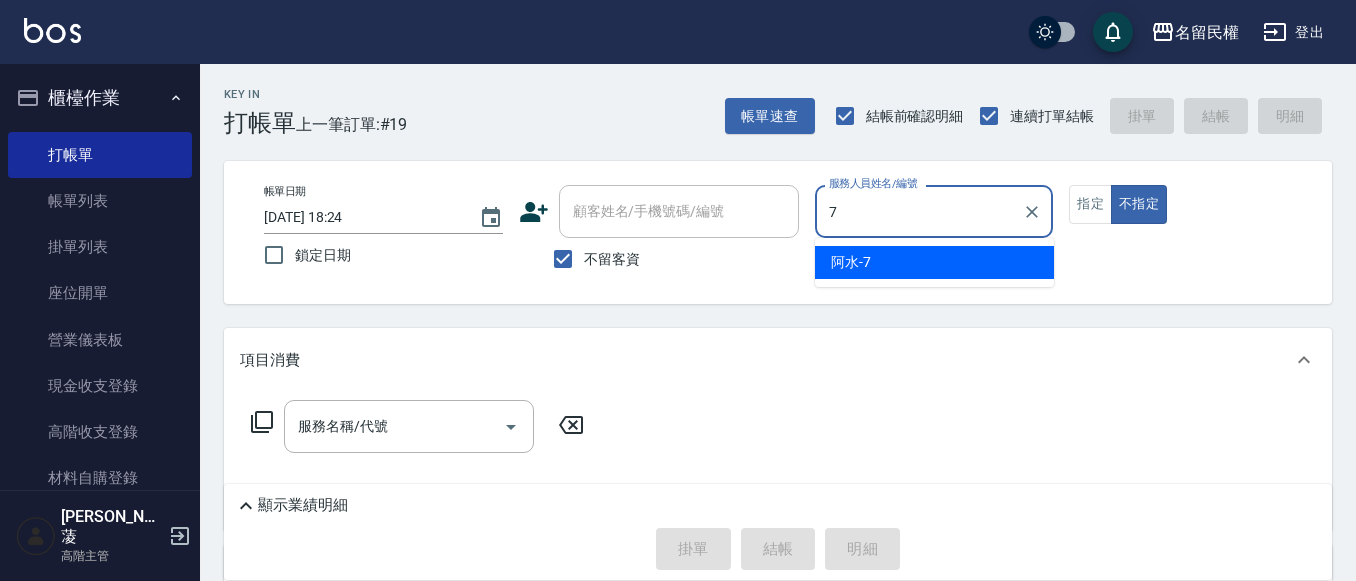 type on "阿水-7" 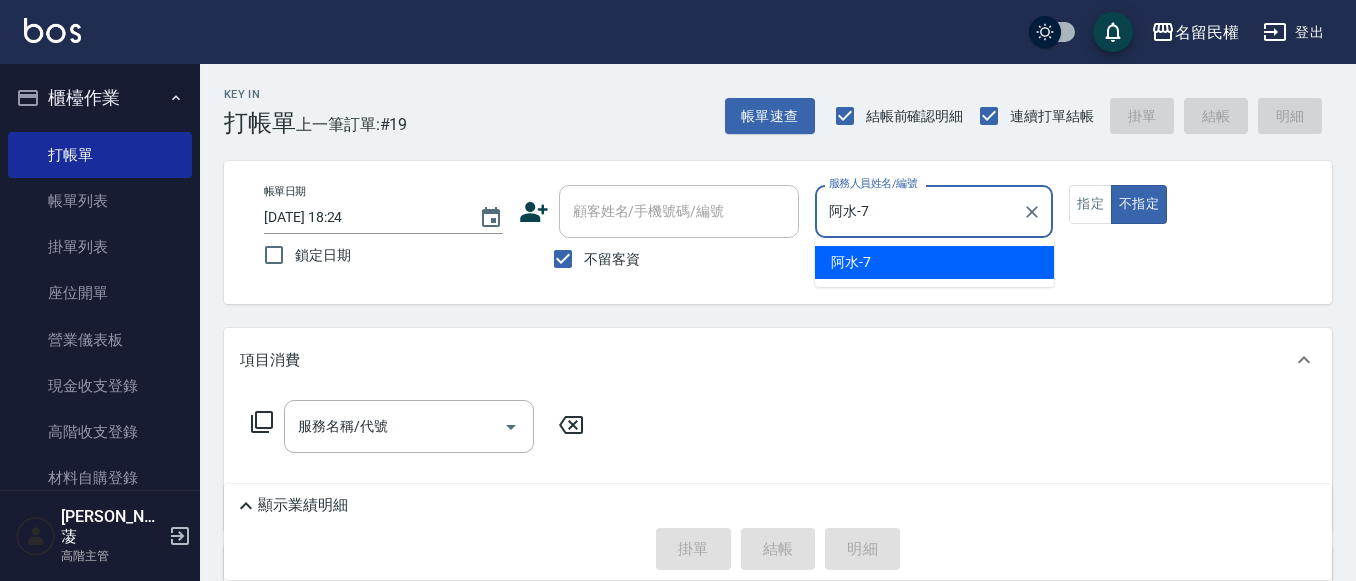 type on "false" 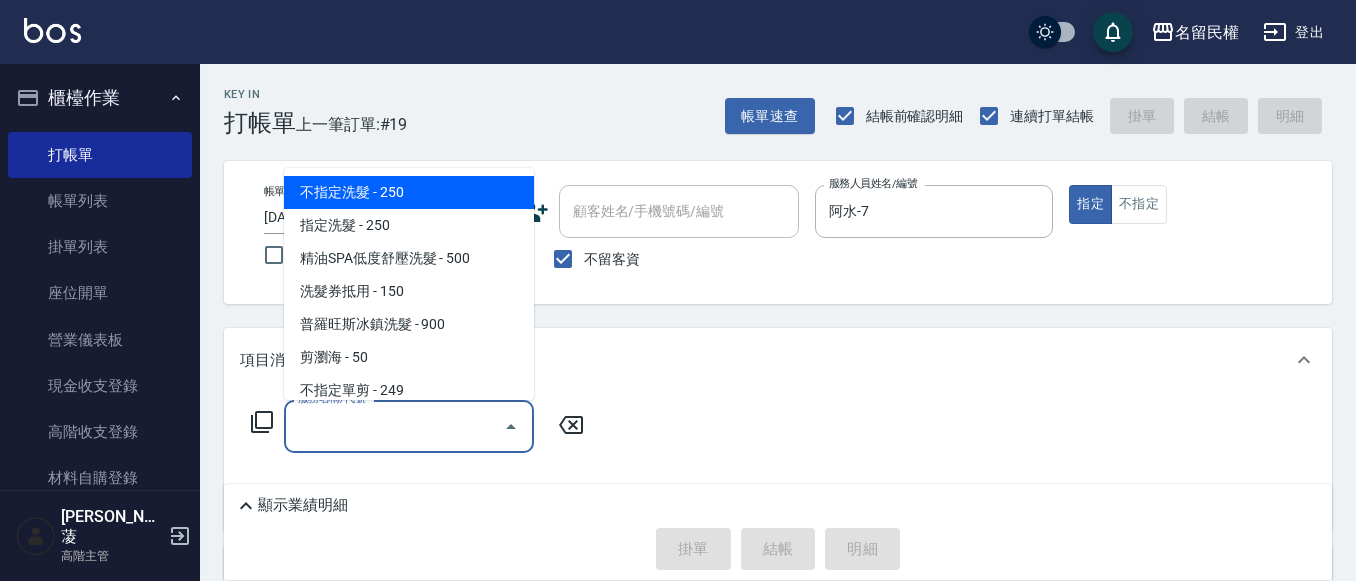 type on "不指定洗髮(101)" 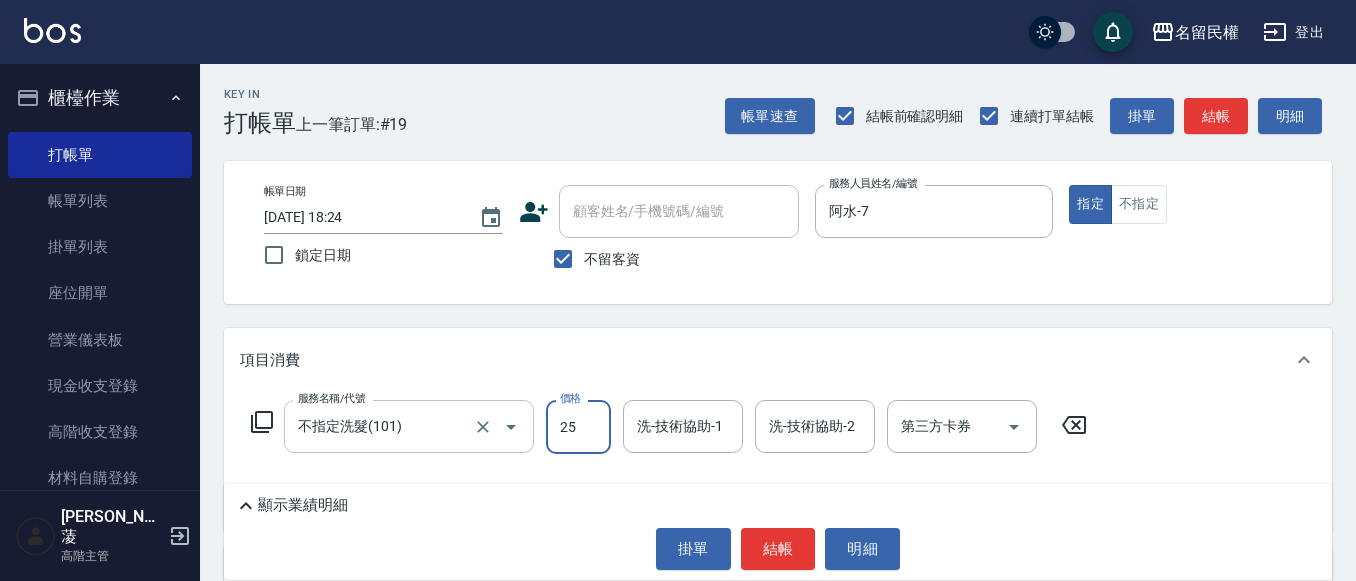 click on "不指定洗髮(101)" at bounding box center (381, 426) 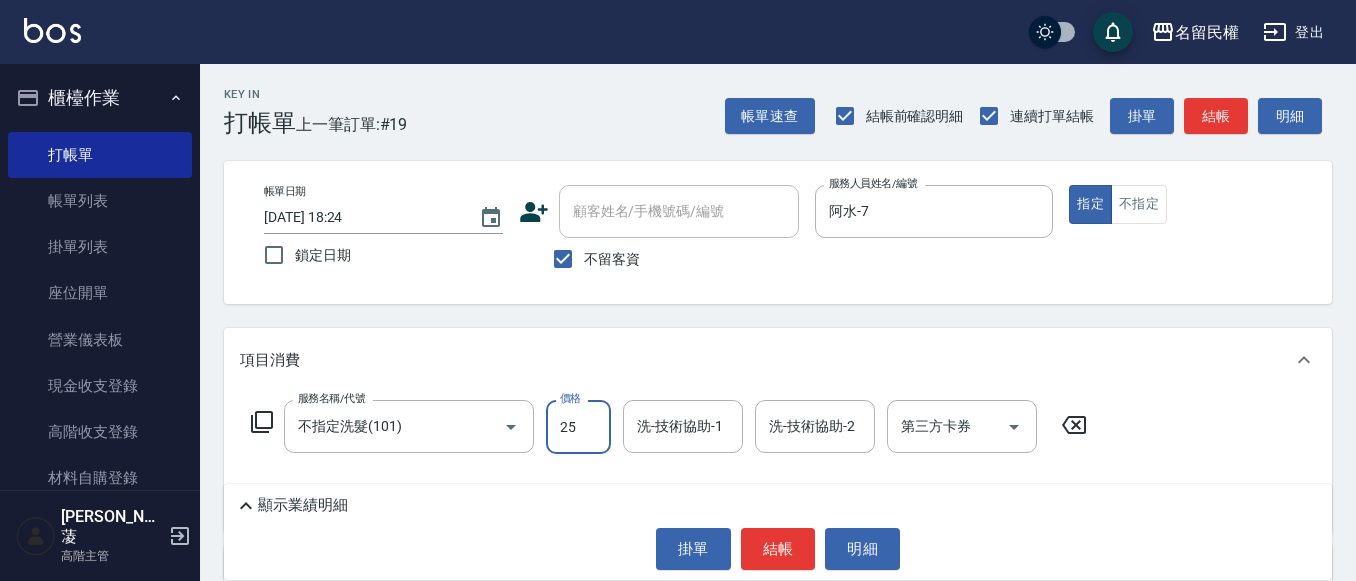 click on "25" at bounding box center (578, 427) 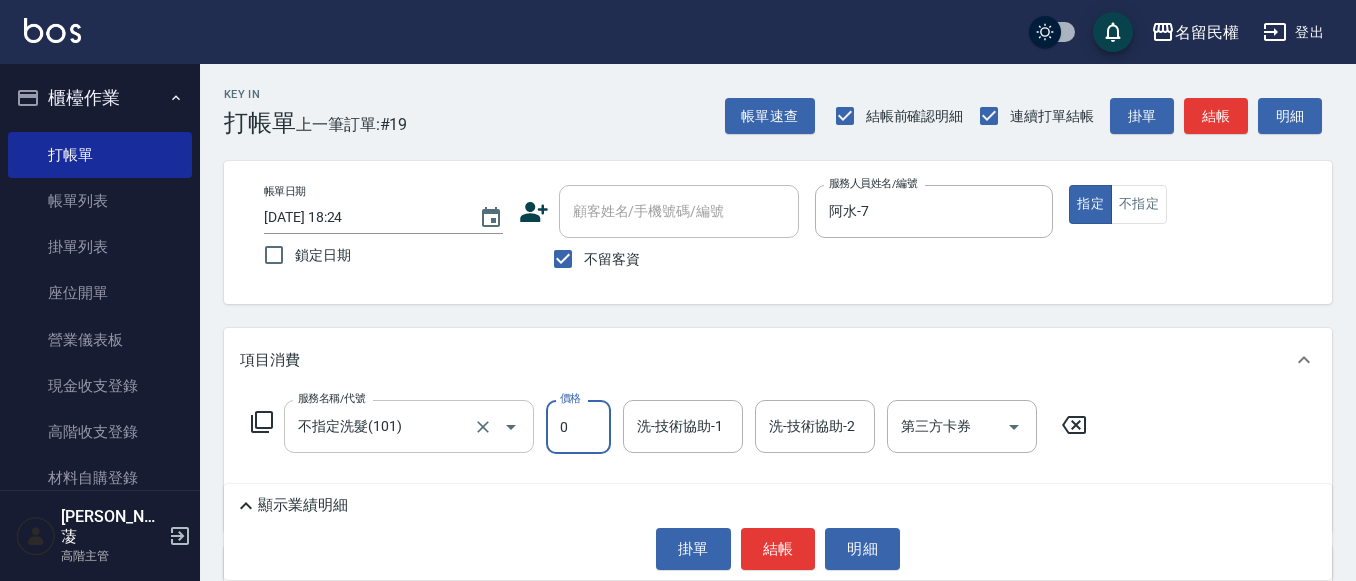 type on "0" 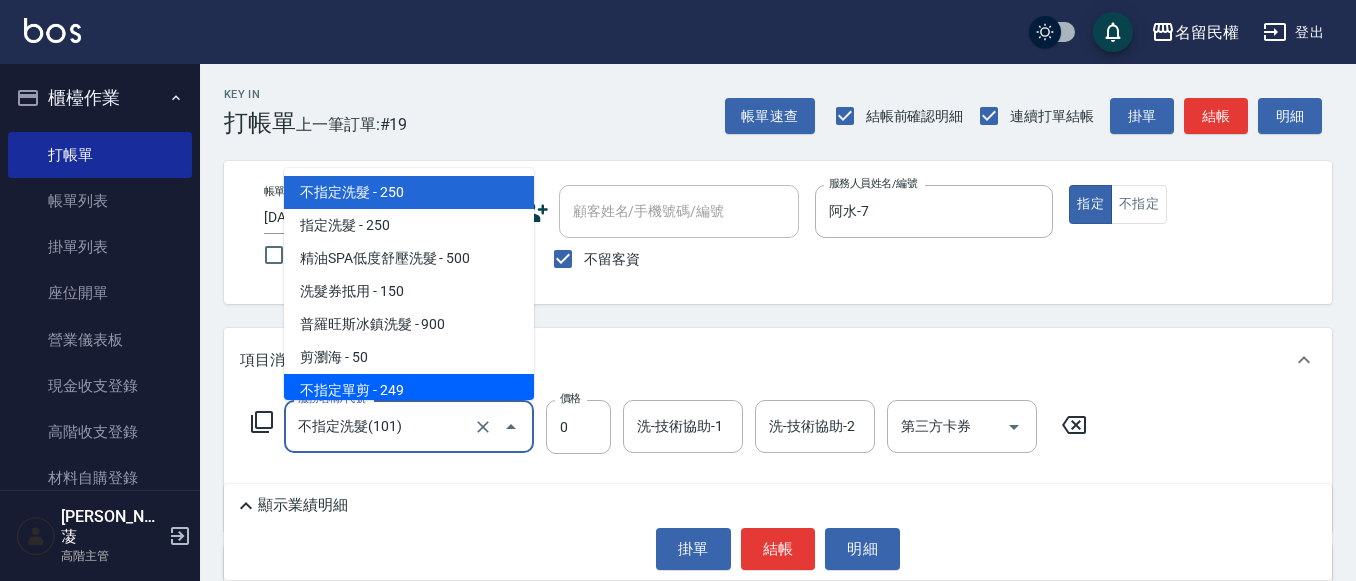 click at bounding box center (511, 427) 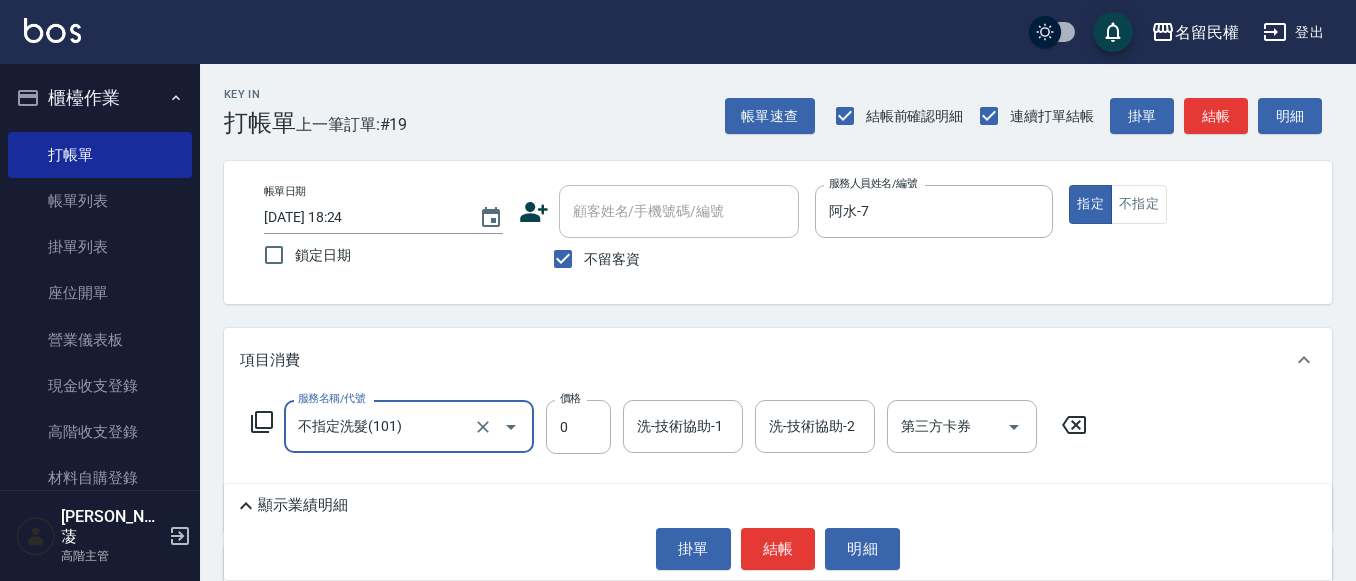 click at bounding box center [497, 426] 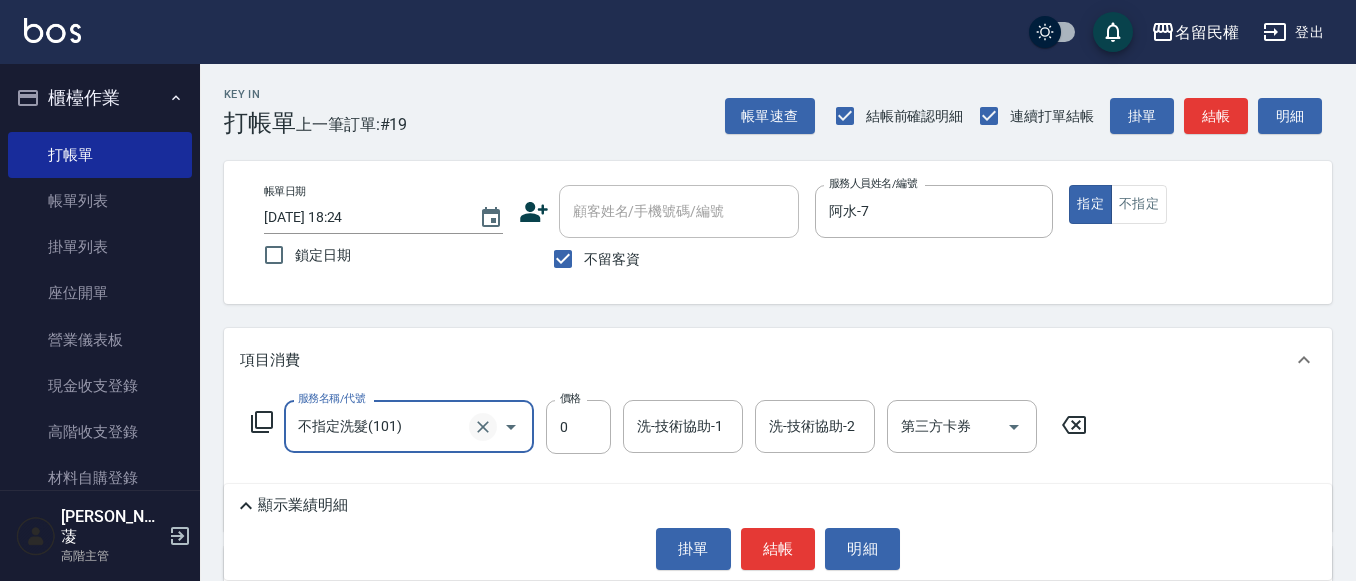 click 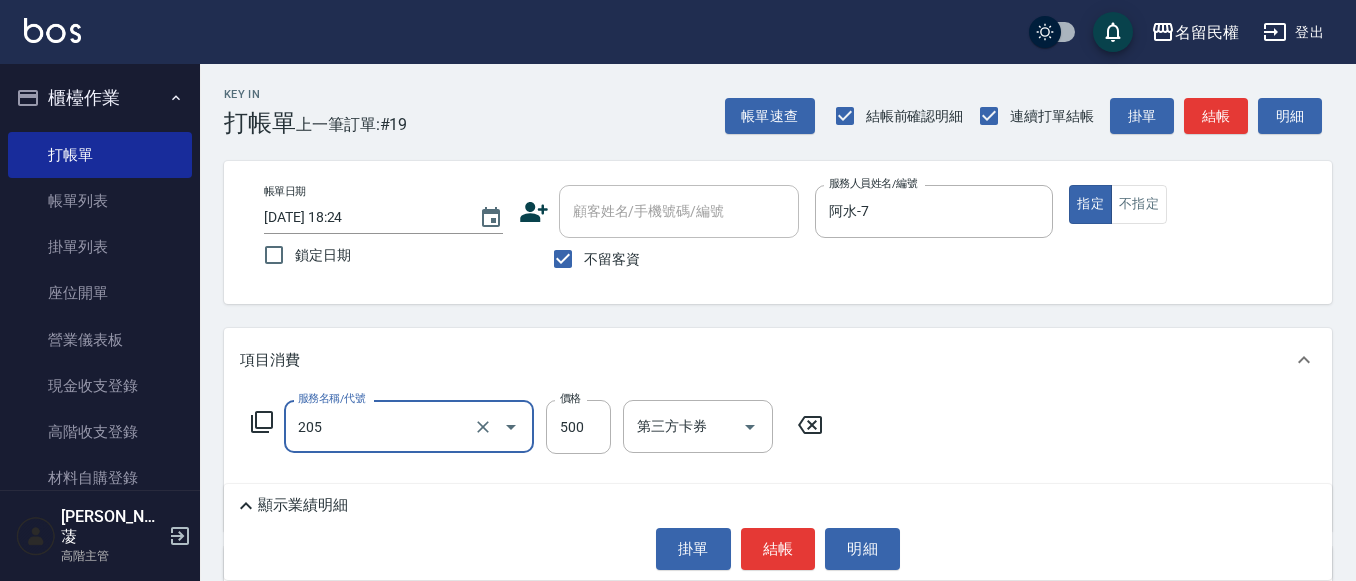 type on "指定洗剪(205)" 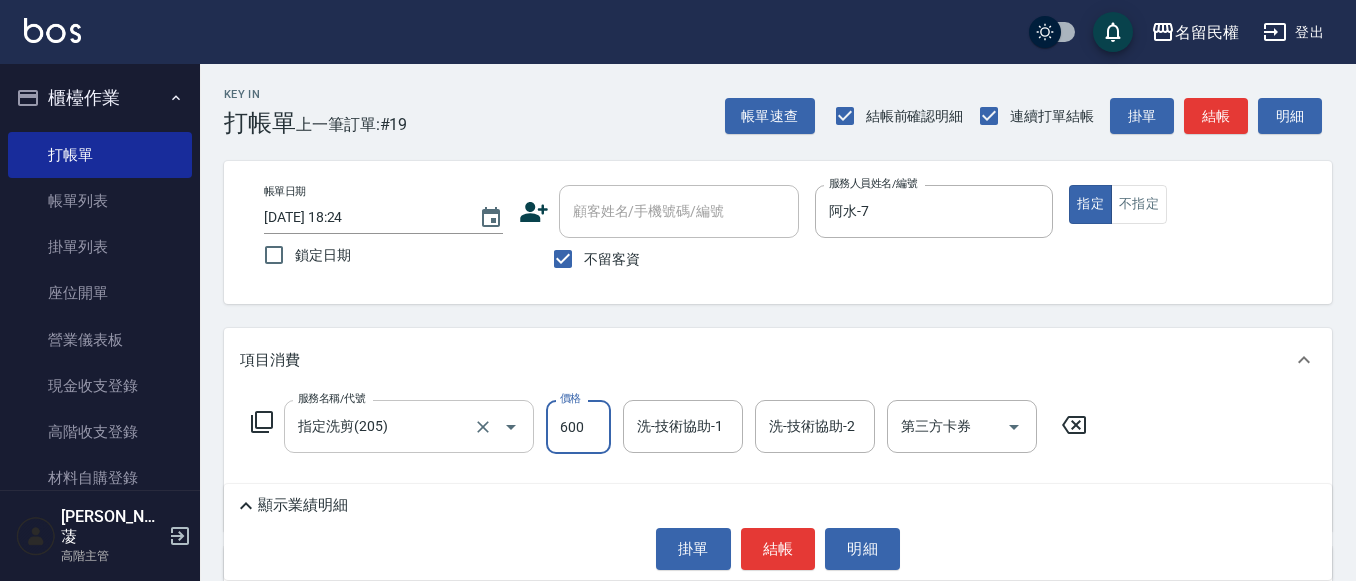 type on "600" 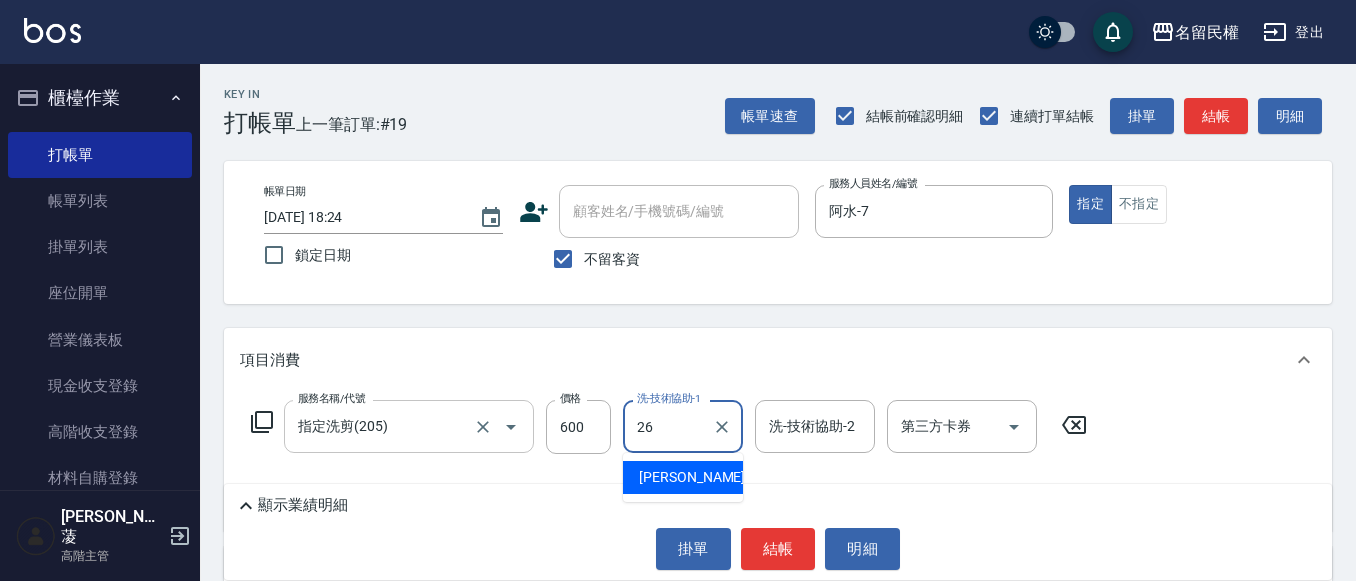 type on "沅莘-26" 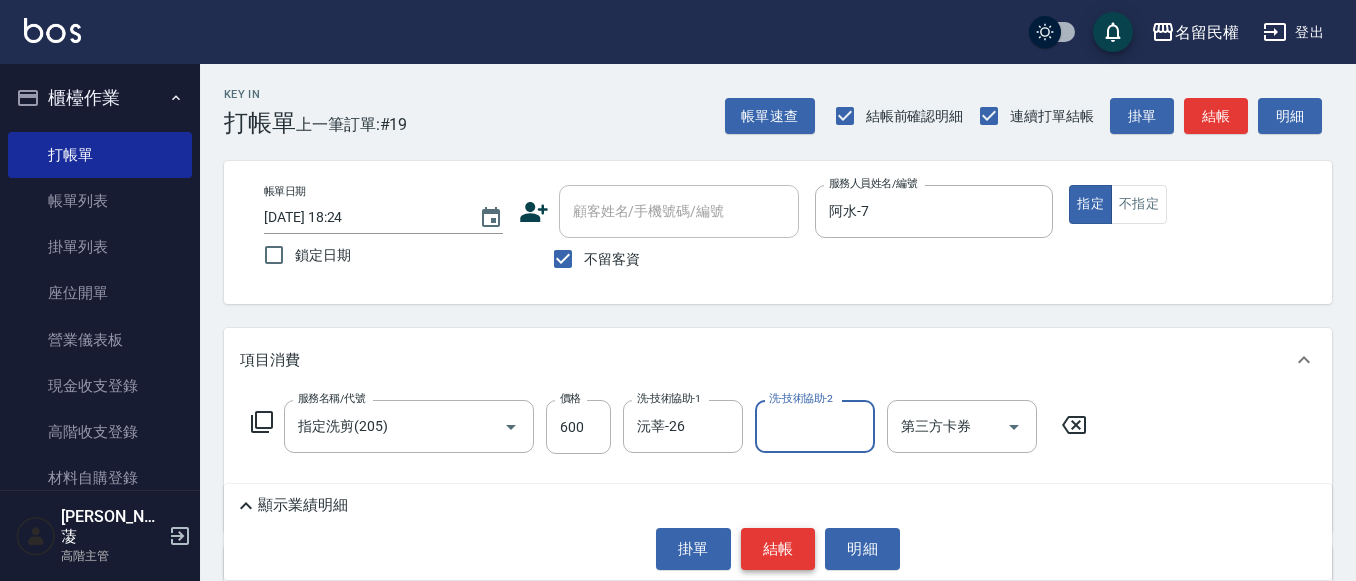 click on "結帳" at bounding box center [778, 549] 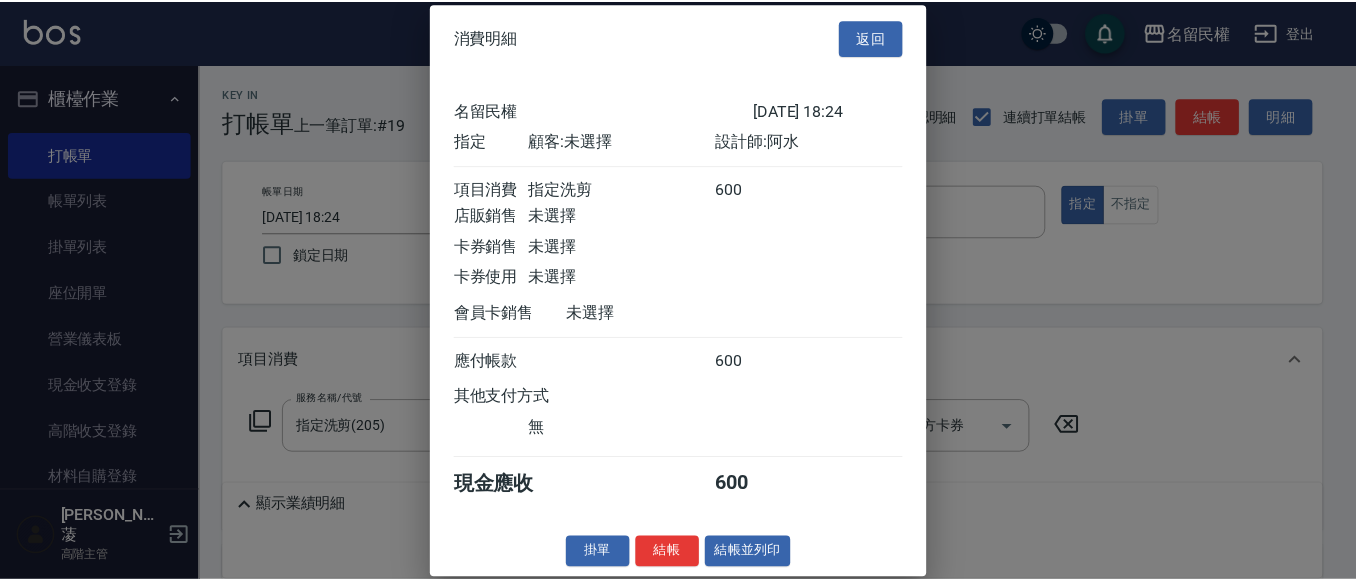 scroll, scrollTop: 26, scrollLeft: 0, axis: vertical 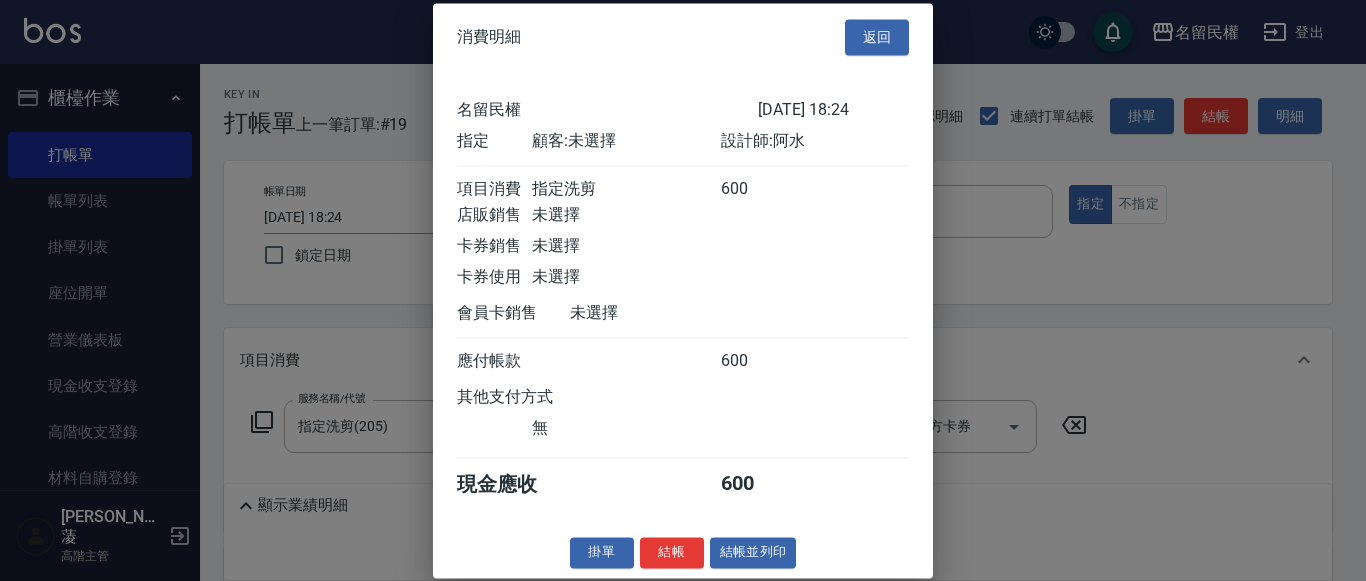 drag, startPoint x: 666, startPoint y: 554, endPoint x: 684, endPoint y: 537, distance: 24.758837 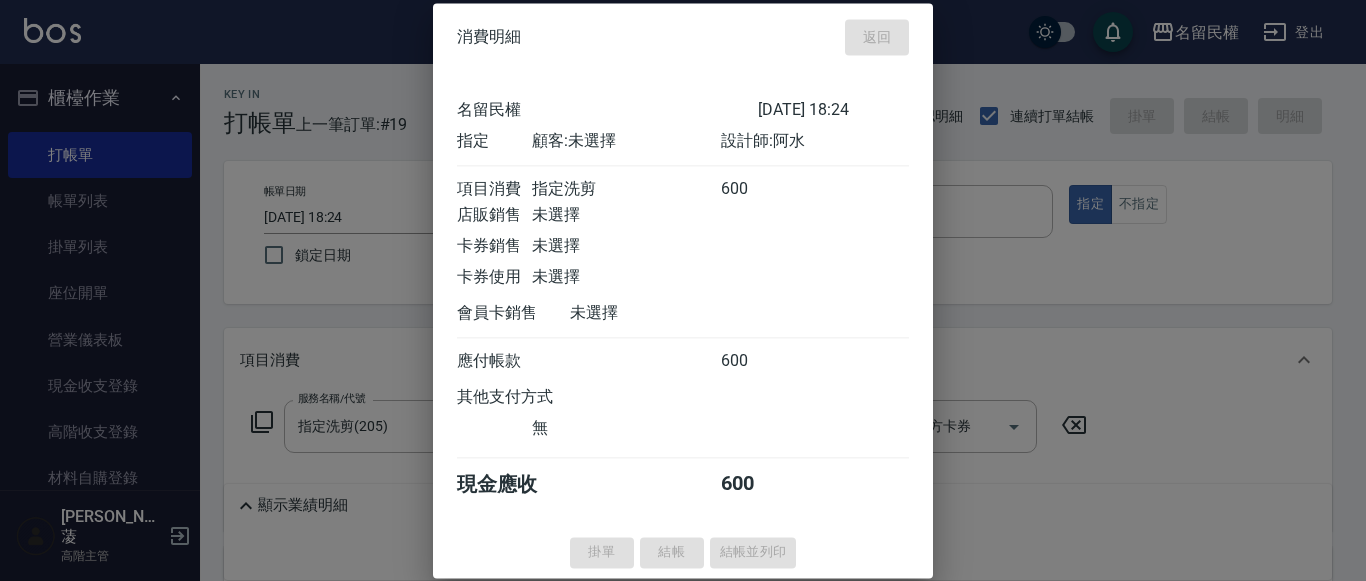 type on "[DATE] 18:45" 